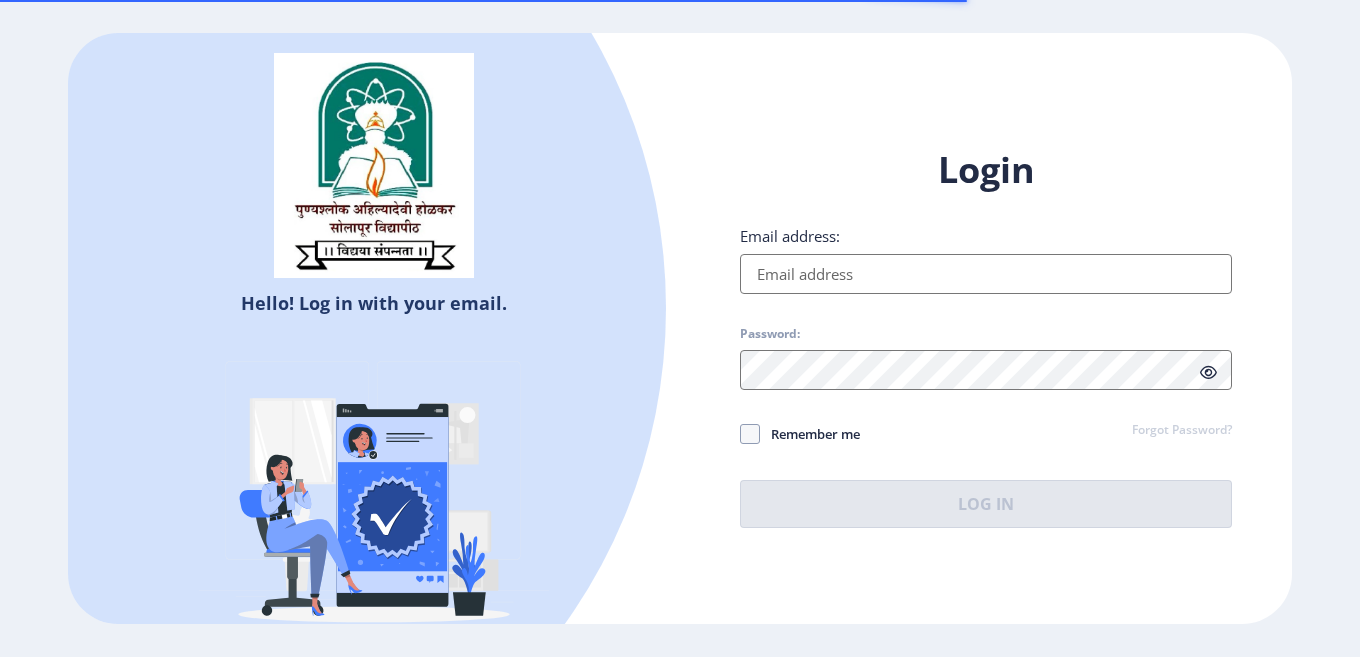 scroll, scrollTop: 0, scrollLeft: 0, axis: both 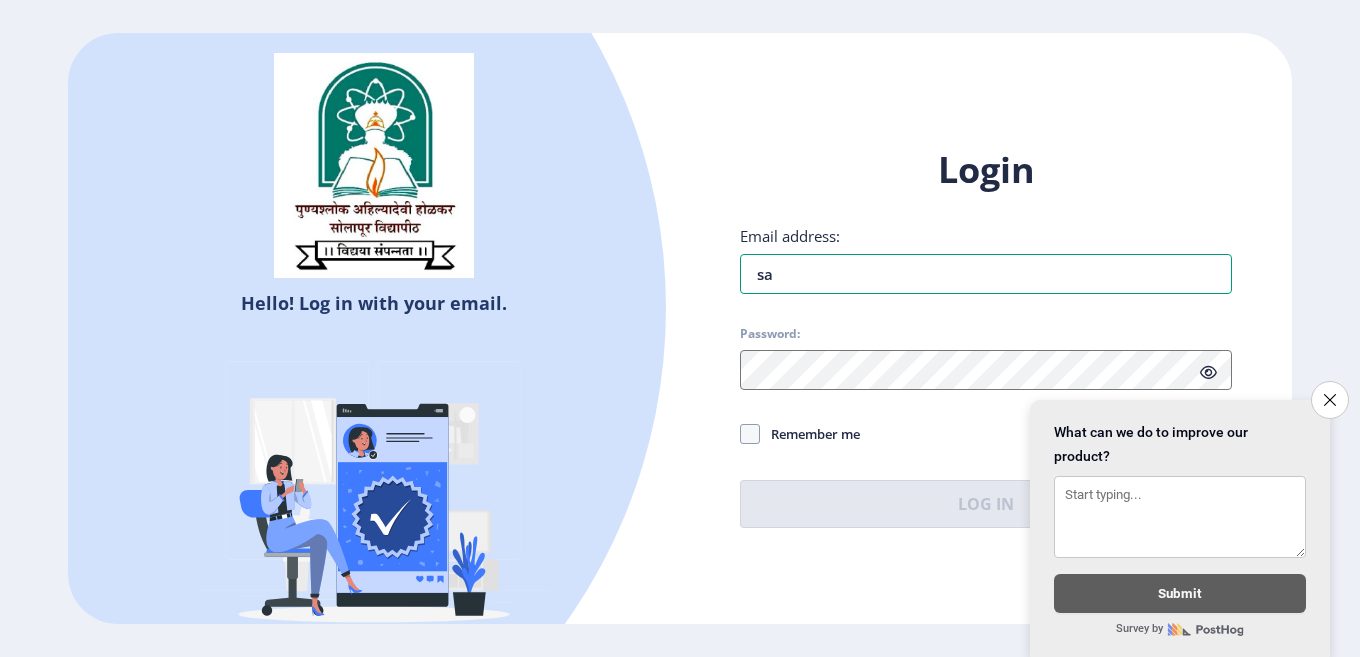 type on "sa" 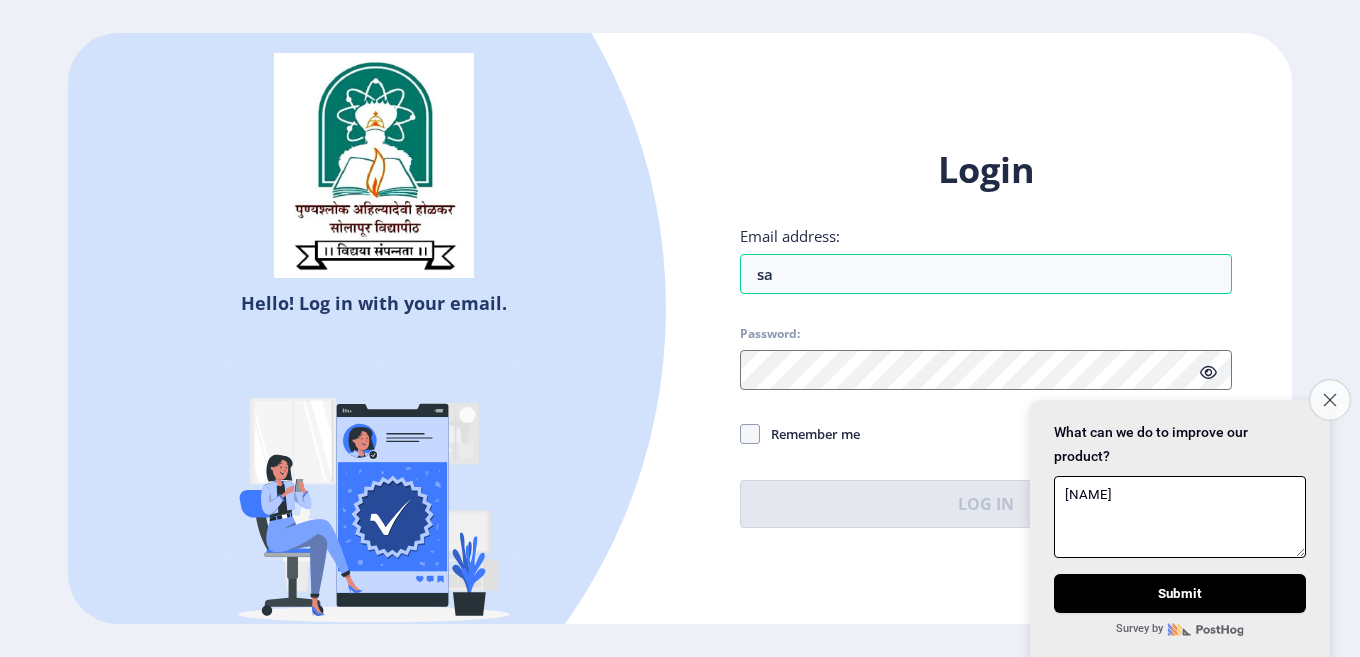 type on "[NAME]" 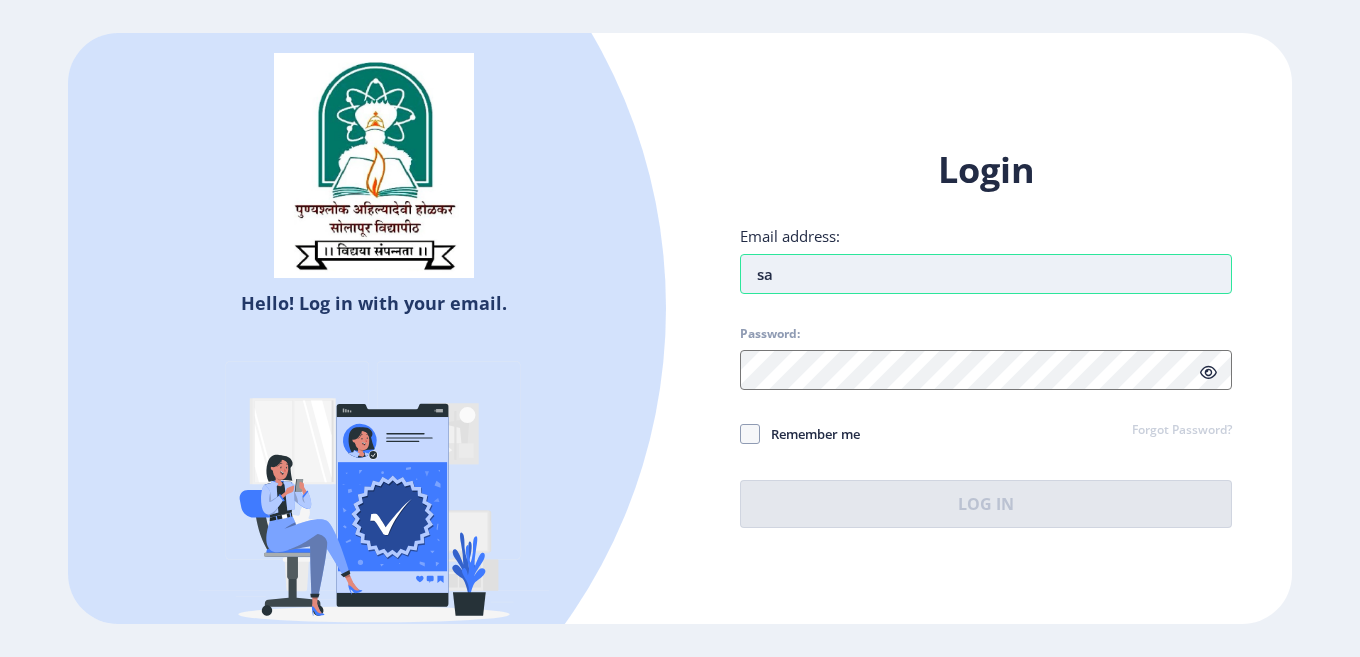 click on "sa" at bounding box center (986, 274) 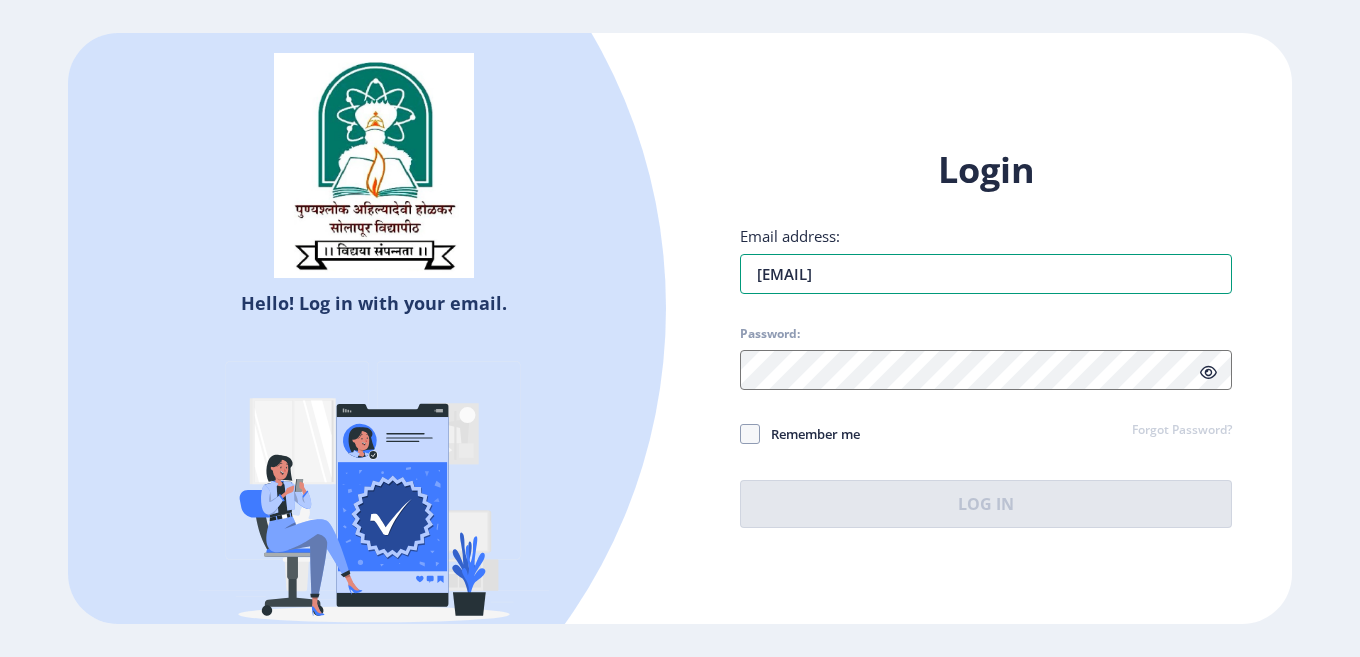 type on "[EMAIL]" 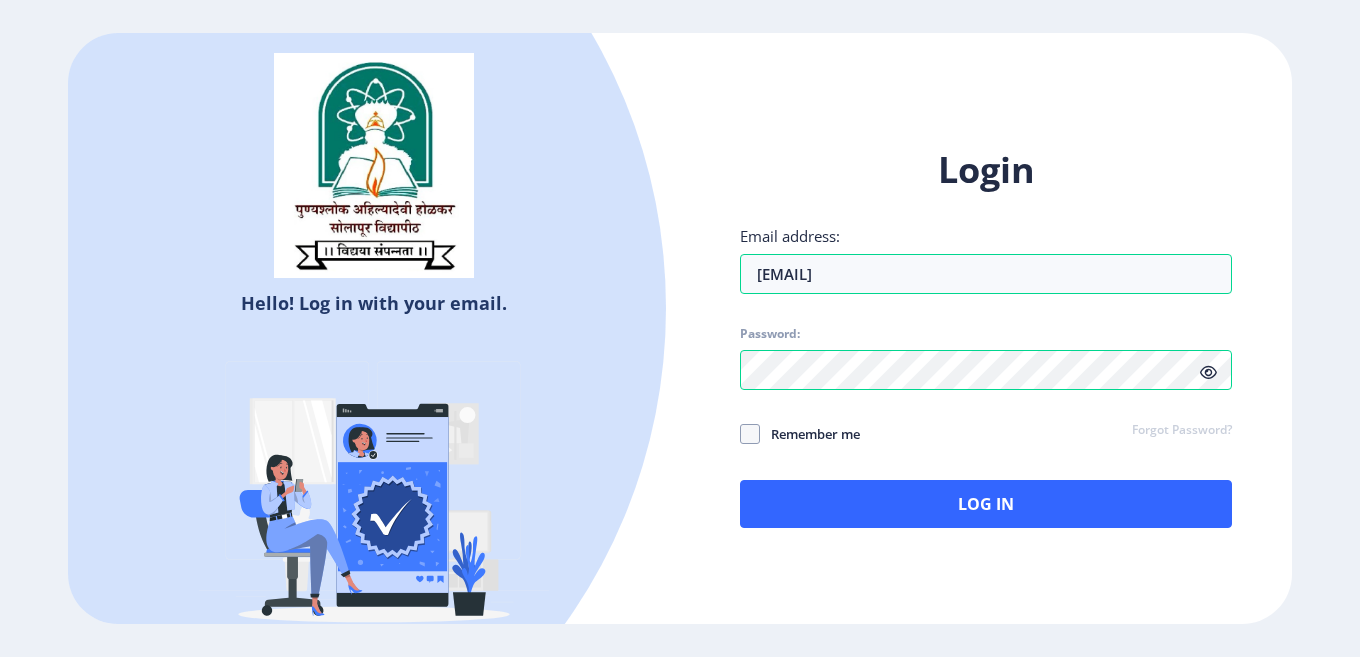 click 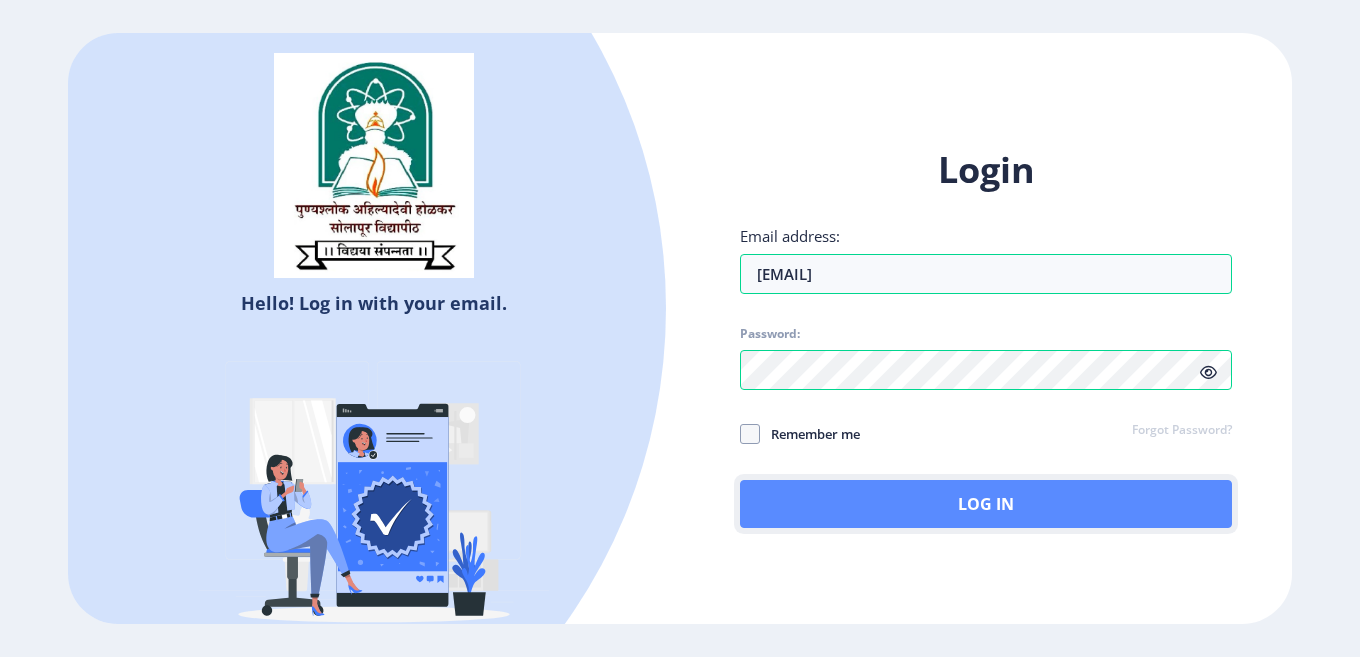 click on "Log In" 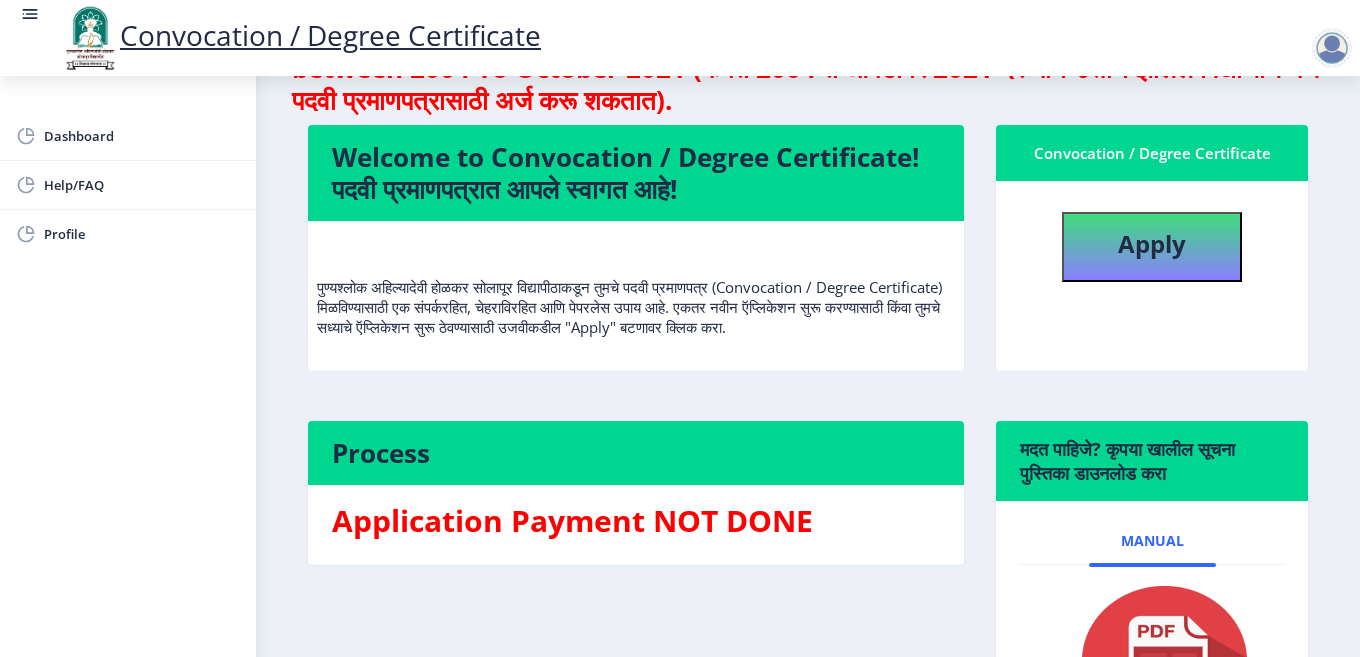 scroll, scrollTop: 0, scrollLeft: 0, axis: both 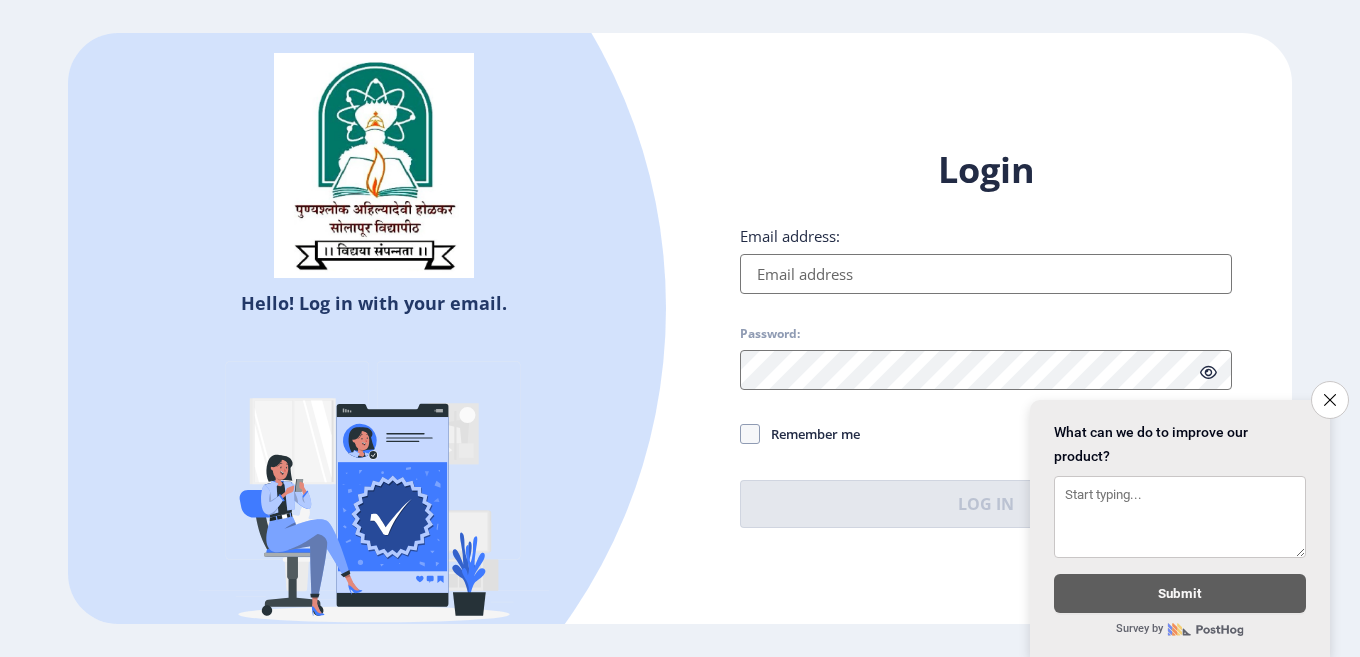 click on "Email address:" at bounding box center [986, 274] 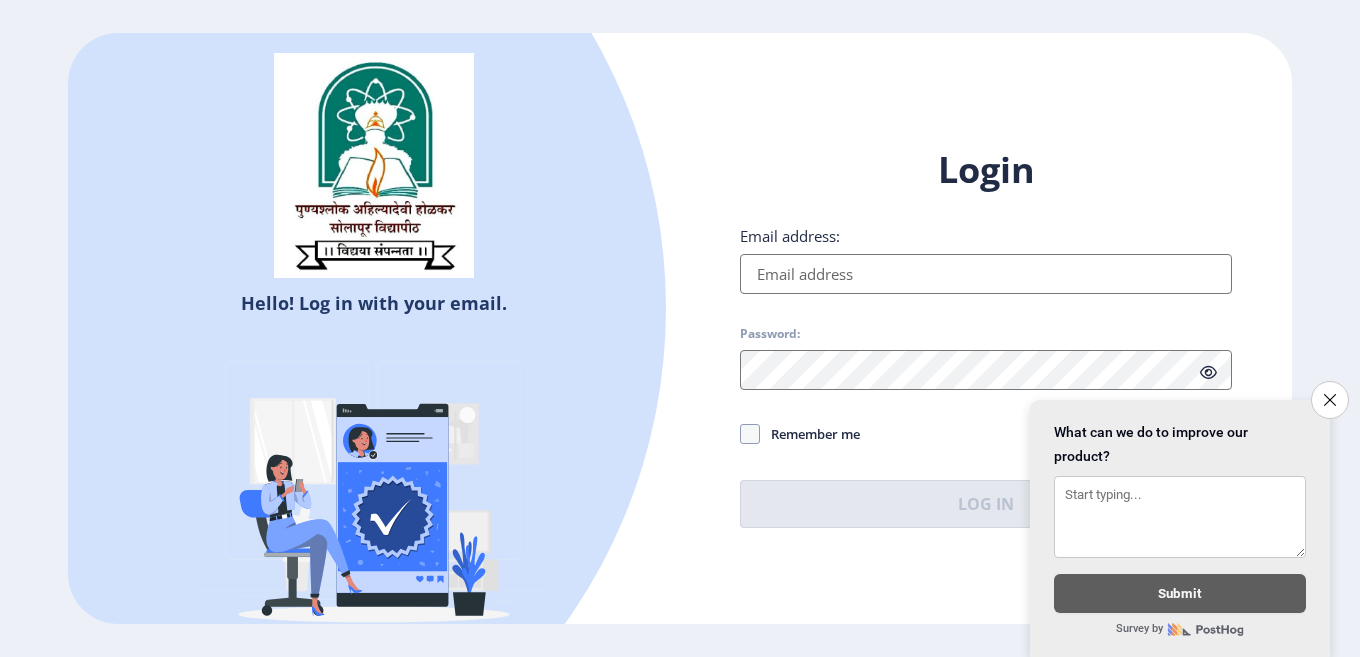 type on "[EMAIL]" 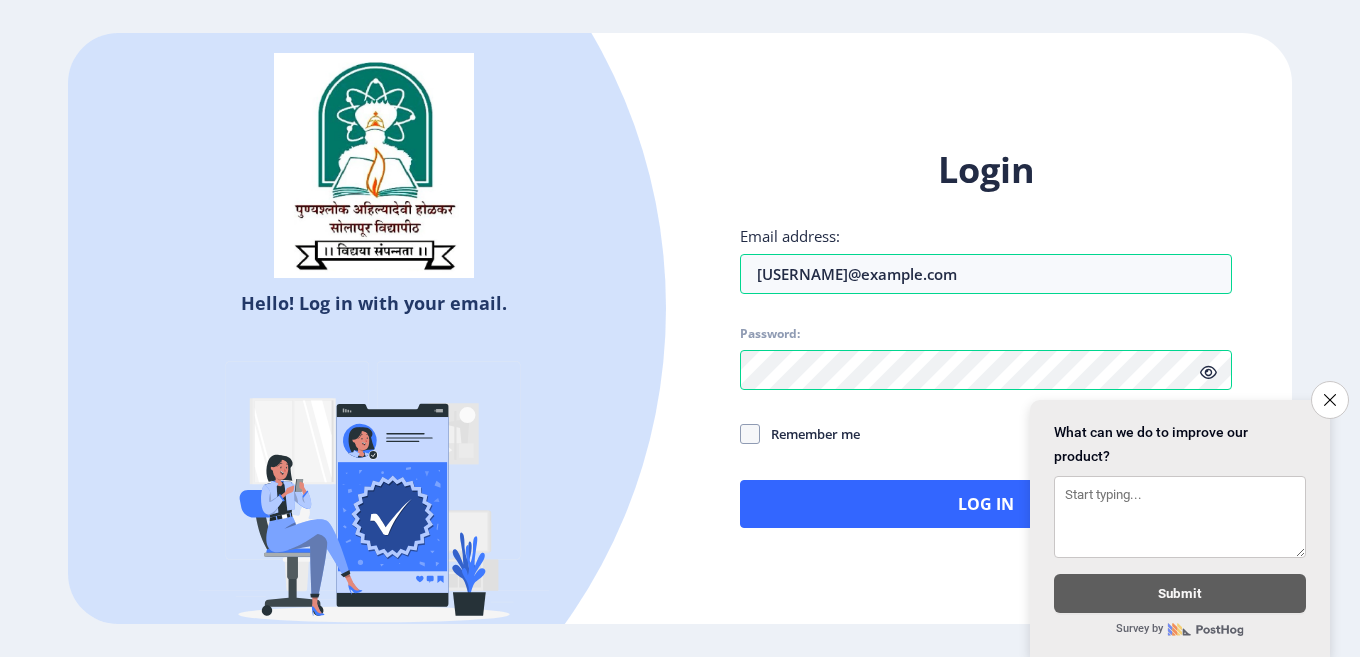 drag, startPoint x: 1333, startPoint y: 391, endPoint x: 1331, endPoint y: 430, distance: 39.051247 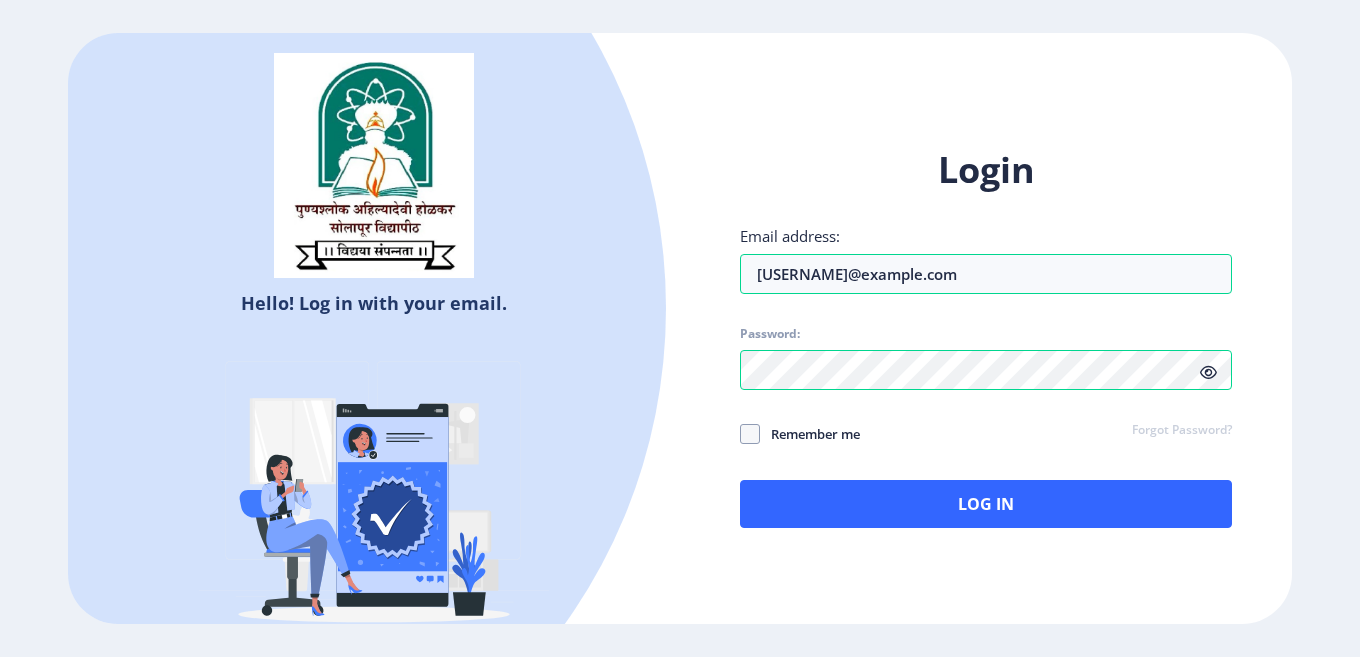 click on "Password:" 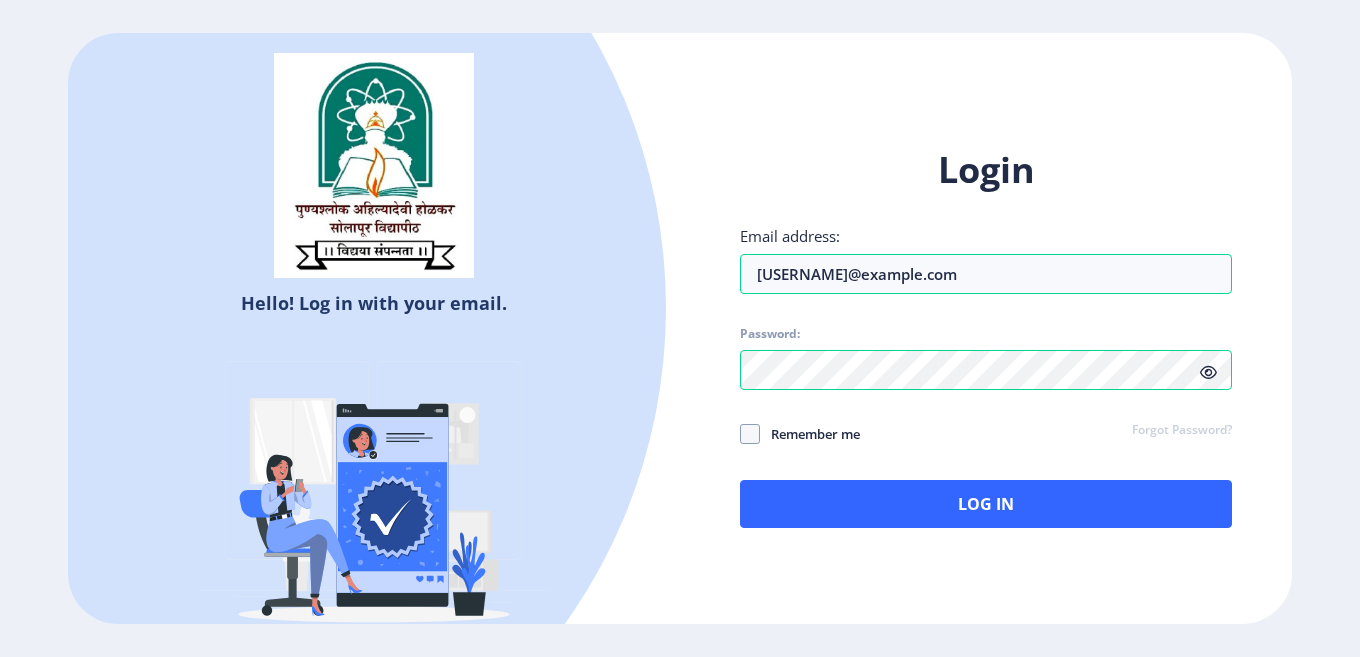click 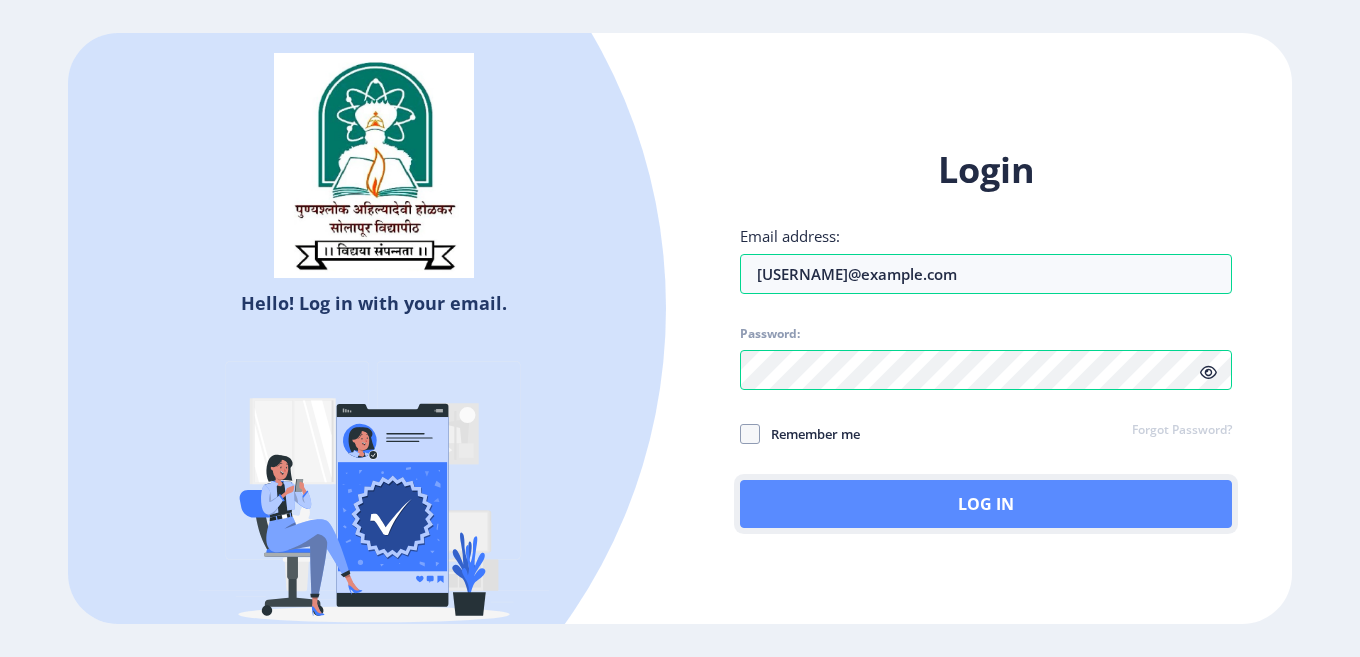 click on "Log In" 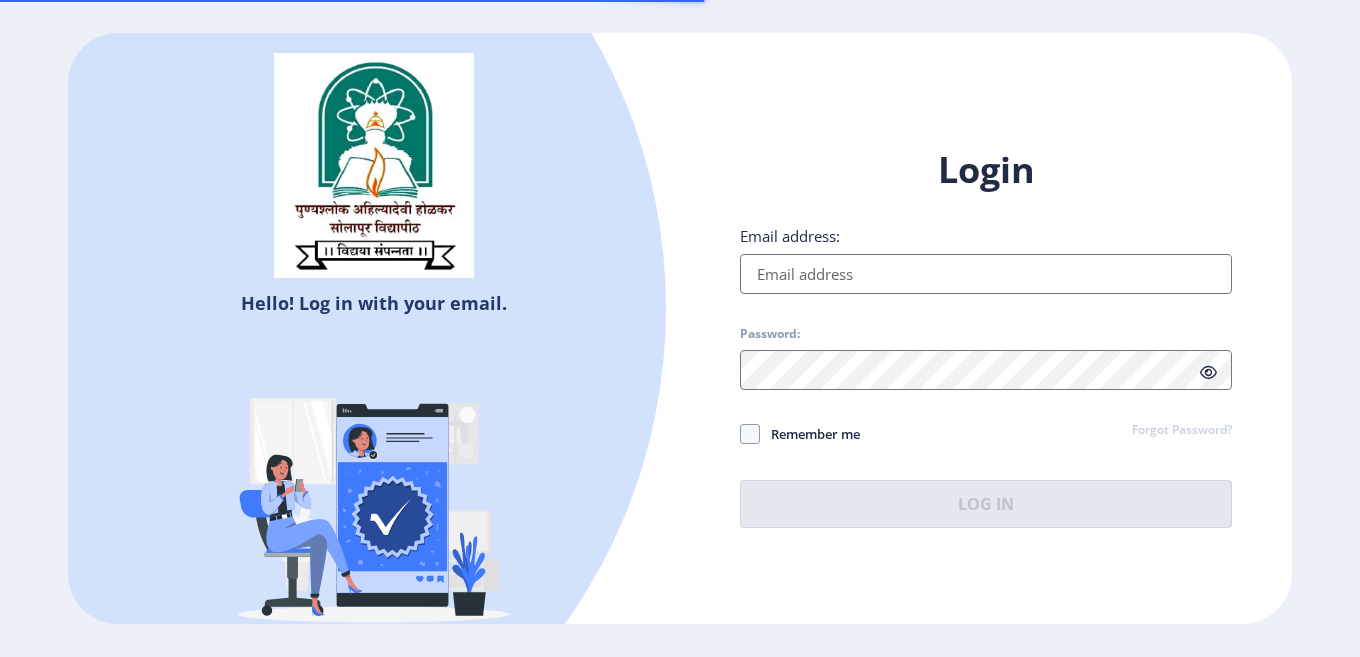scroll, scrollTop: 0, scrollLeft: 0, axis: both 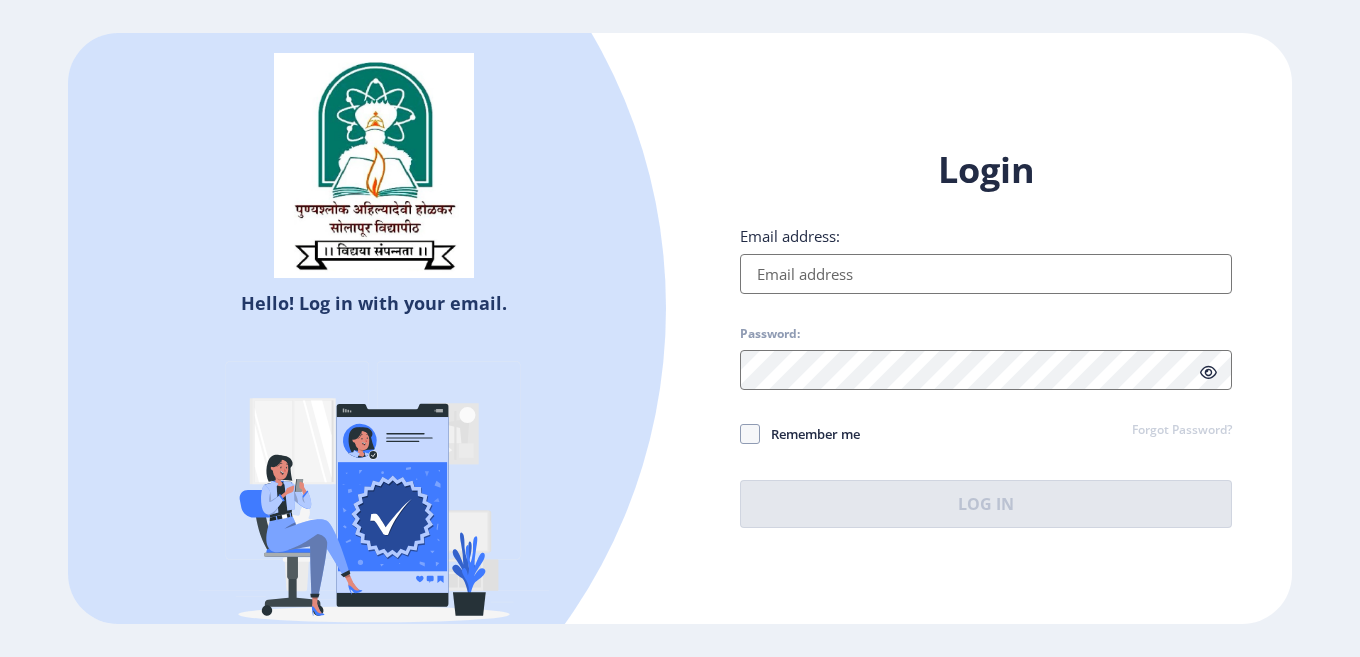 click on "Email address:" at bounding box center [986, 274] 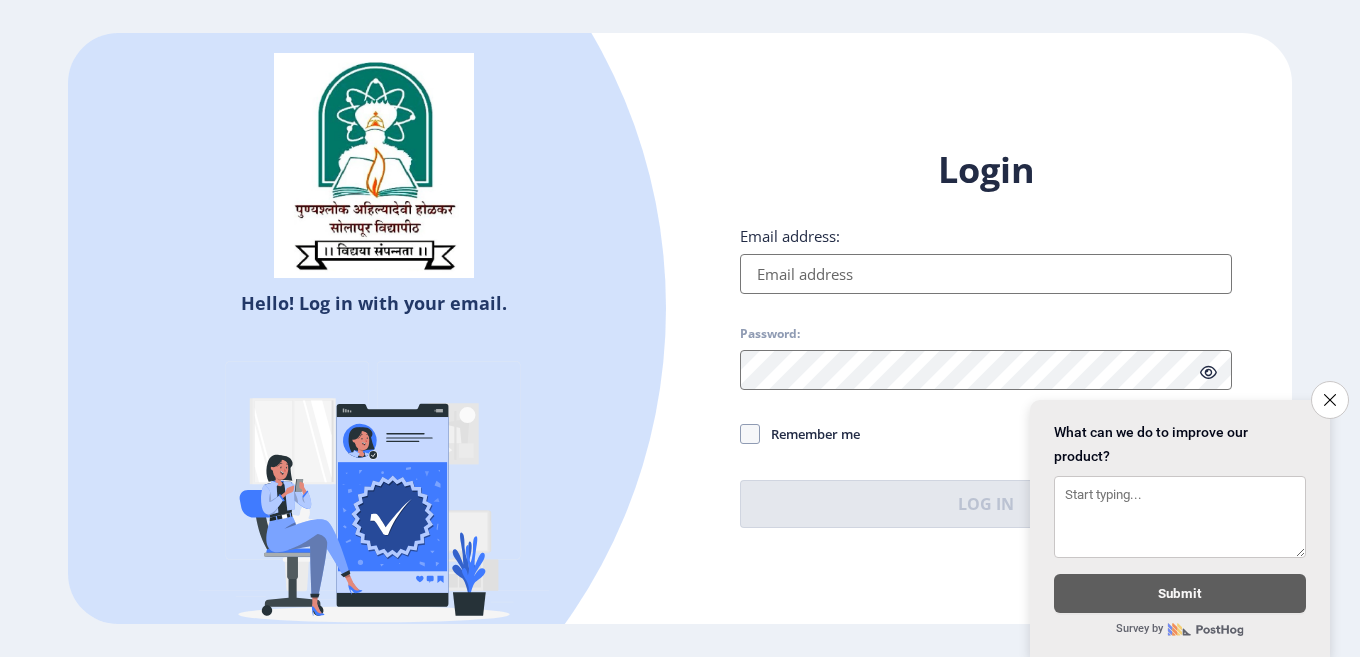 click on "Email address:" at bounding box center (986, 274) 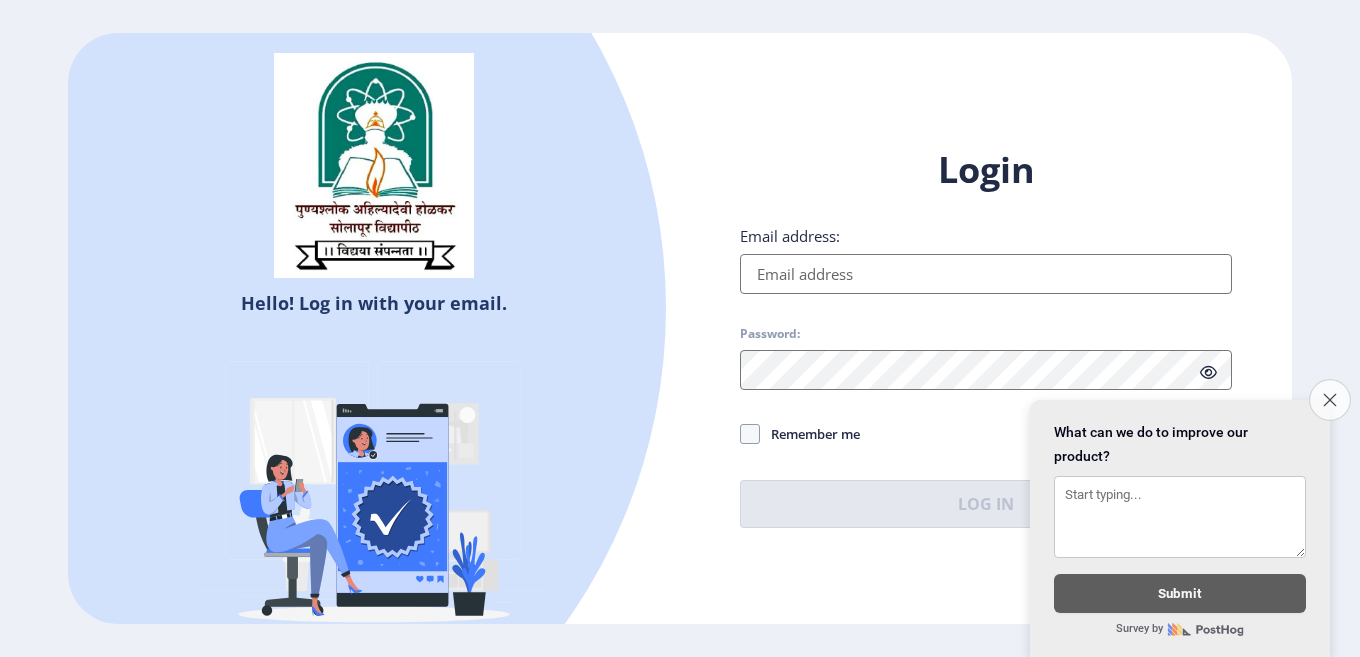 click on "Close survey" 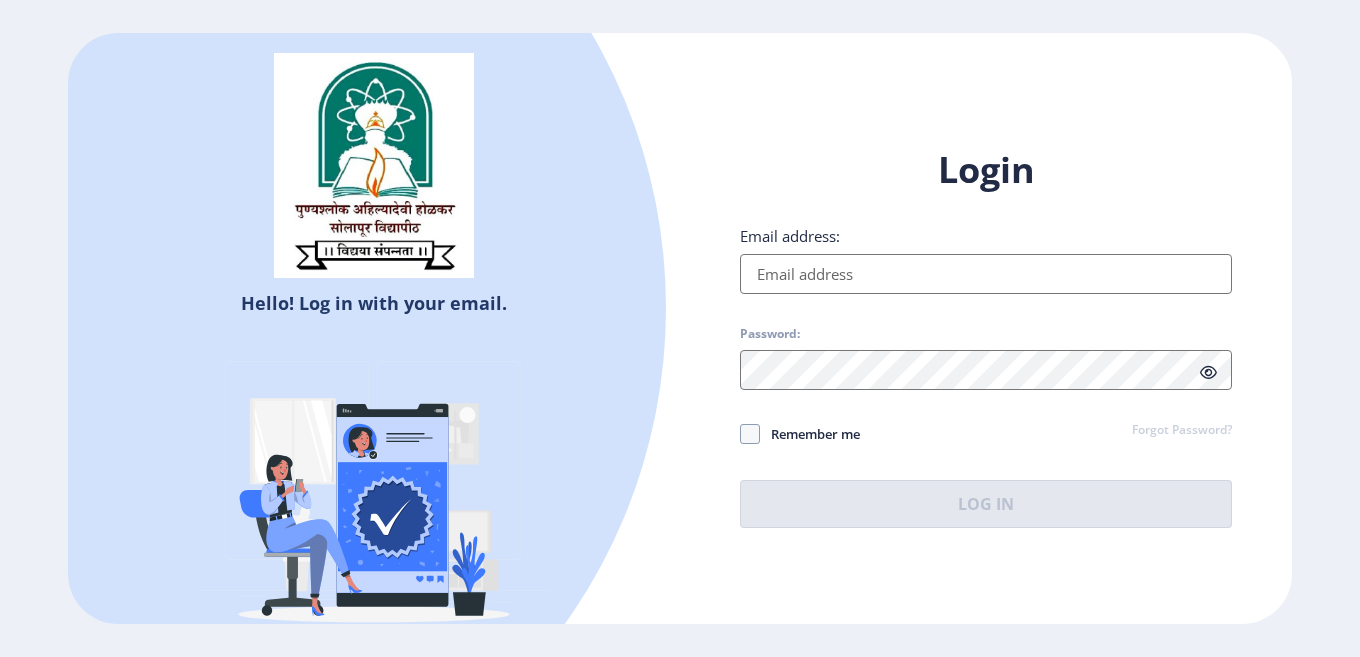 click on "Email address:" at bounding box center (986, 274) 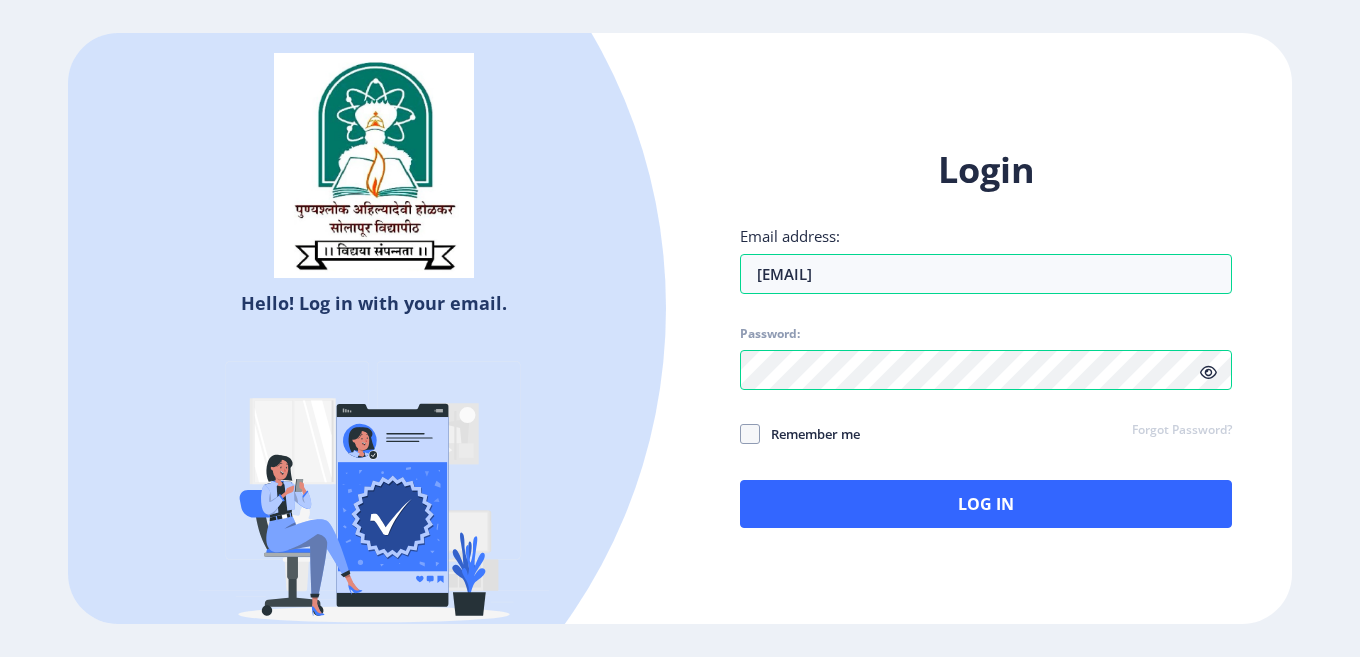 click 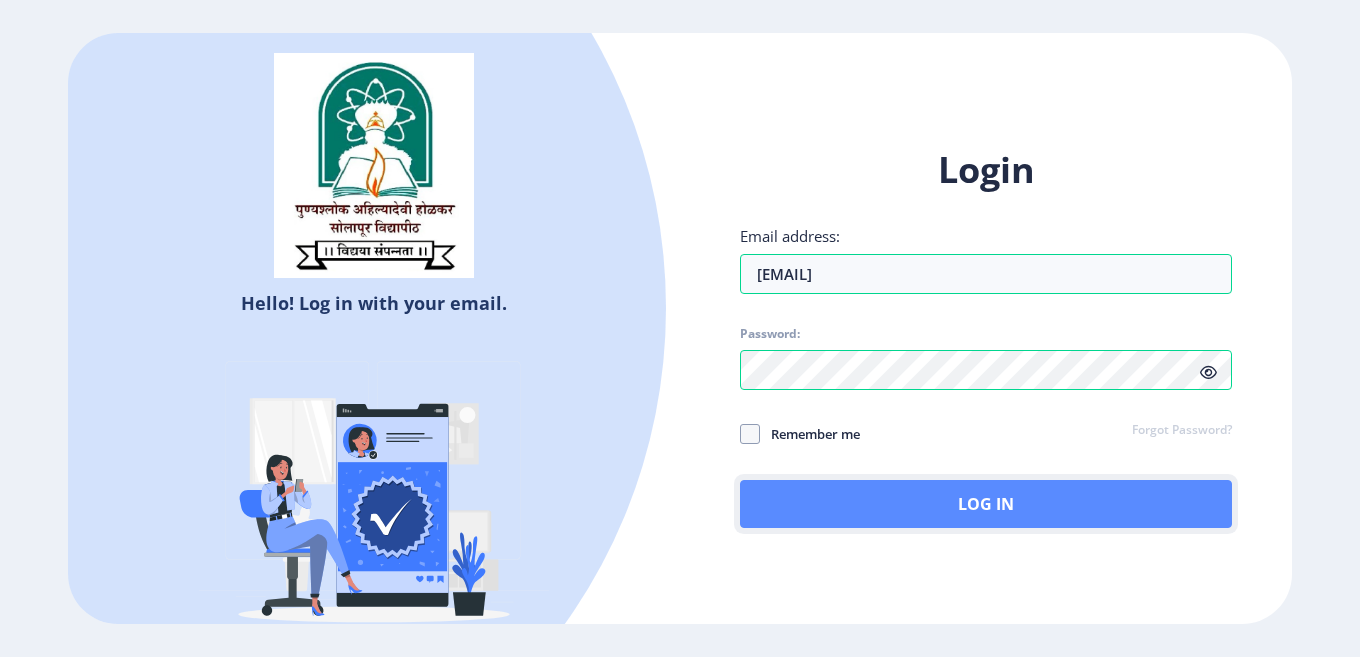 click on "Log In" 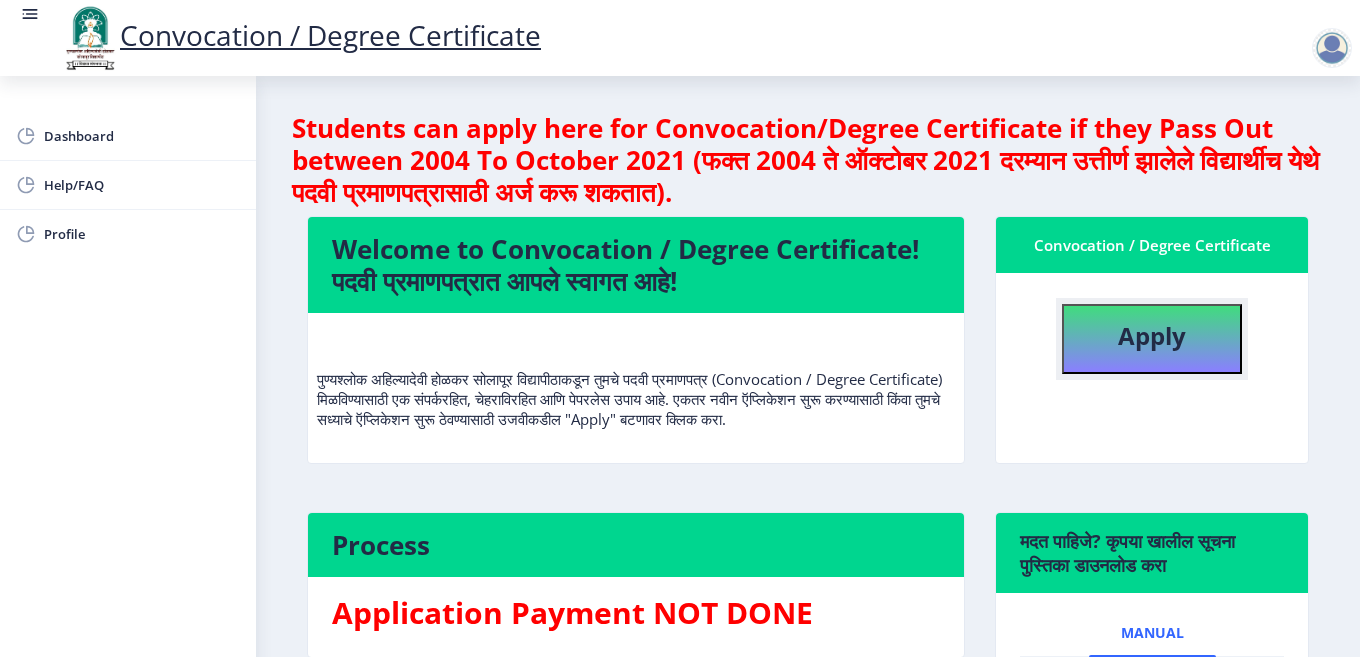 click on "Apply" 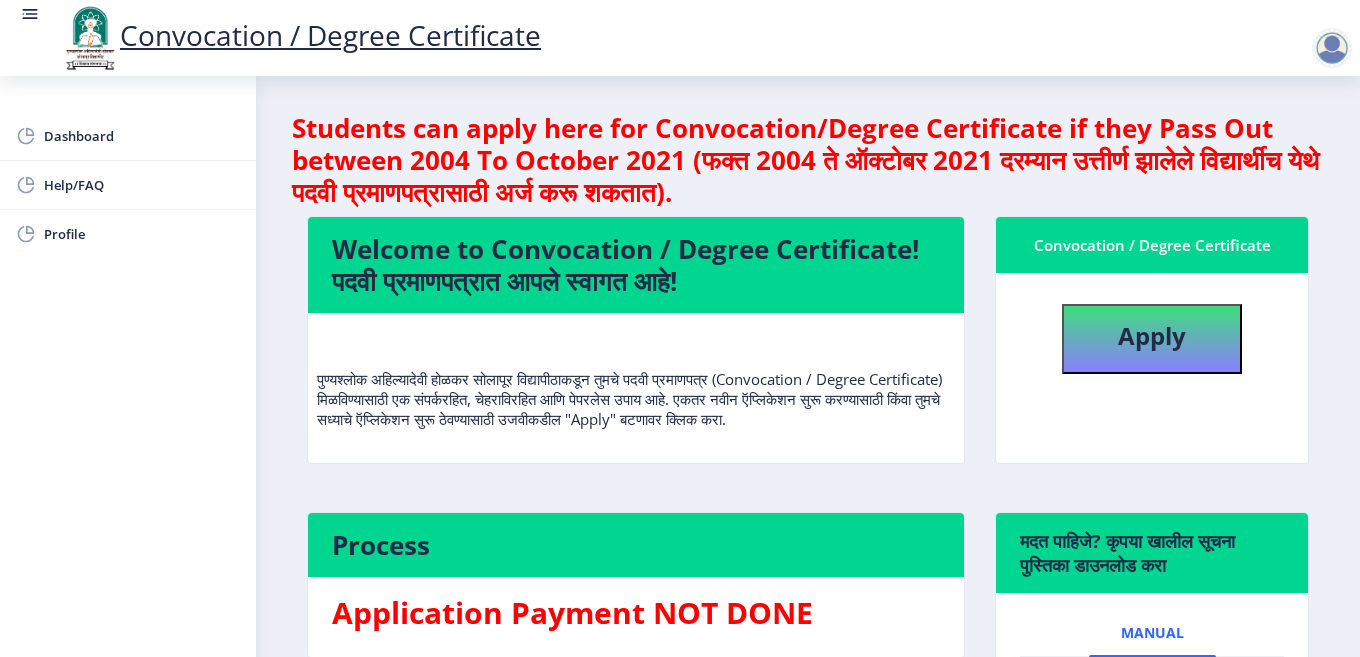 select 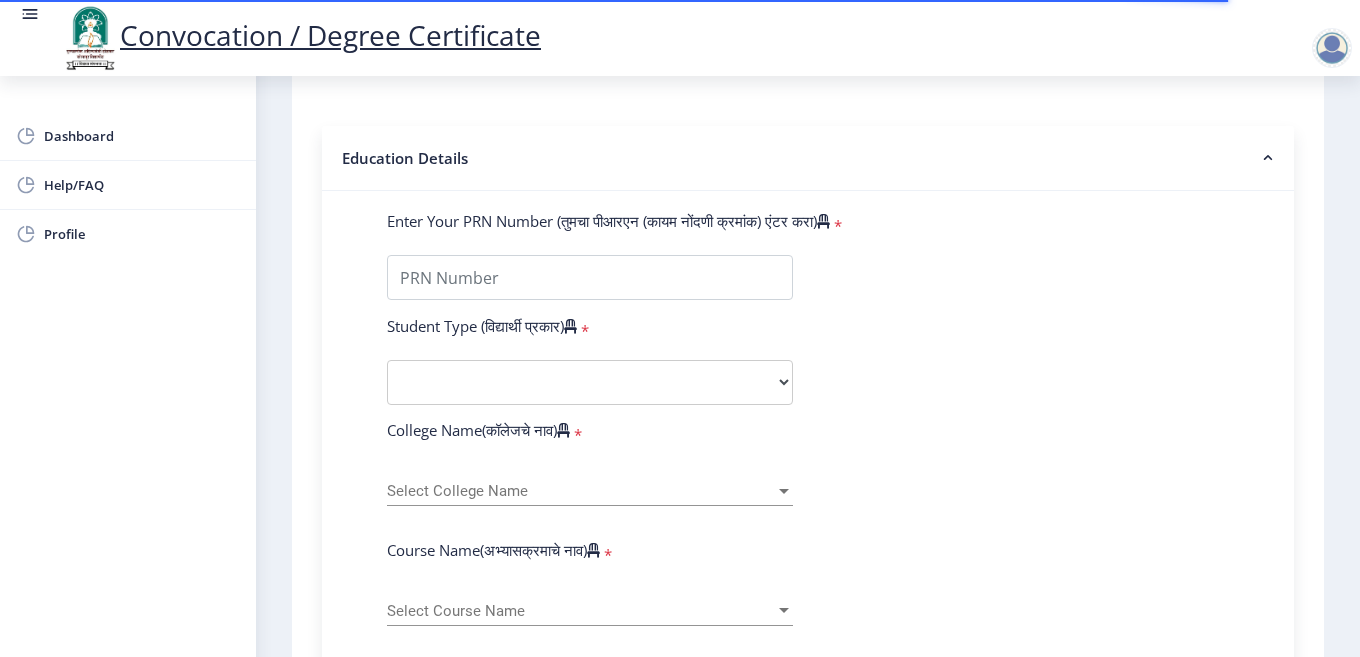 scroll, scrollTop: 400, scrollLeft: 0, axis: vertical 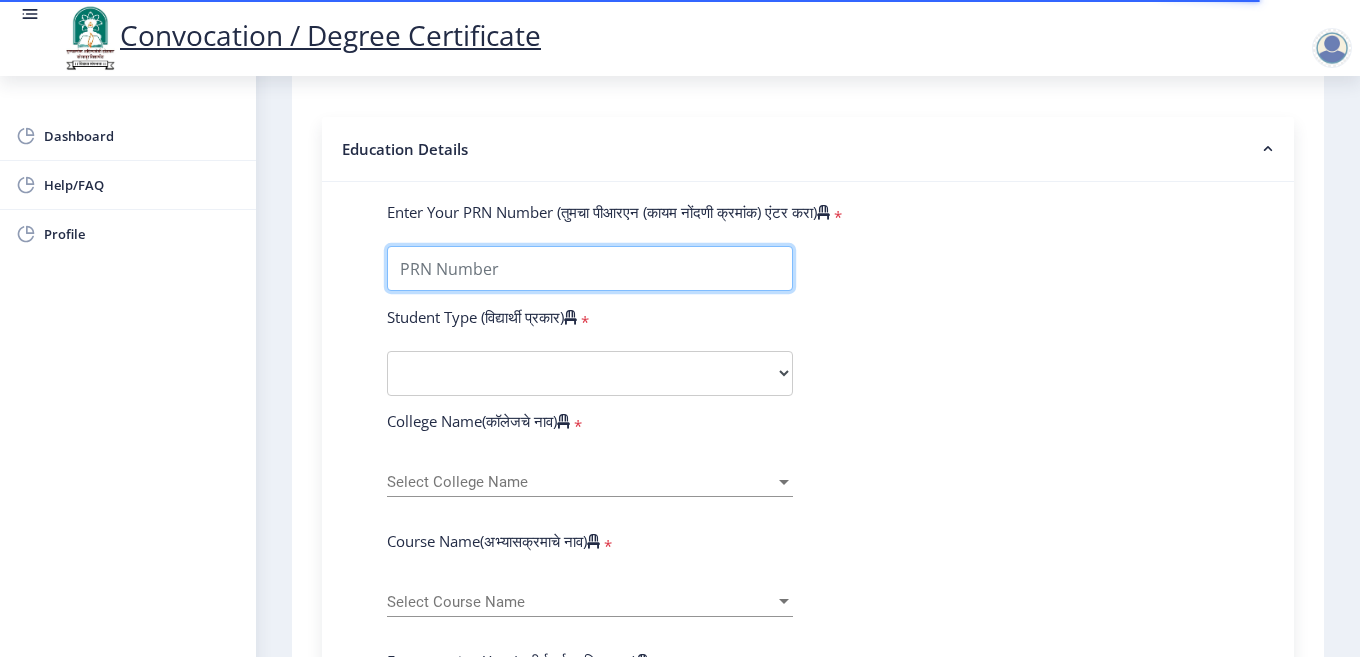 click on "Enter Your PRN Number (तुमचा पीआरएन (कायम नोंदणी क्रमांक) एंटर करा)" at bounding box center (590, 268) 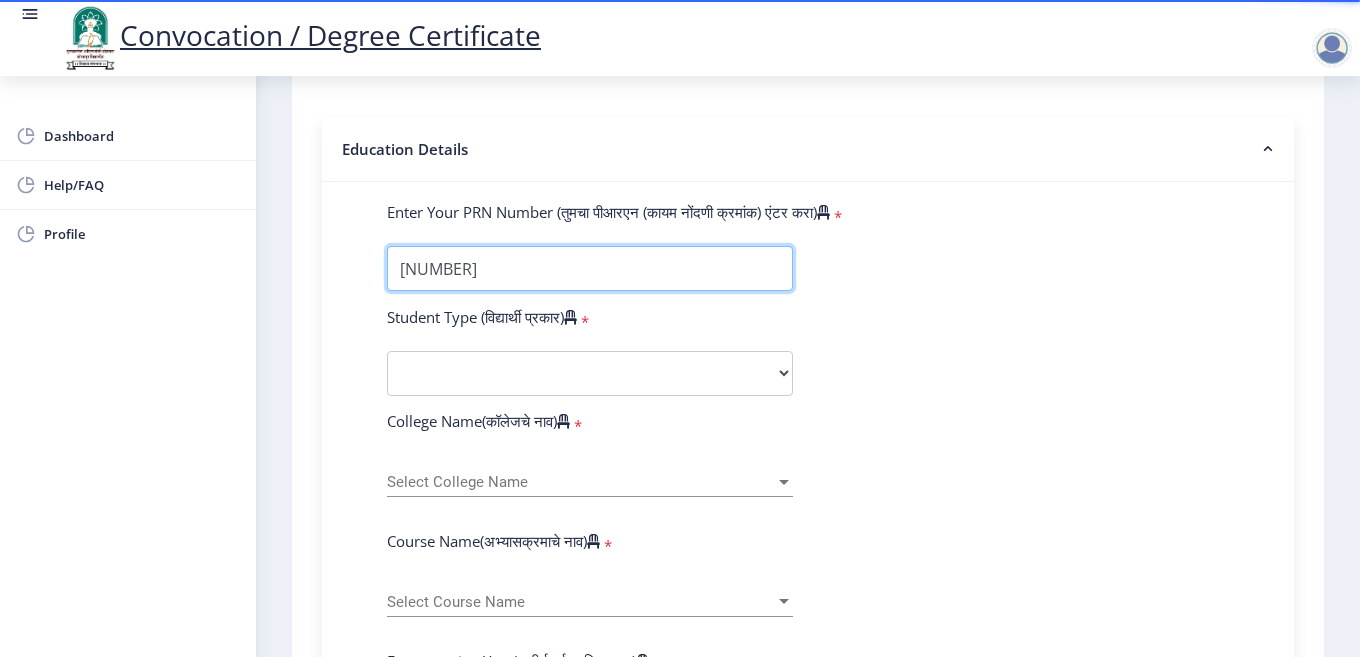 type on "2012032500215251" 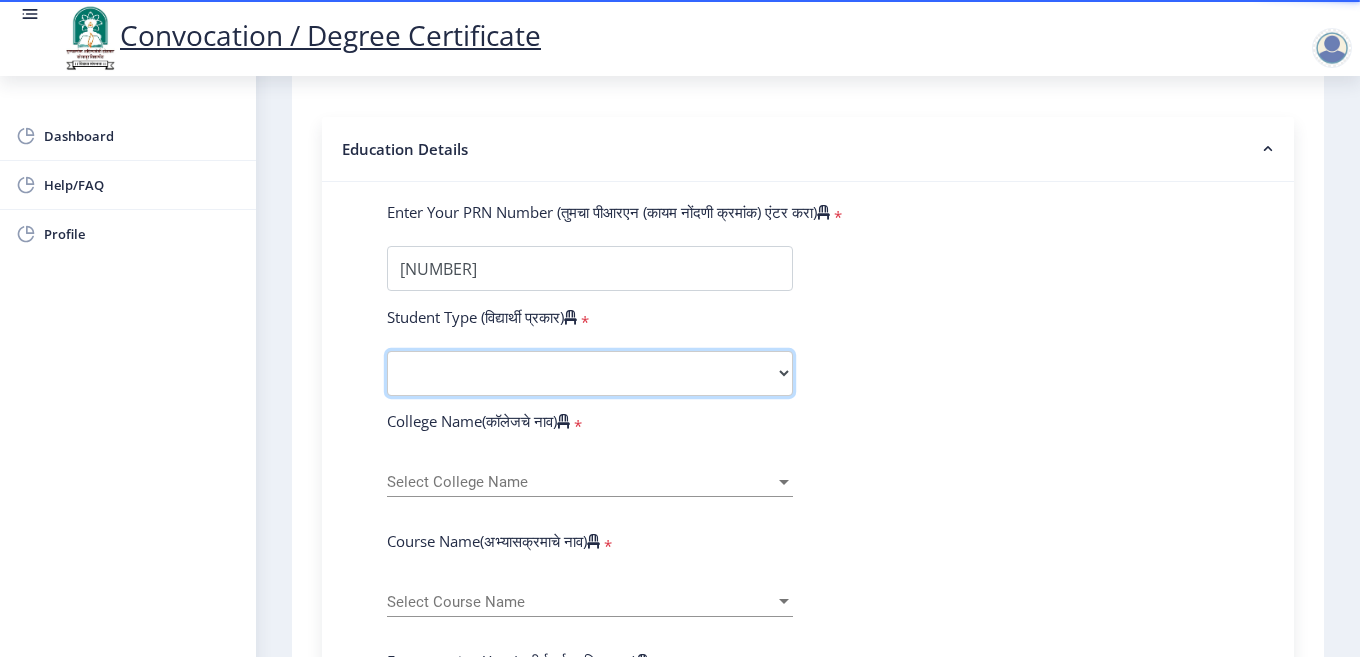 click on "Select Student Type Regular External" at bounding box center [590, 373] 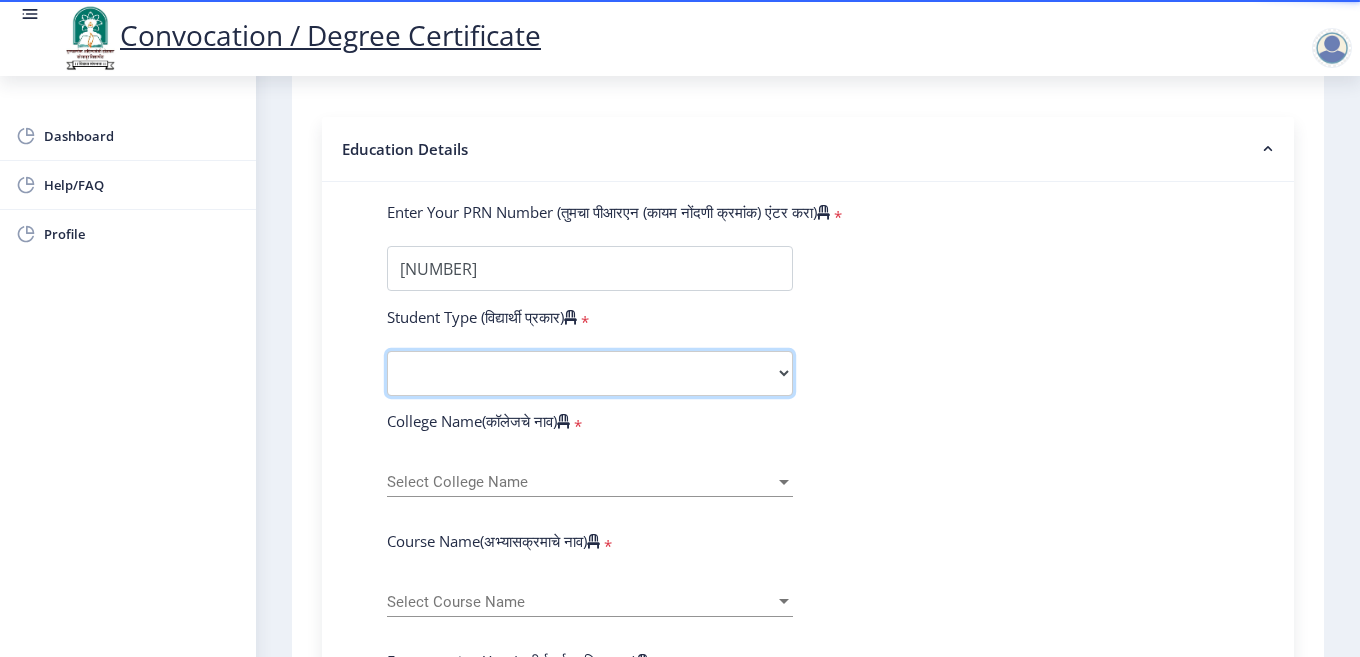 select on "Regular" 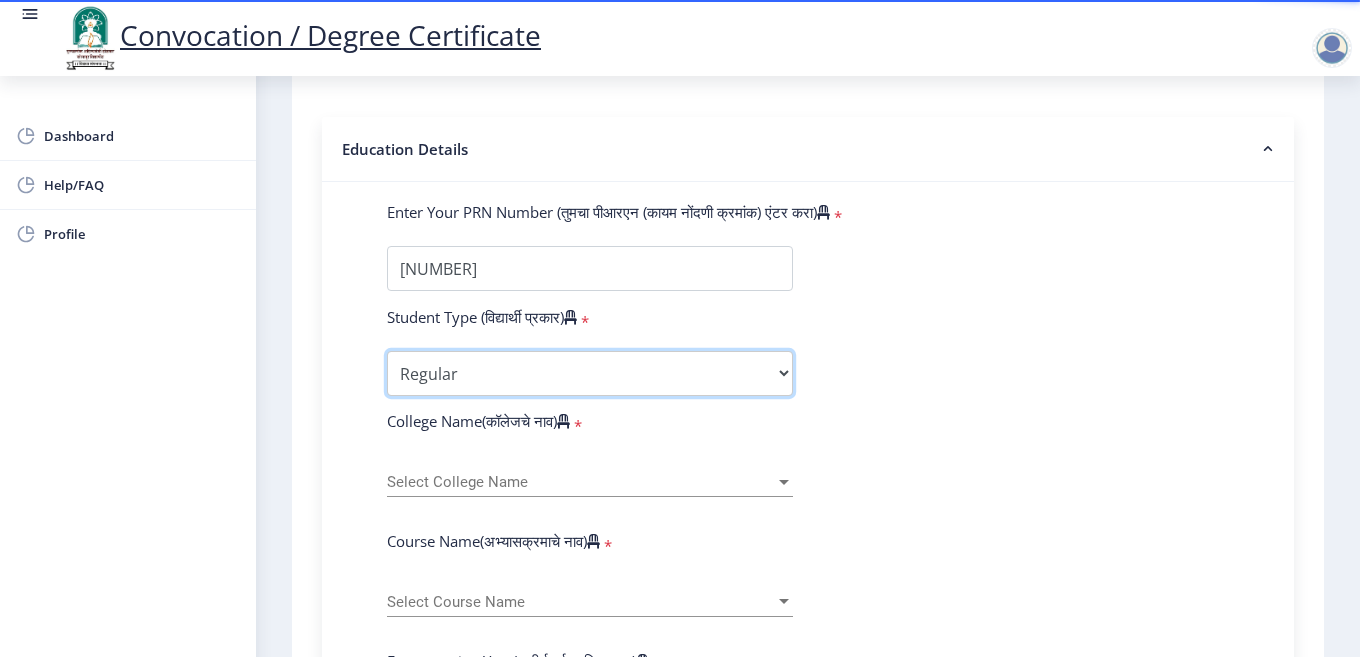 click on "Select Student Type Regular External" at bounding box center (590, 373) 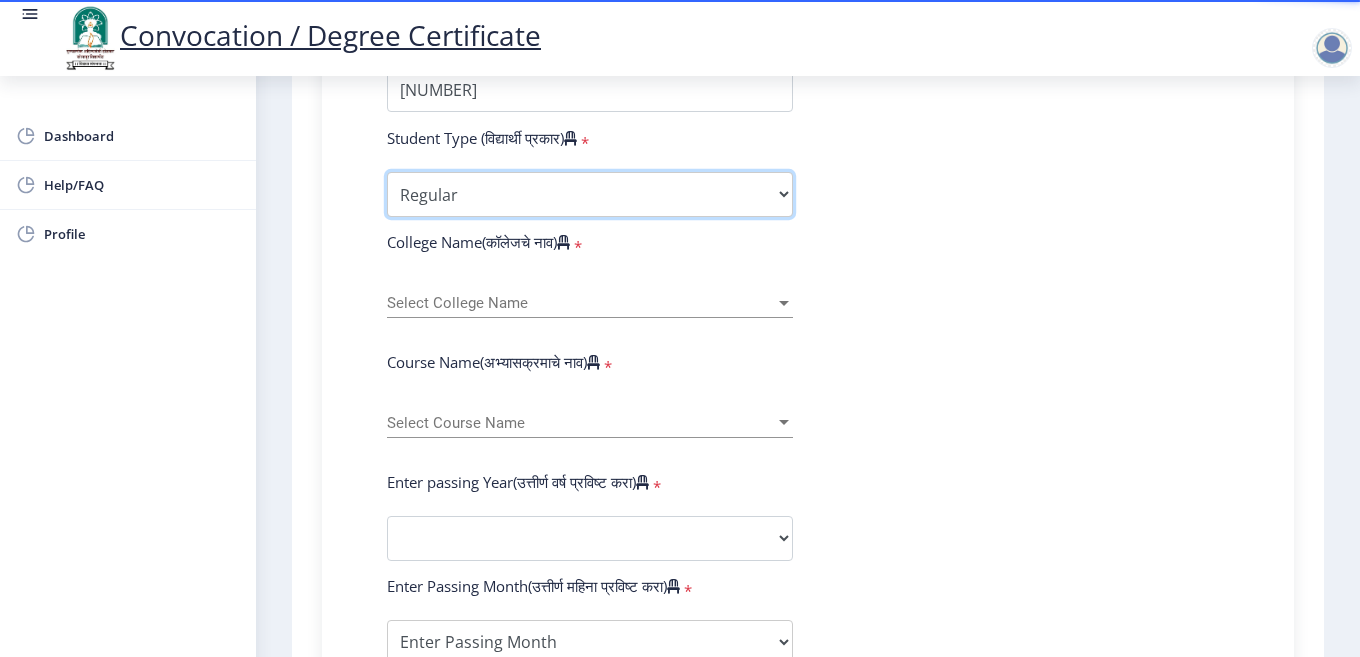scroll, scrollTop: 600, scrollLeft: 0, axis: vertical 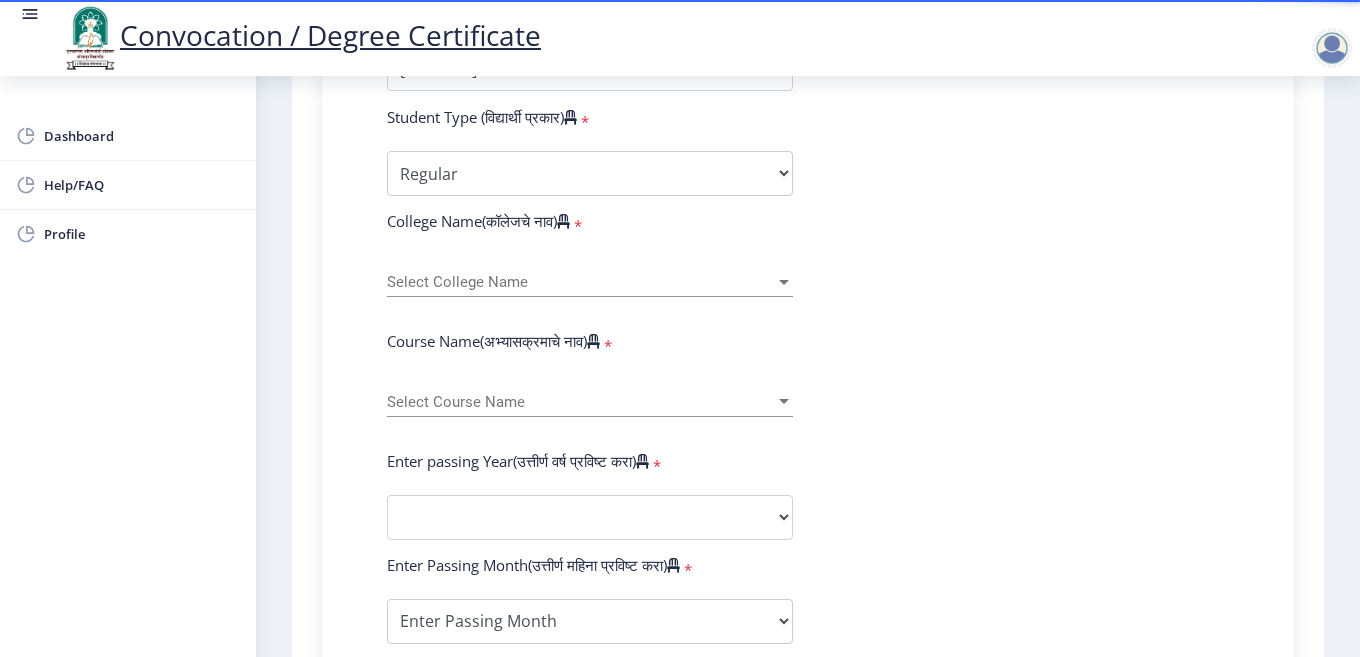 click on "Enter Your PRN Number (तुमचा पीआरएन (कायम नोंदणी क्रमांक) एंटर करा)   * Student Type (विद्यार्थी प्रकार)    * Select Student Type Regular External College Name(कॉलेजचे नाव)   * Select College Name Select College Name Course Name(अभ्यासक्रमाचे नाव)   * Select Course Name Select Course Name Enter passing Year(उत्तीर्ण वर्ष प्रविष्ट करा)   *  2025   2024   2023   2022   2021   2020   2019   2018   2017   2016   2015   2014   2013   2012   2011   2010   2009   2008   2007   2006   2005   2004   2003   2002   2001   2000   1999   1998   1997   1996   1995   1994   1993   1992   1991   1990   1989   1988   1987   1986   1985   1984   1983   1982   1981   1980   1979   1978   1977   1976  Enter Passing Month(उत्तीर्ण महिना प्रविष्ट करा)   * Enter Passing Month" 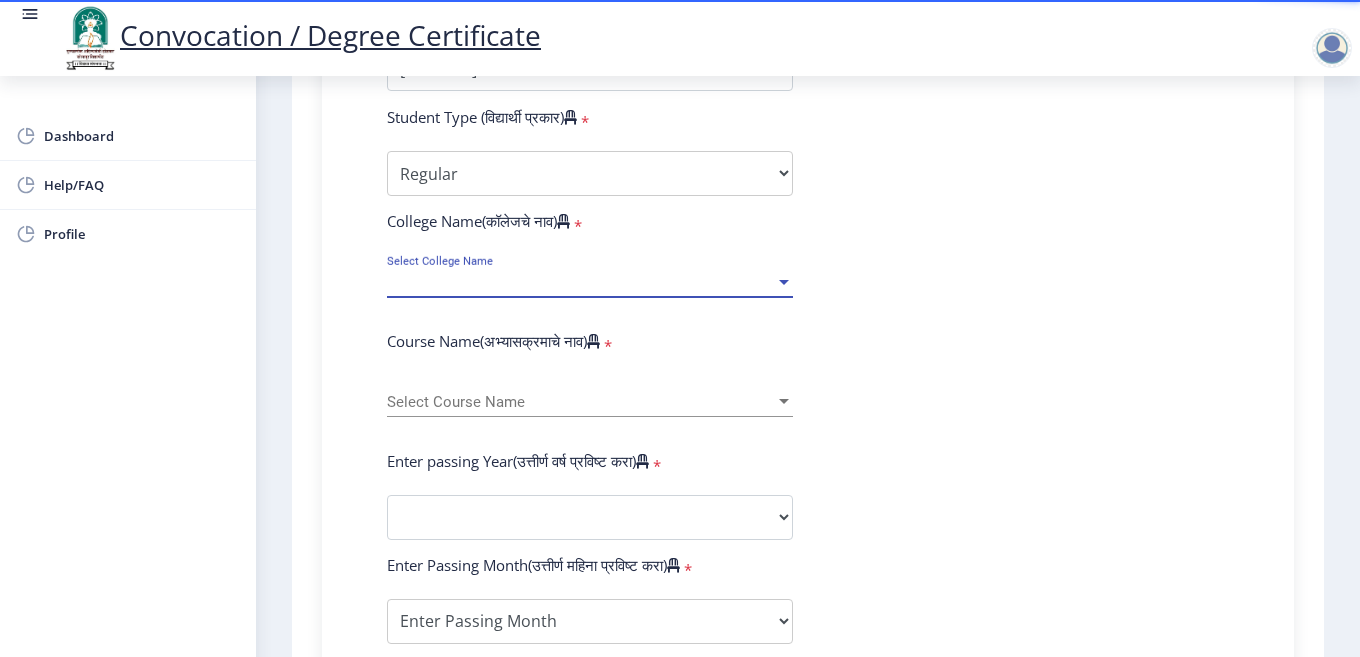 click at bounding box center [784, 282] 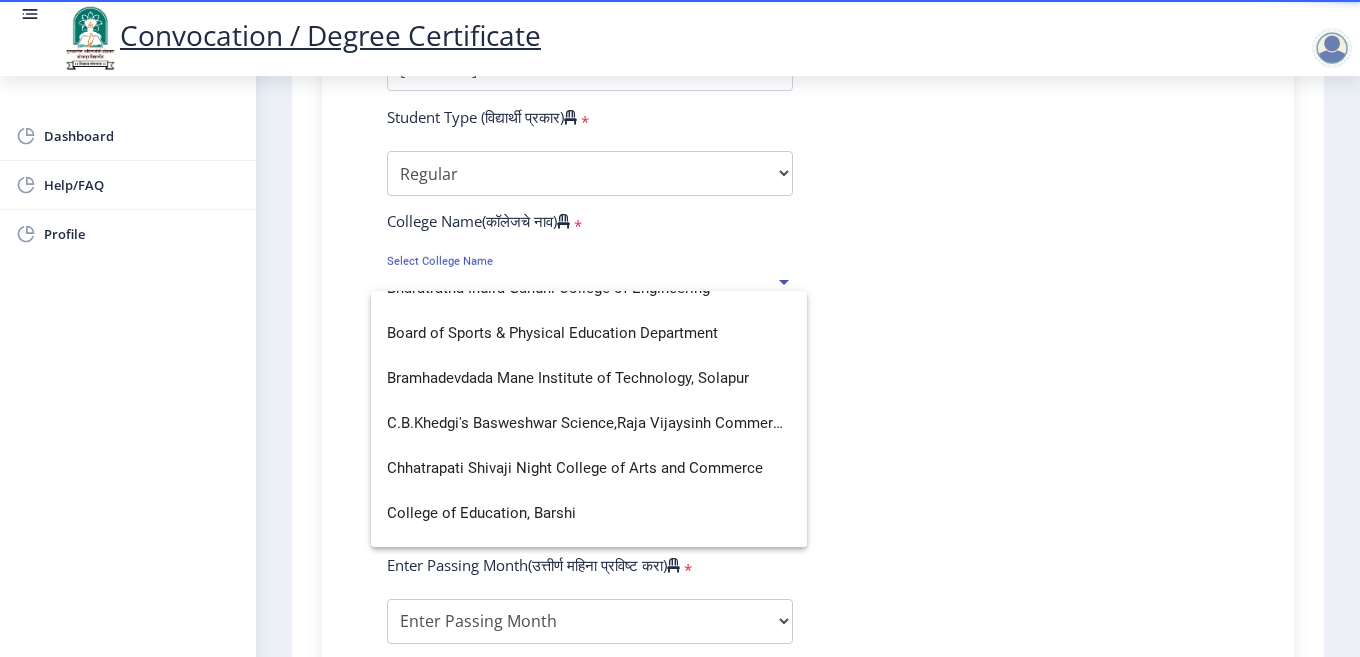 scroll, scrollTop: 800, scrollLeft: 0, axis: vertical 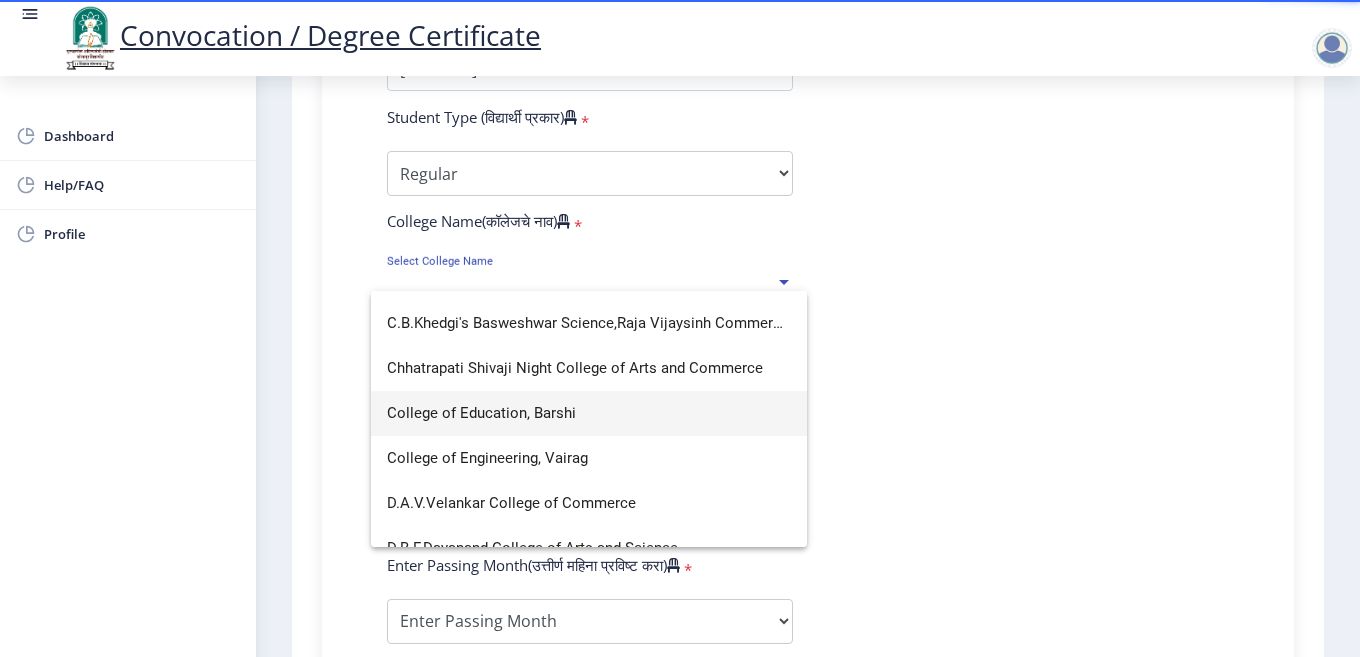 click on "College of Education, Barshi" at bounding box center (589, 413) 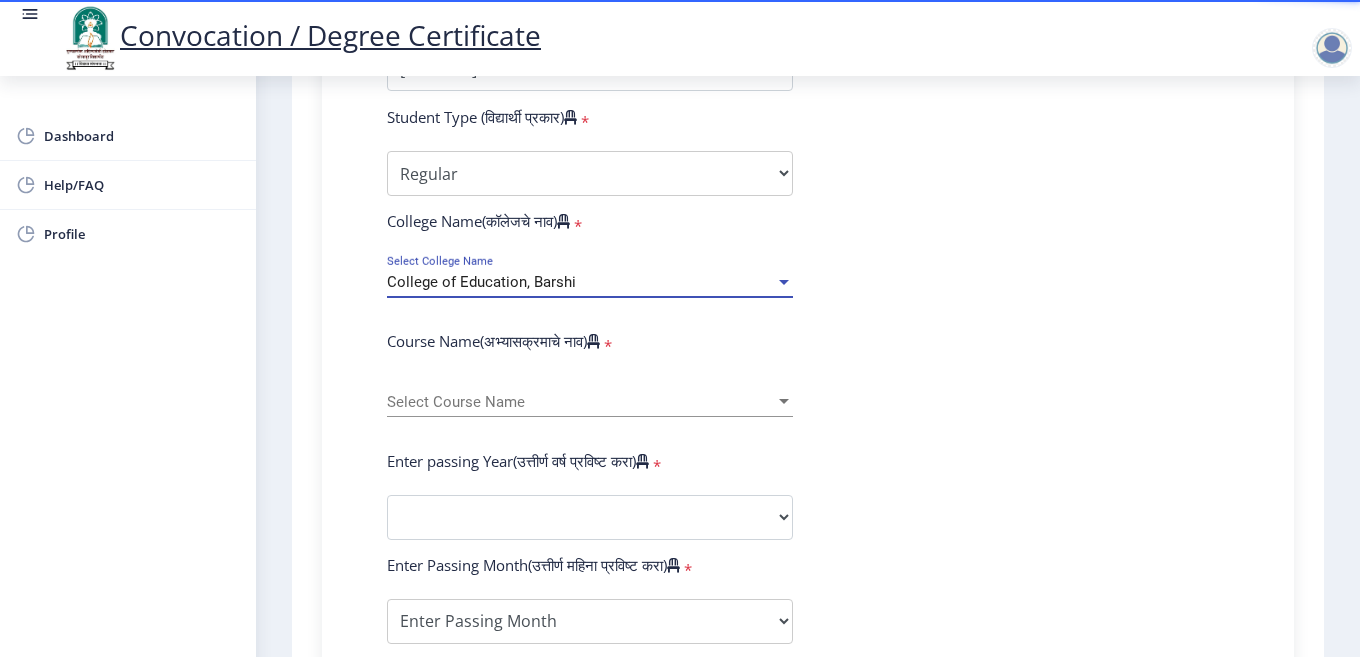 click on "Select Course Name" at bounding box center (581, 402) 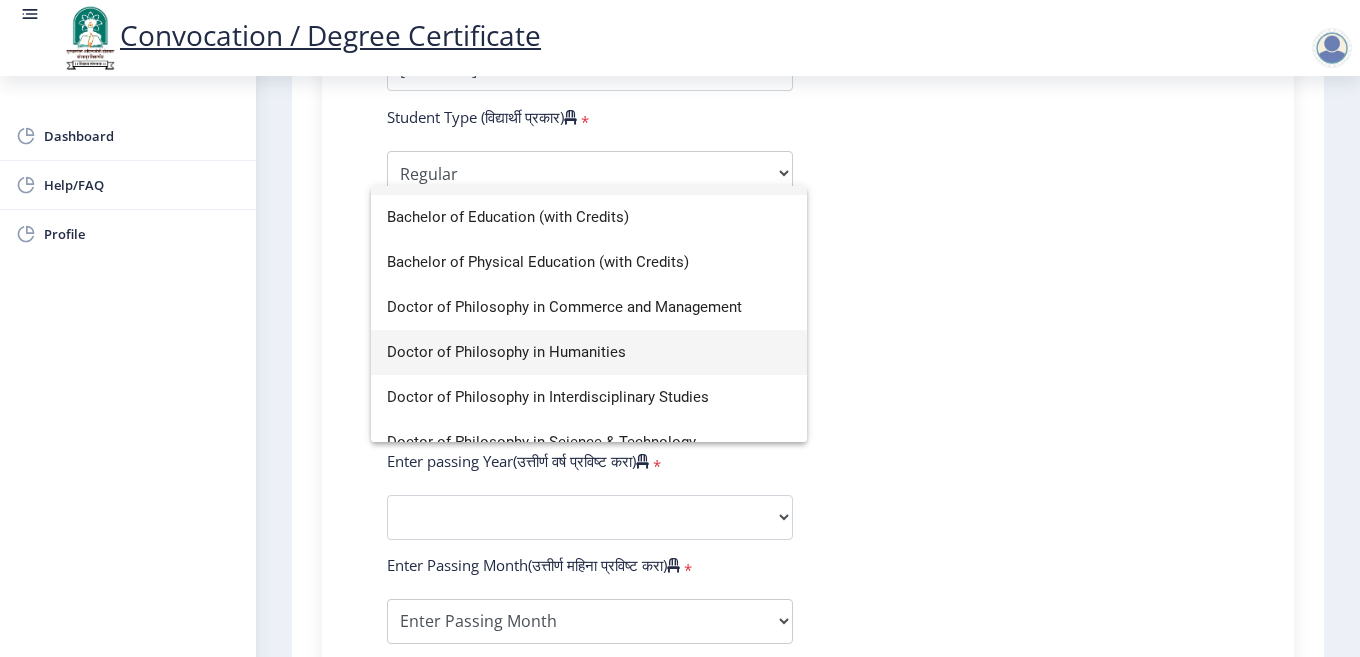 scroll, scrollTop: 0, scrollLeft: 0, axis: both 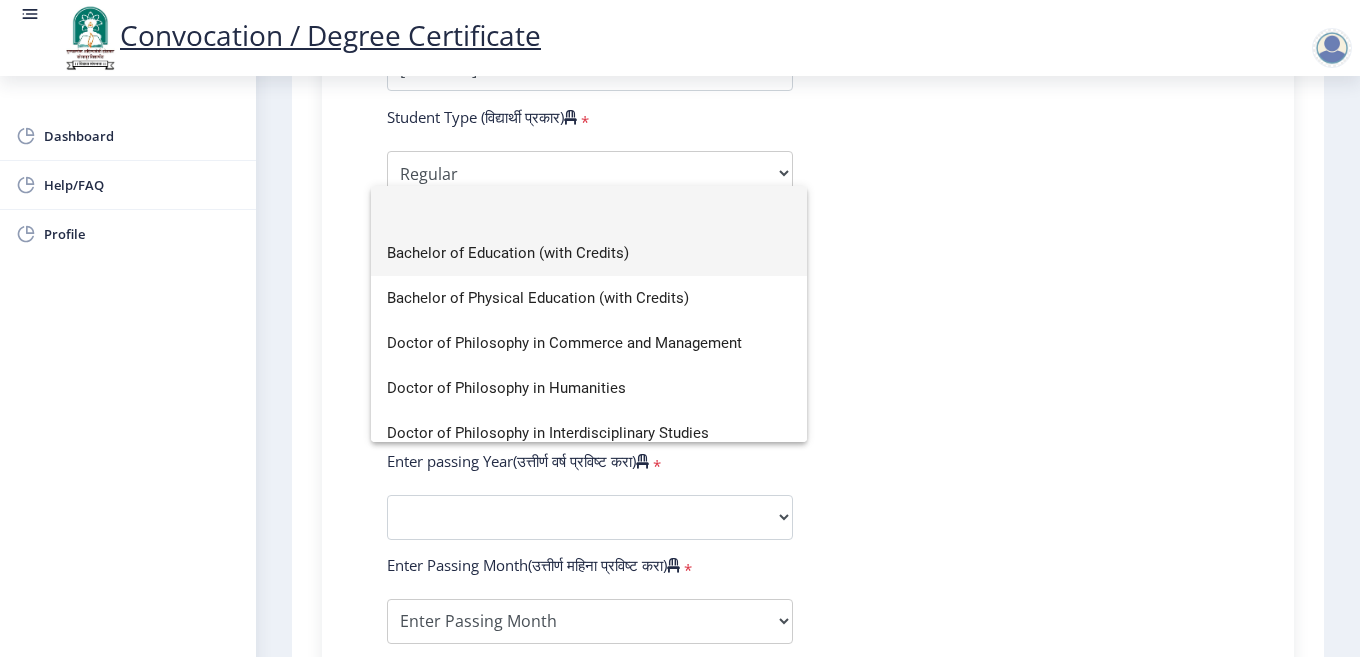 click on "Bachelor of Education (with Credits)" at bounding box center [589, 253] 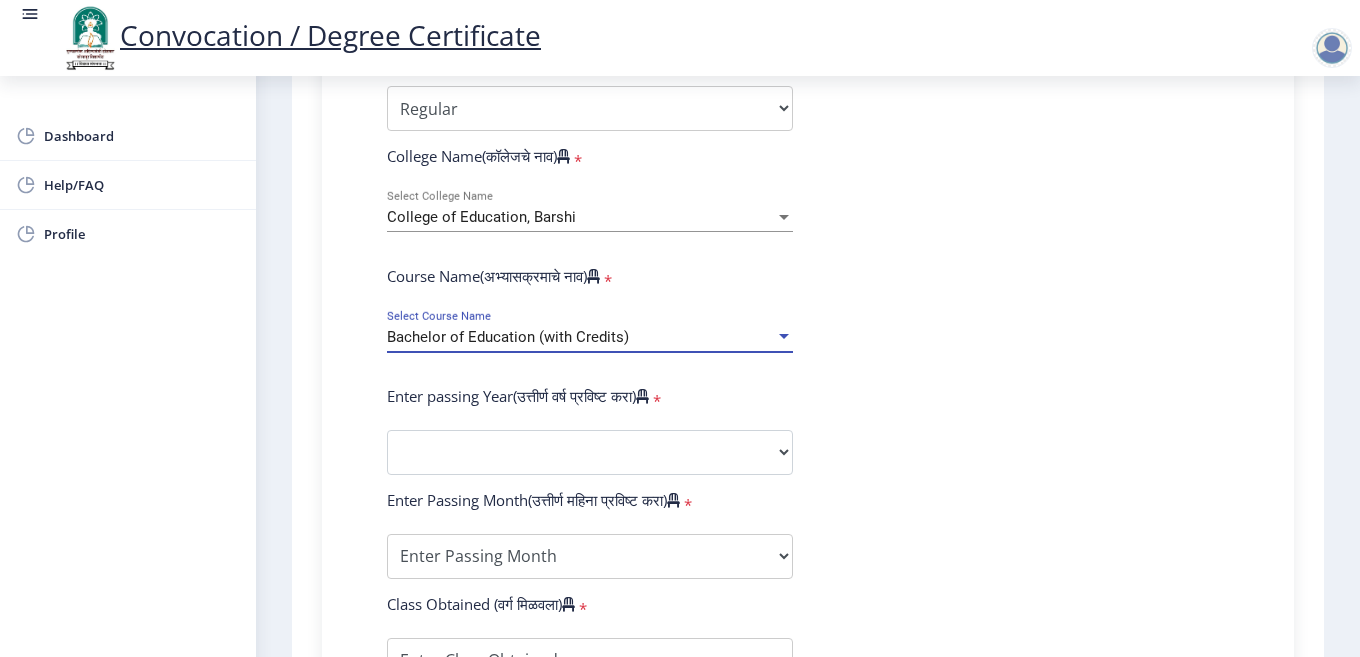 scroll, scrollTop: 700, scrollLeft: 0, axis: vertical 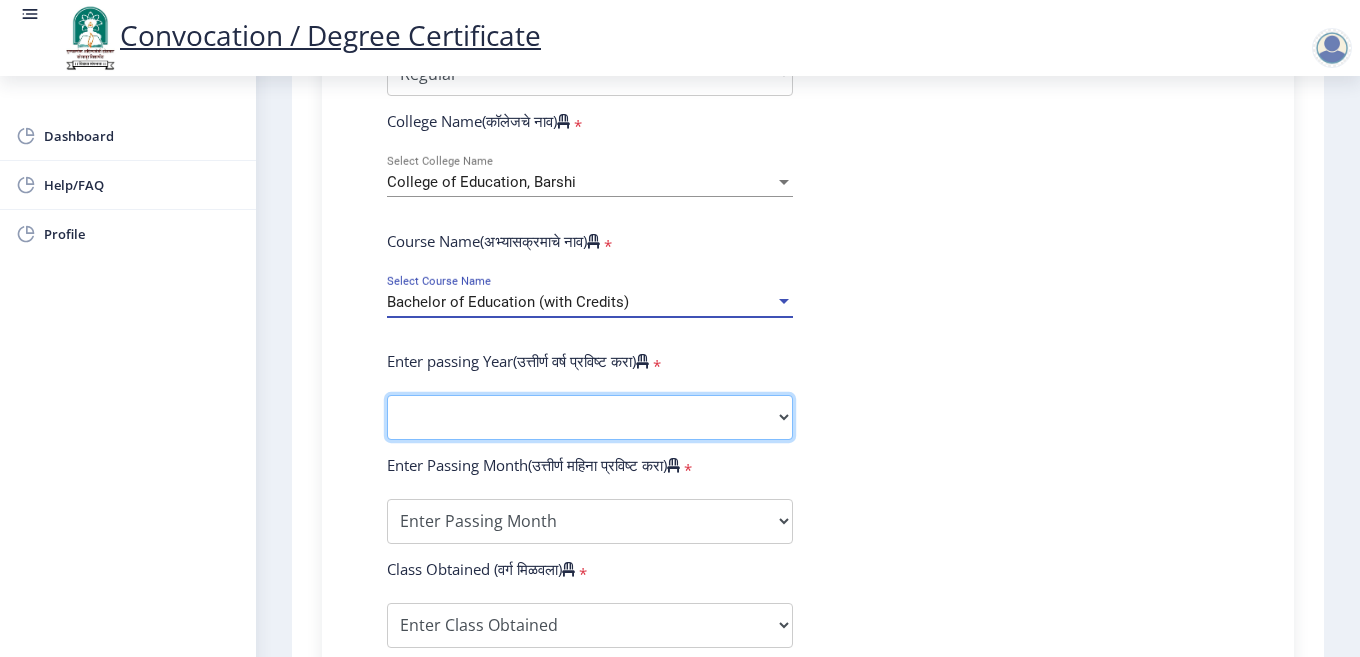 click on "2025   2024   2023   2022   2021   2020   2019   2018   2017   2016   2015   2014   2013   2012   2011   2010   2009   2008   2007   2006   2005   2004   2003   2002   2001   2000   1999   1998   1997   1996   1995   1994   1993   1992   1991   1990   1989   1988   1987   1986   1985   1984   1983   1982   1981   1980   1979   1978   1977   1976" 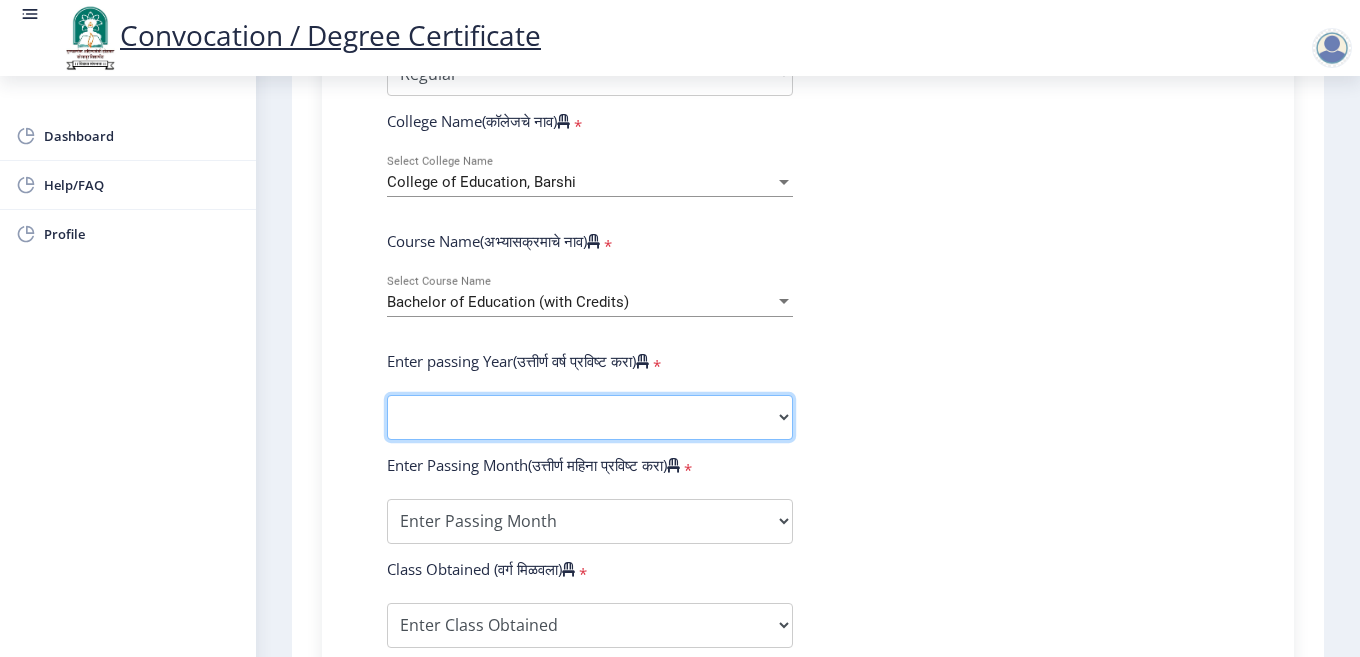 select on "2013" 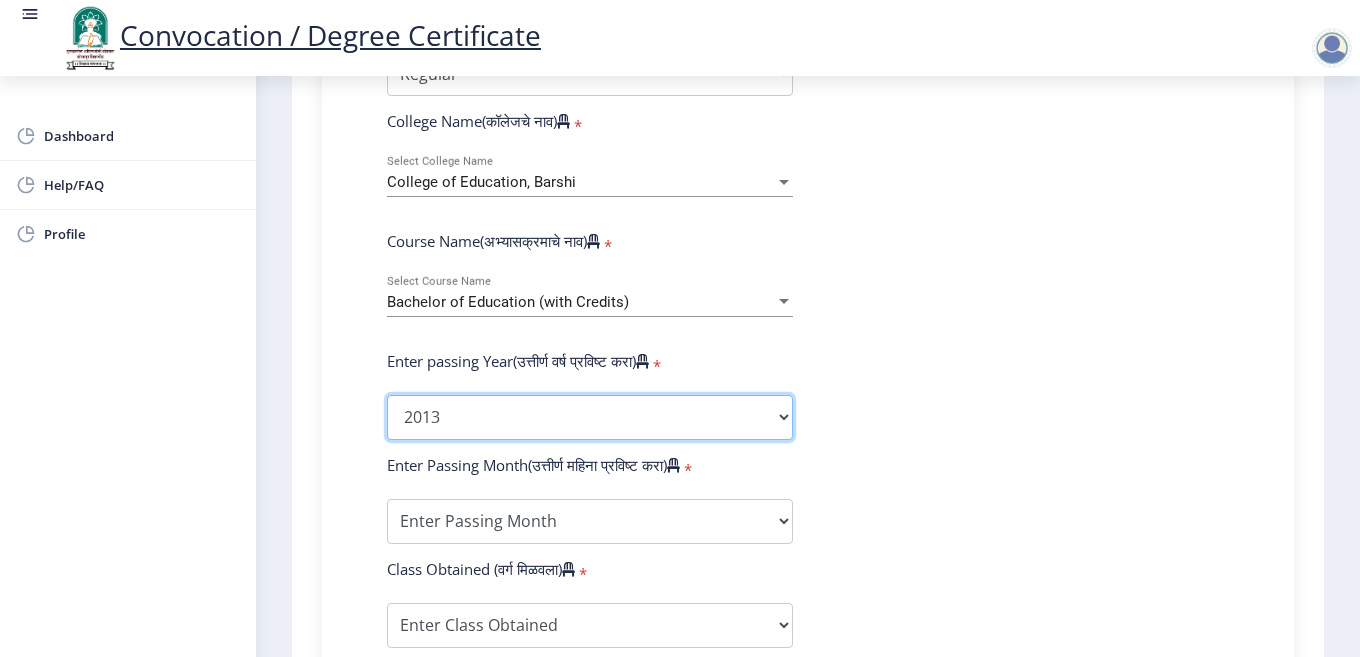 click on "2025   2024   2023   2022   2021   2020   2019   2018   2017   2016   2015   2014   2013   2012   2011   2010   2009   2008   2007   2006   2005   2004   2003   2002   2001   2000   1999   1998   1997   1996   1995   1994   1993   1992   1991   1990   1989   1988   1987   1986   1985   1984   1983   1982   1981   1980   1979   1978   1977   1976" 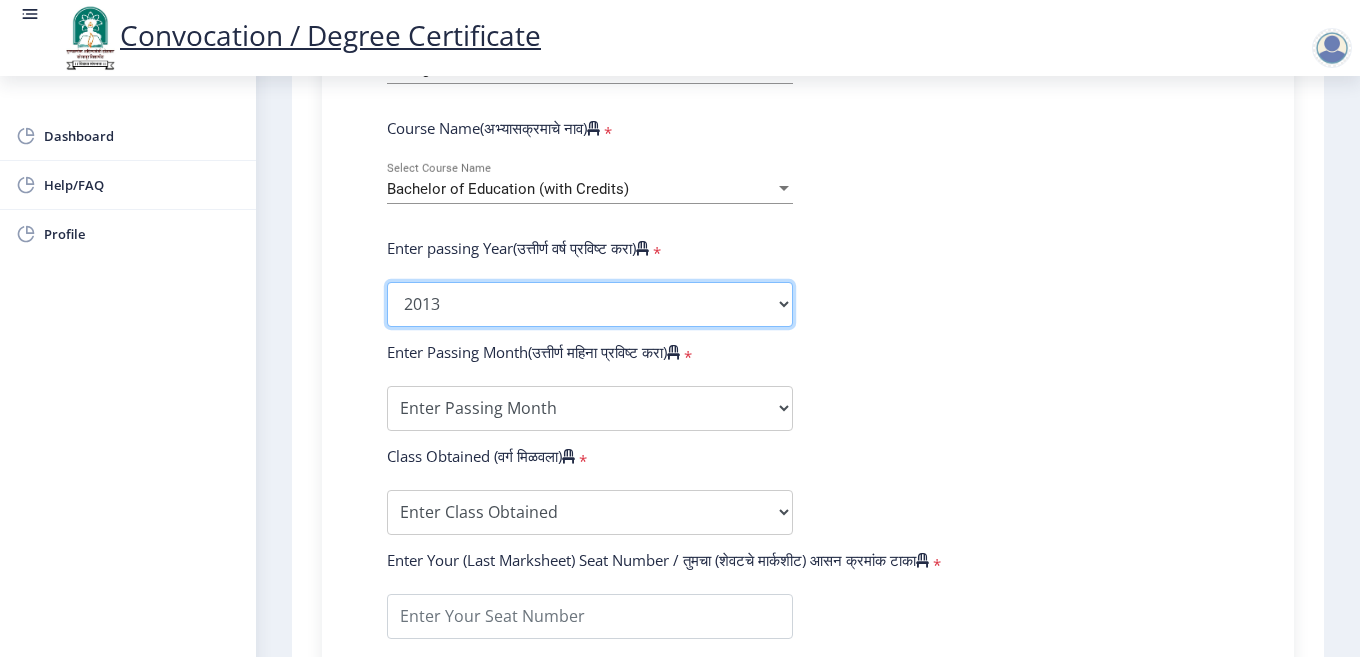 scroll, scrollTop: 900, scrollLeft: 0, axis: vertical 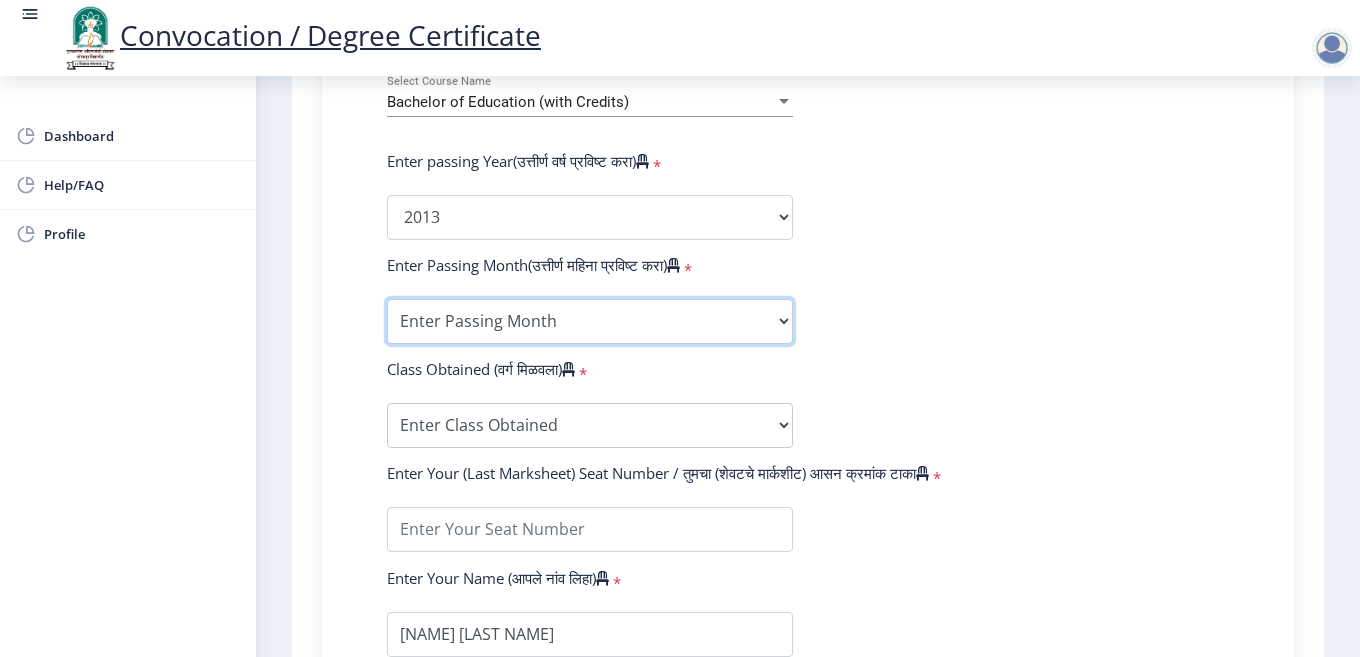click on "Enter Passing Month March April May October November December" at bounding box center (590, 321) 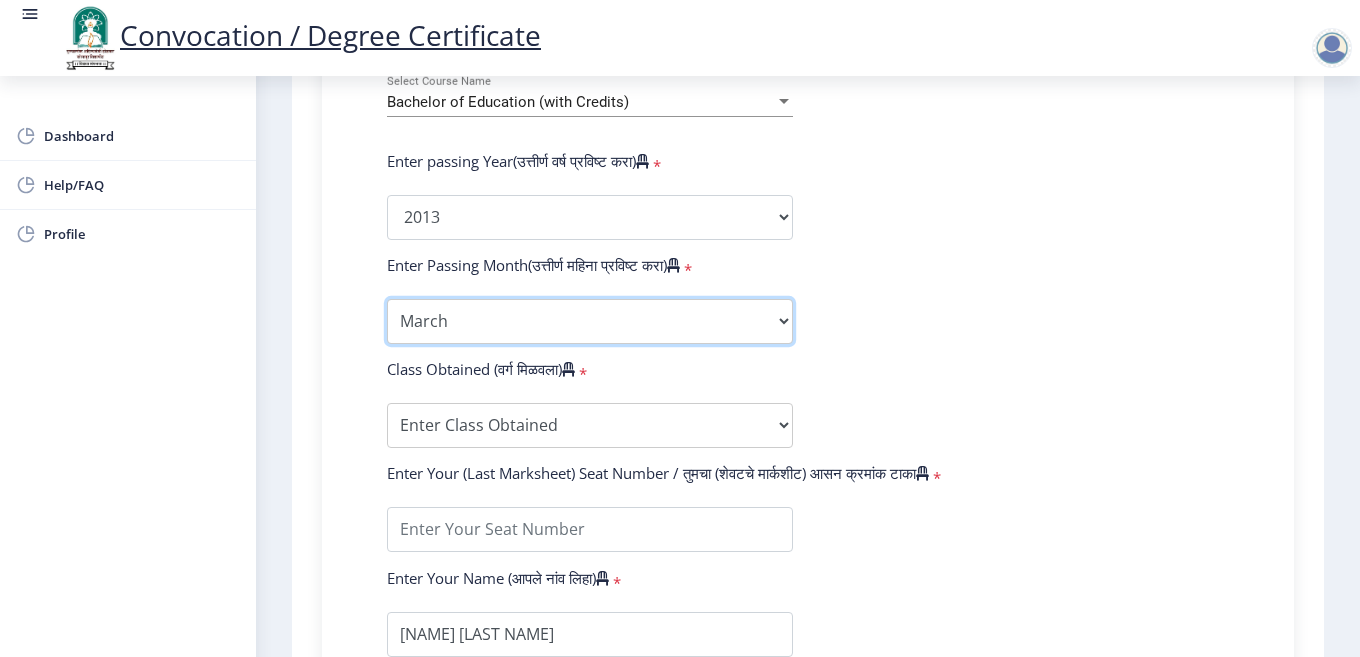 click on "Enter Passing Month March April May October November December" at bounding box center [590, 321] 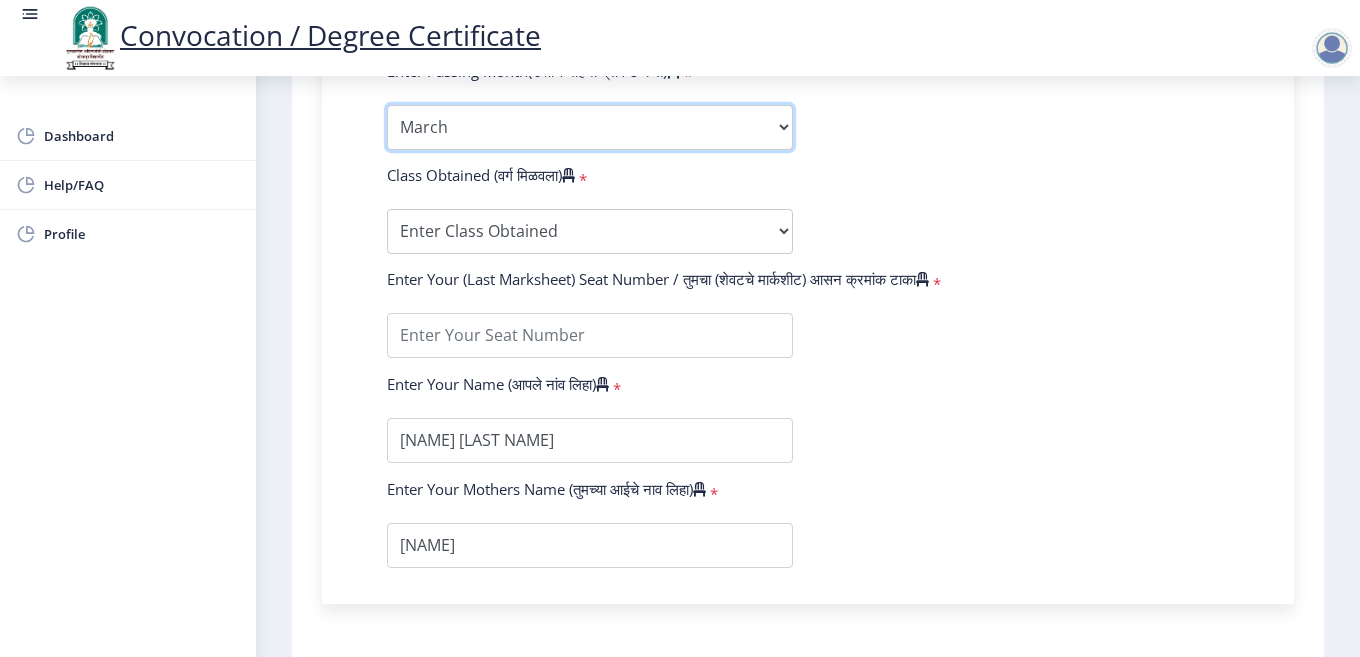 scroll, scrollTop: 1100, scrollLeft: 0, axis: vertical 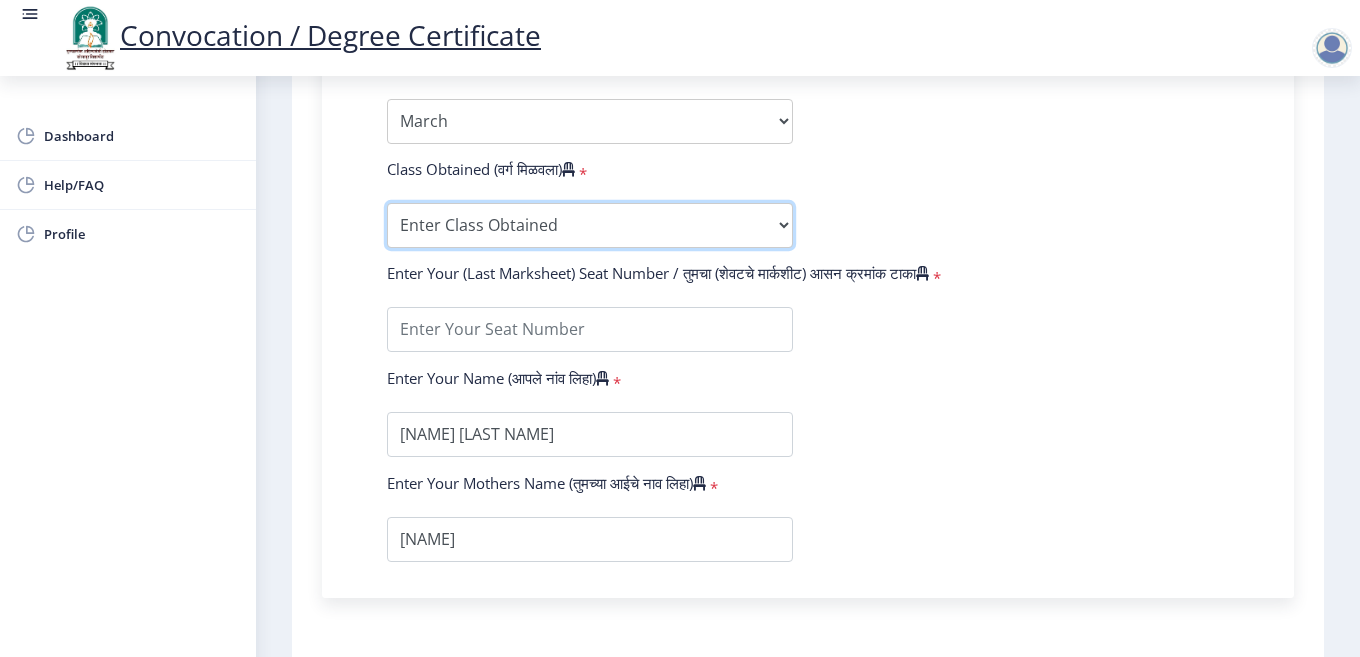 click on "Enter Class Obtained FIRST CLASS WITH DISTINCTION FIRST CLASS HIGHER SECOND CLASS SECOND CLASS PASS CLASS Grade O Grade A+ Grade A Grade B+ Grade B Grade C+ Grade C Grade D Grade E" at bounding box center (590, 225) 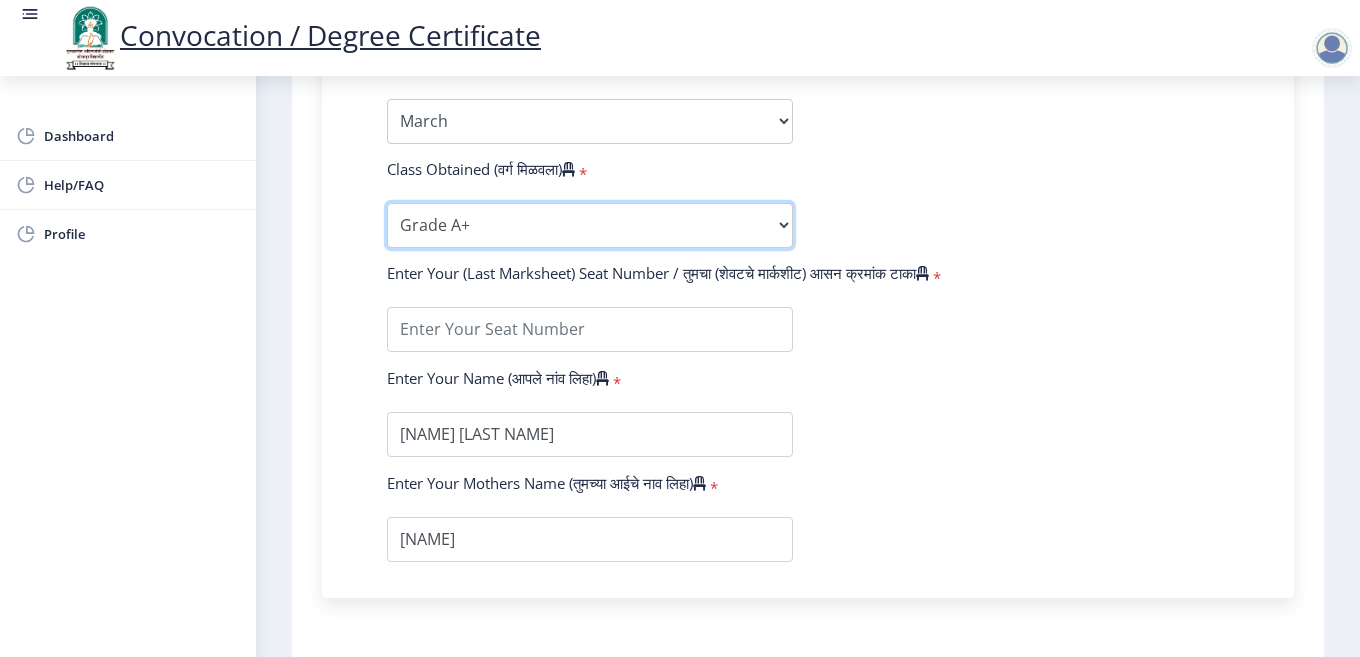 click on "Enter Class Obtained FIRST CLASS WITH DISTINCTION FIRST CLASS HIGHER SECOND CLASS SECOND CLASS PASS CLASS Grade O Grade A+ Grade A Grade B+ Grade B Grade C+ Grade C Grade D Grade E" at bounding box center [590, 225] 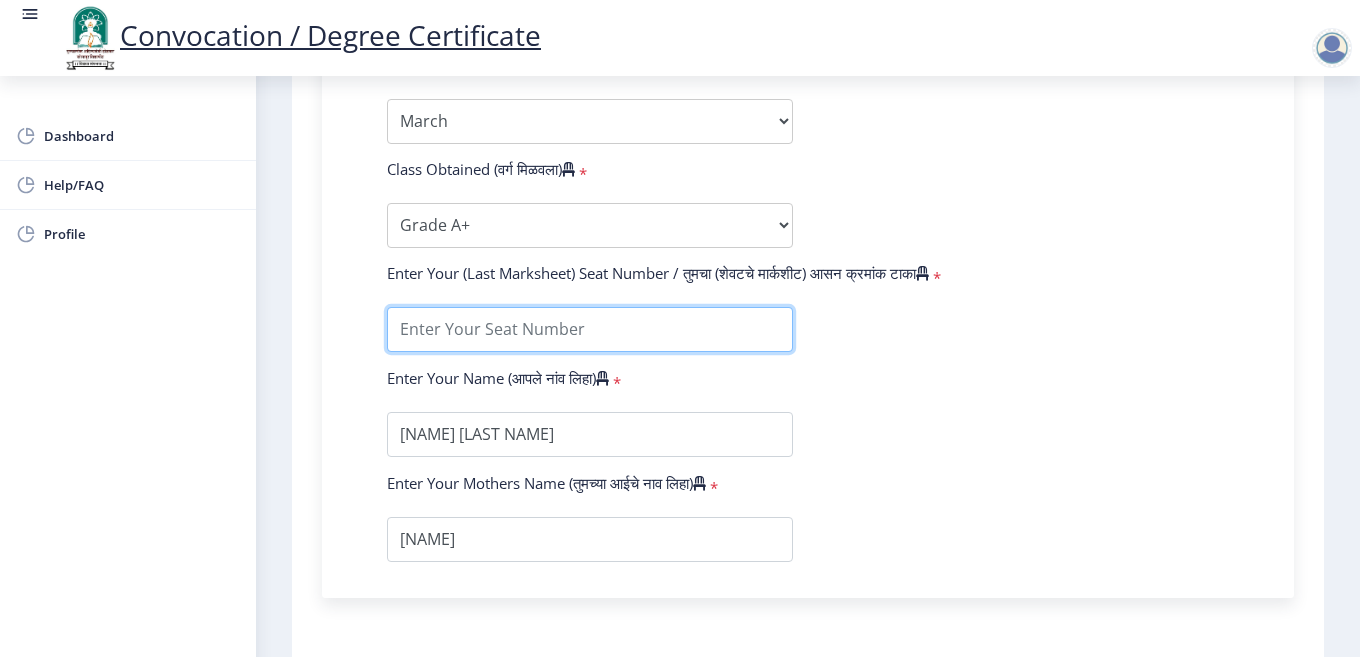 click at bounding box center [590, 329] 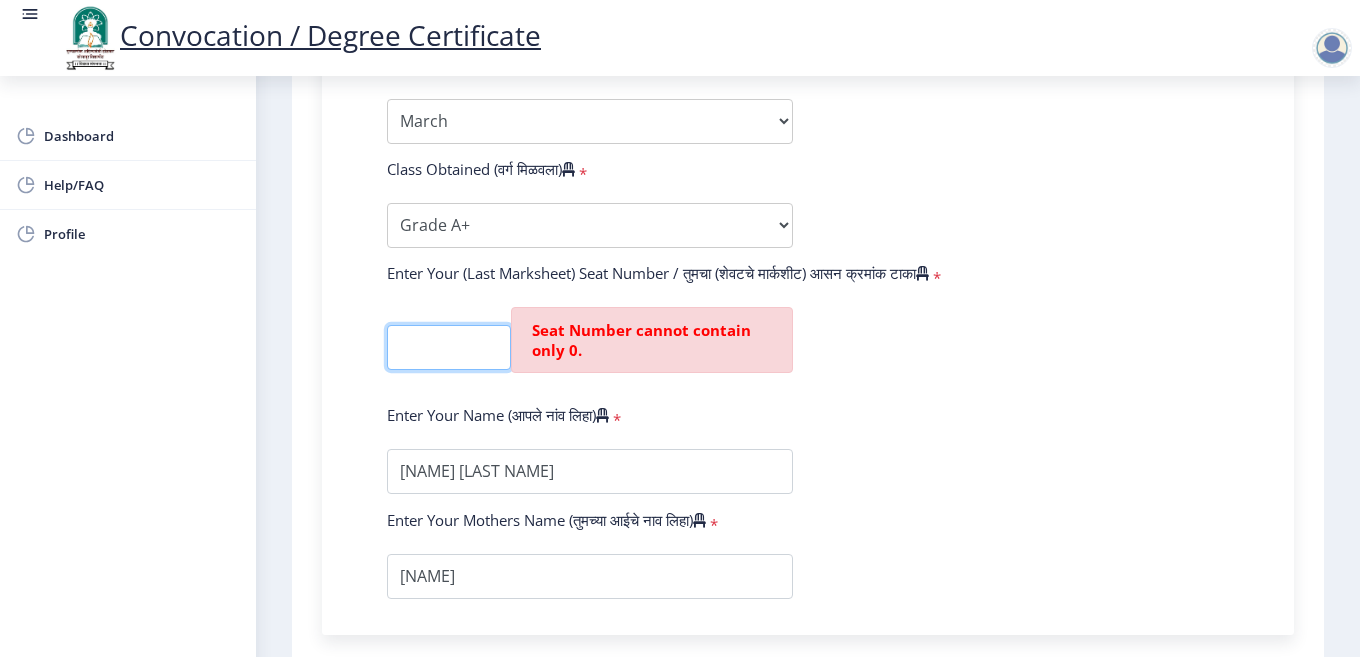 scroll, scrollTop: 0, scrollLeft: 0, axis: both 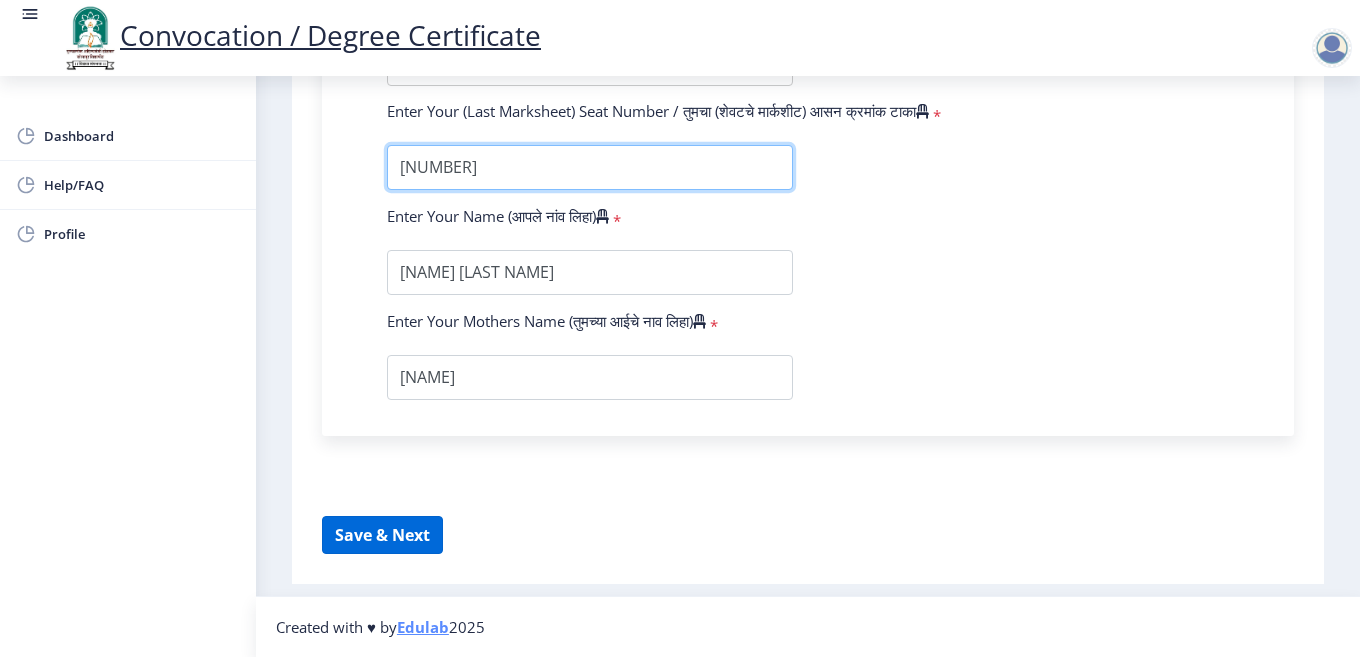type on "002335" 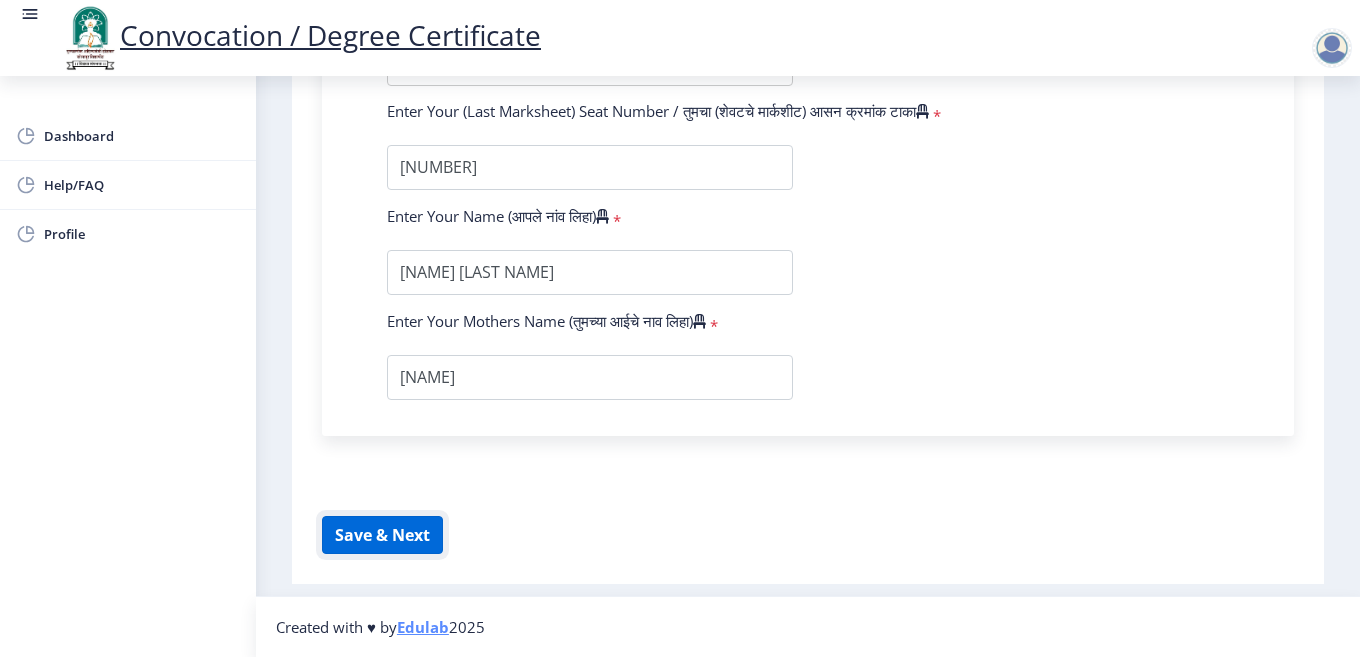 click on "Save & Next" 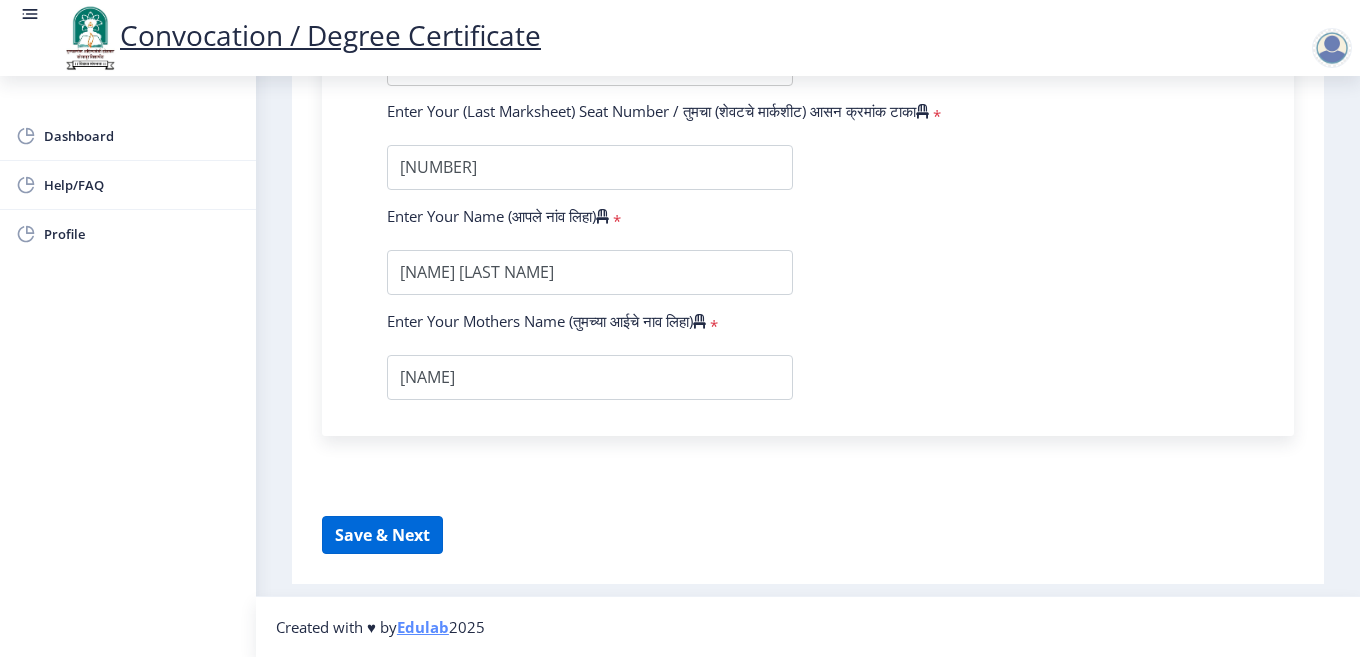 select 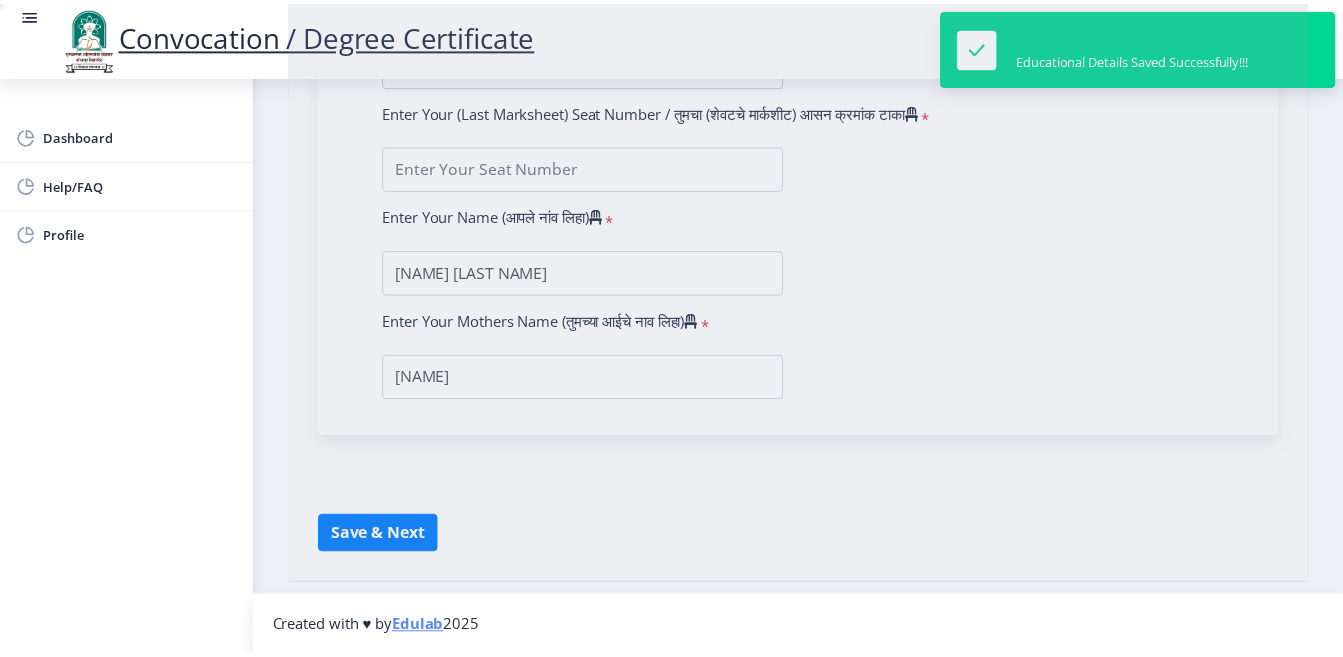 scroll, scrollTop: 0, scrollLeft: 0, axis: both 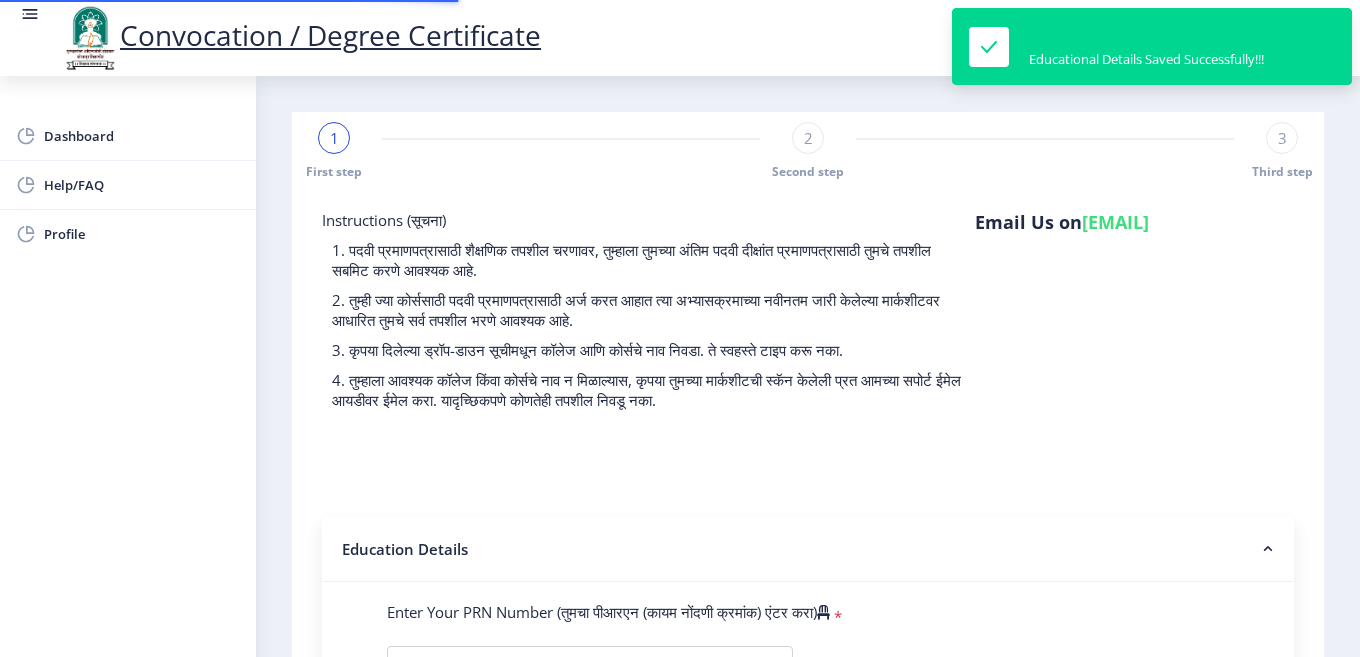 type on "2012032500215251" 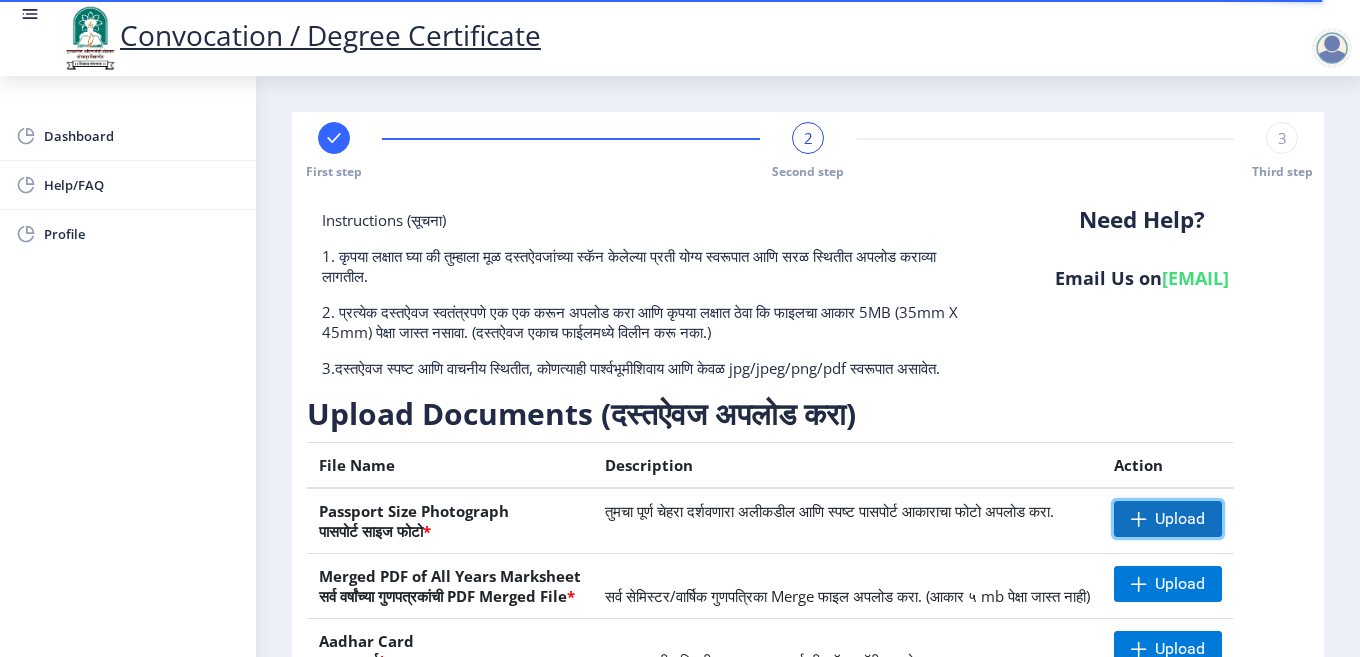 click on "Upload" 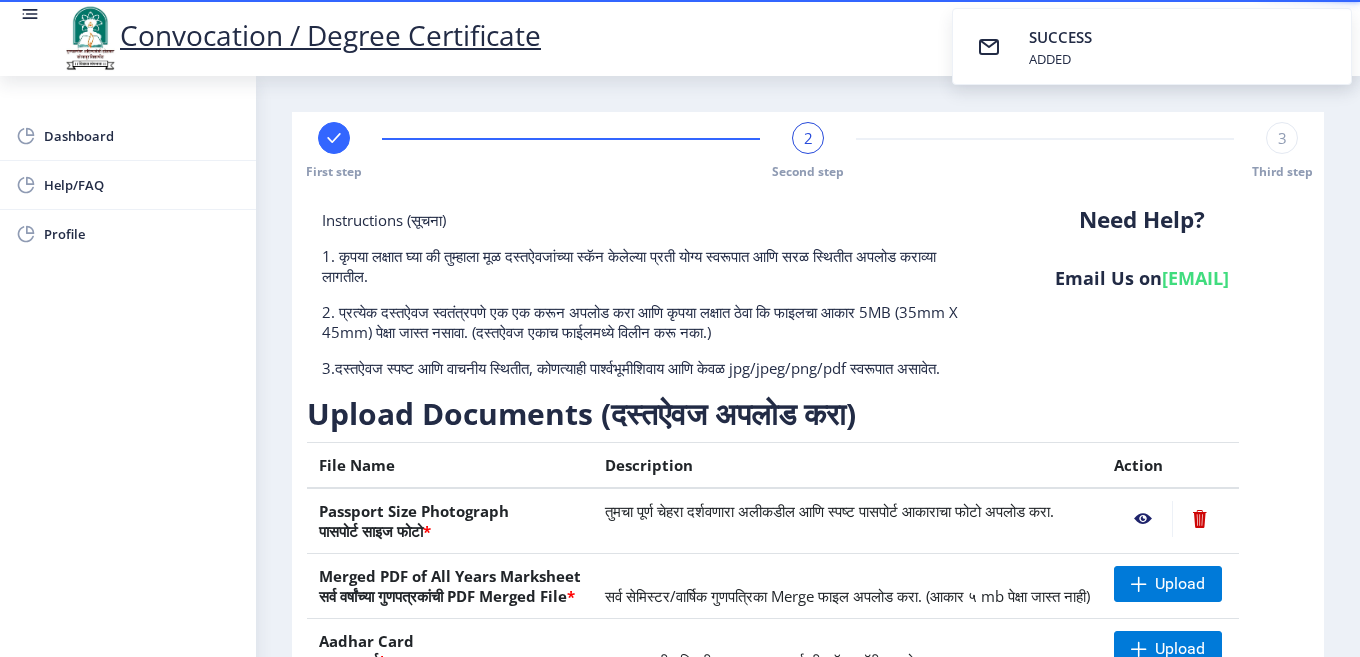 click 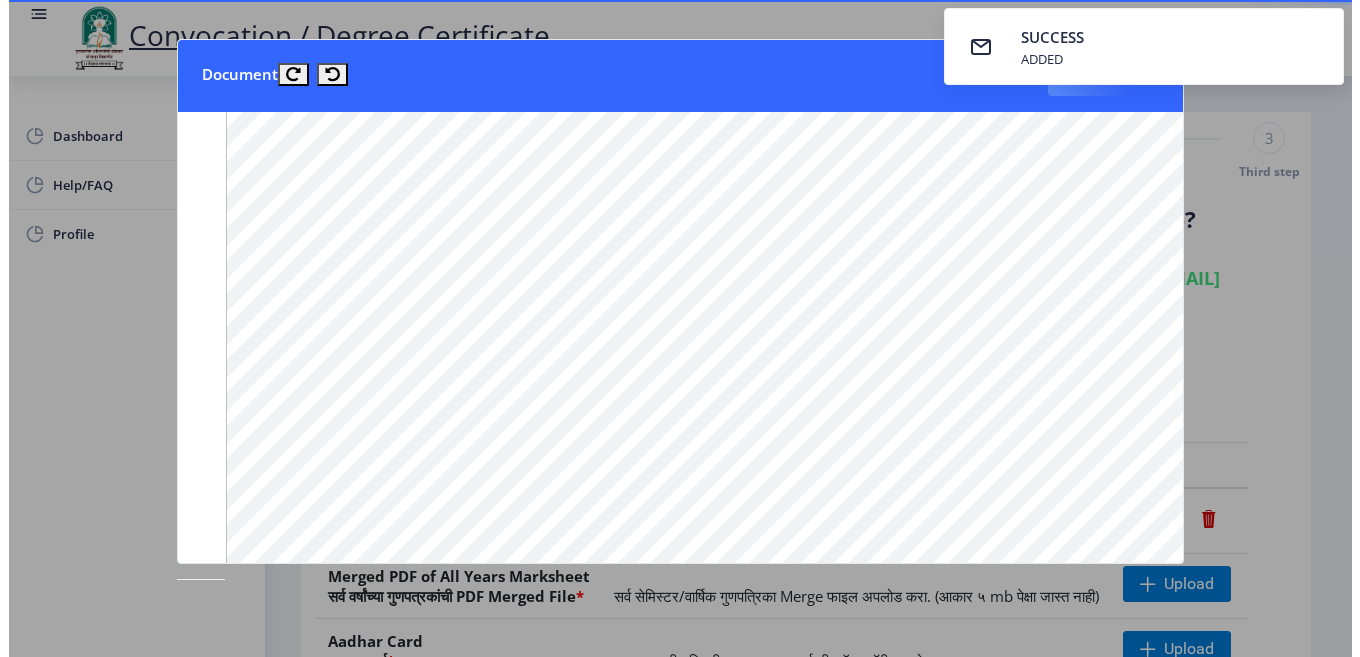 scroll, scrollTop: 1525, scrollLeft: 0, axis: vertical 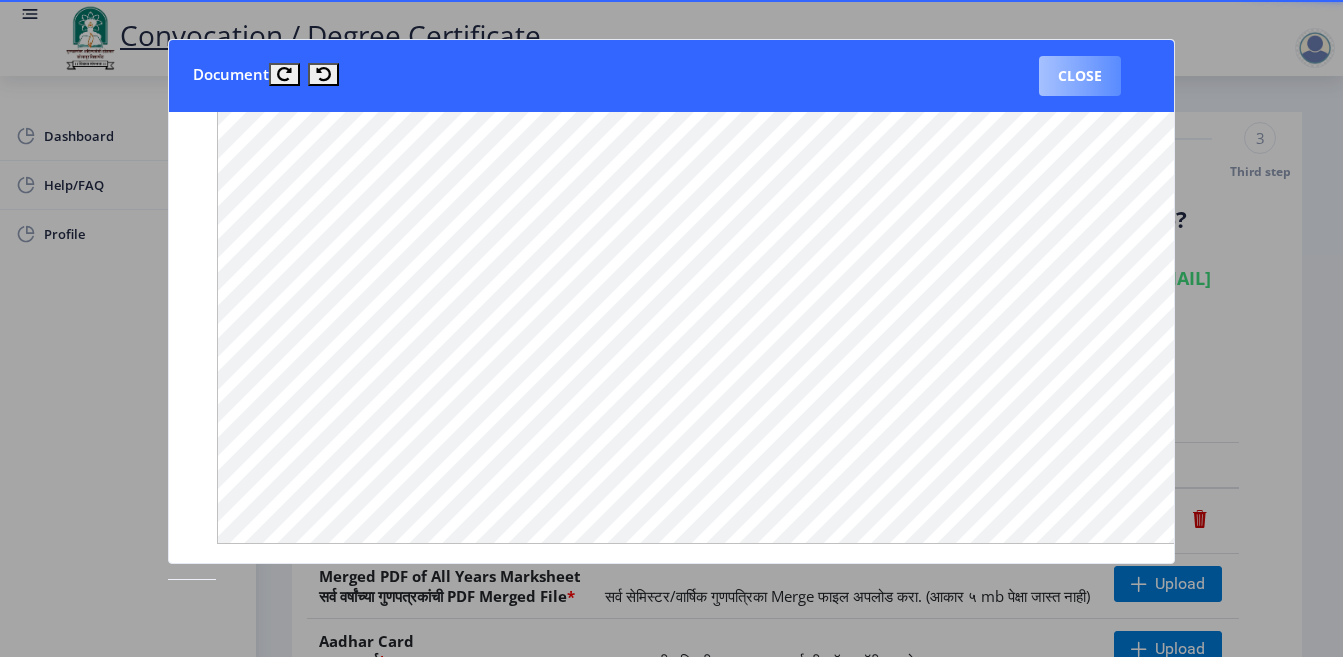 click on "Close" at bounding box center (1080, 76) 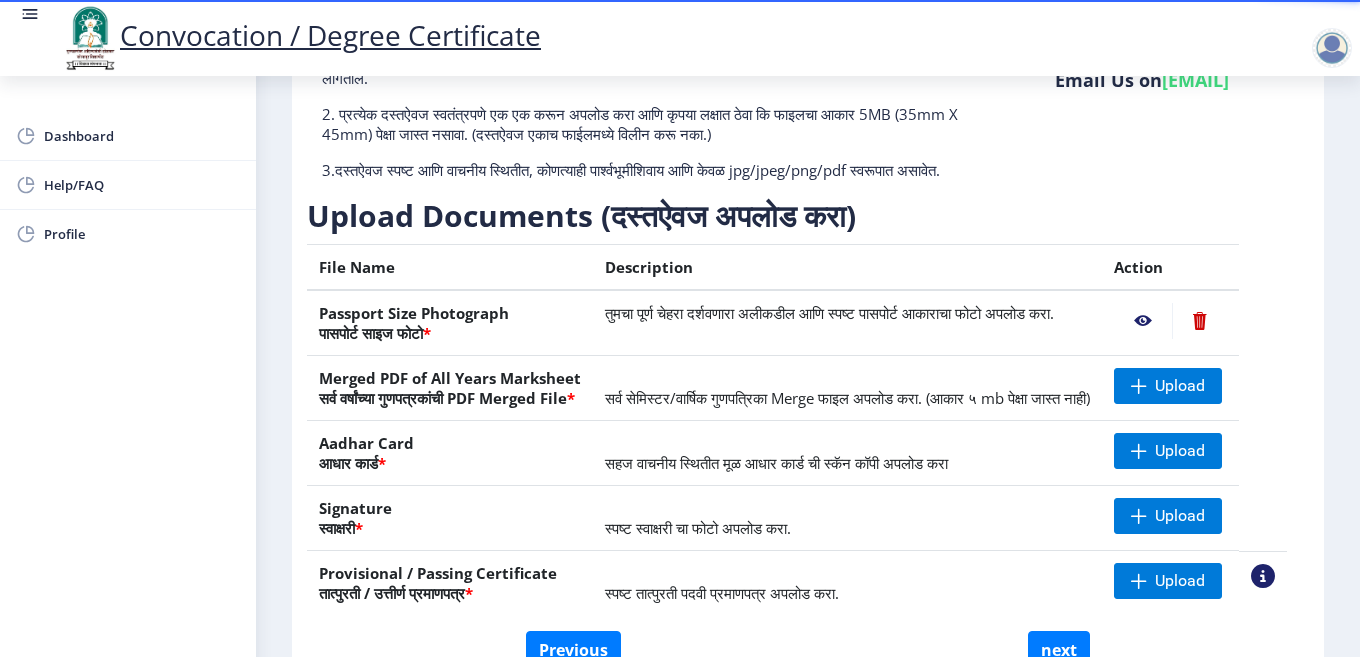 scroll, scrollTop: 200, scrollLeft: 0, axis: vertical 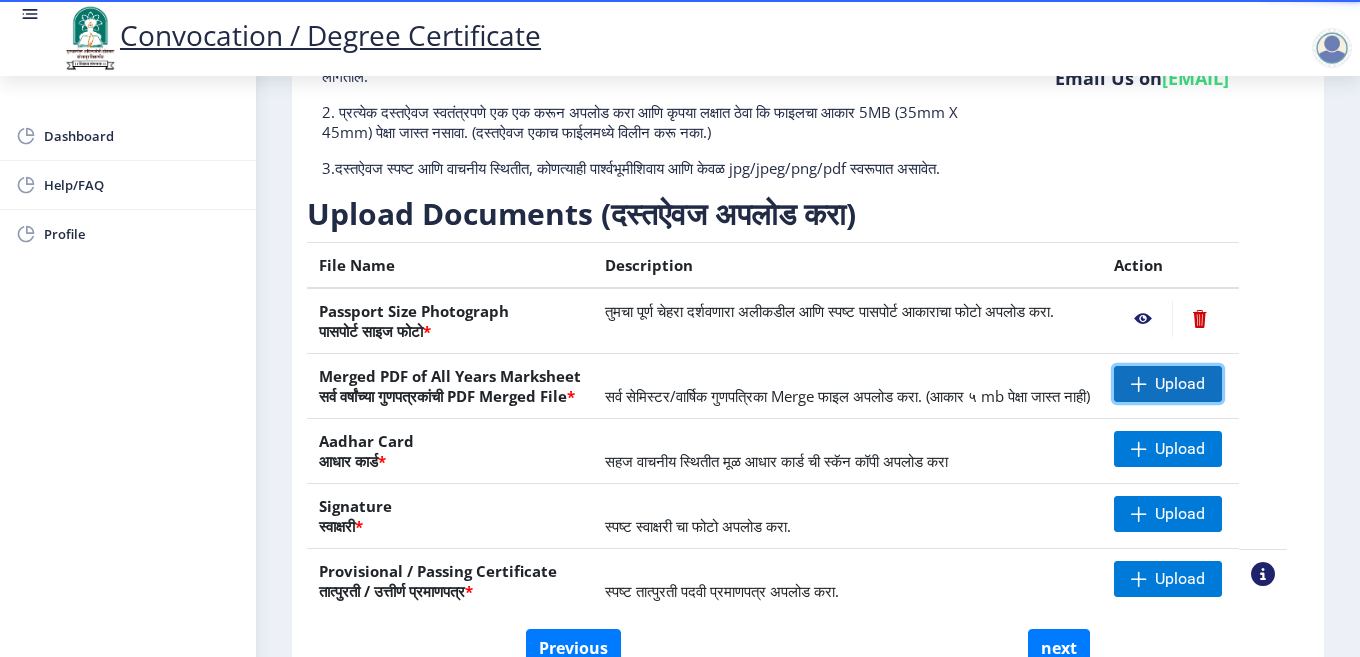 click on "Upload" 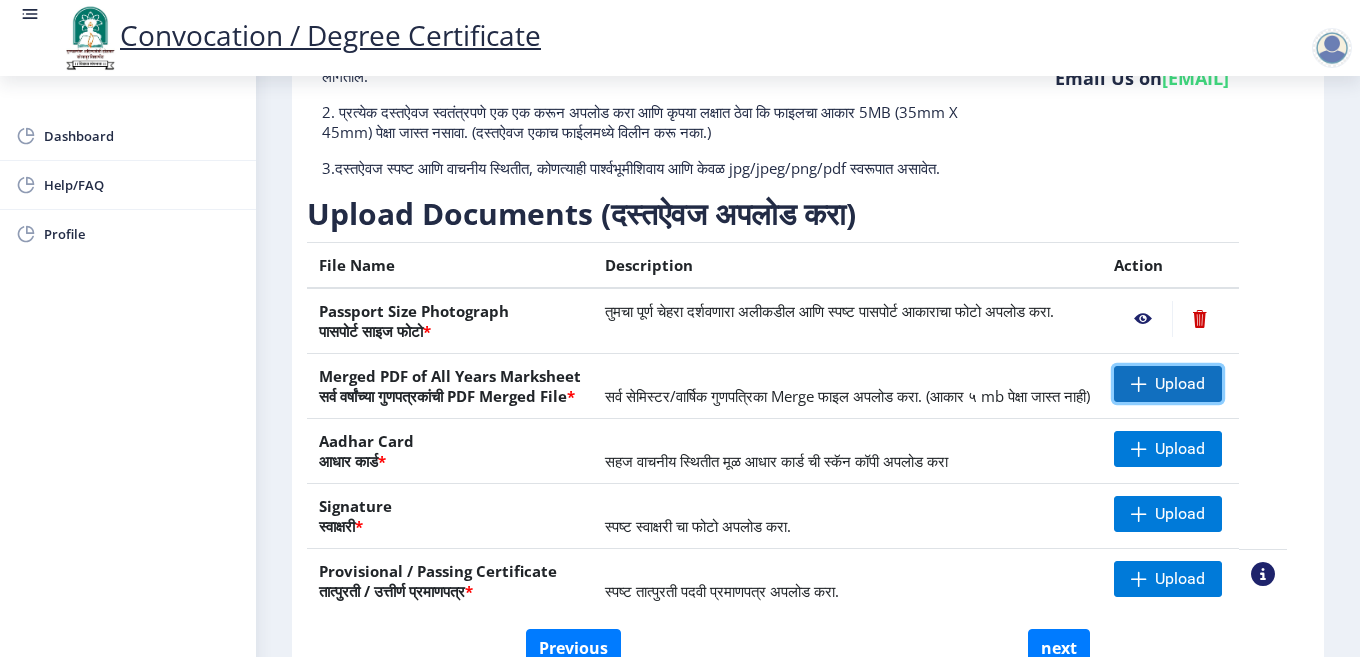 click on "Upload" 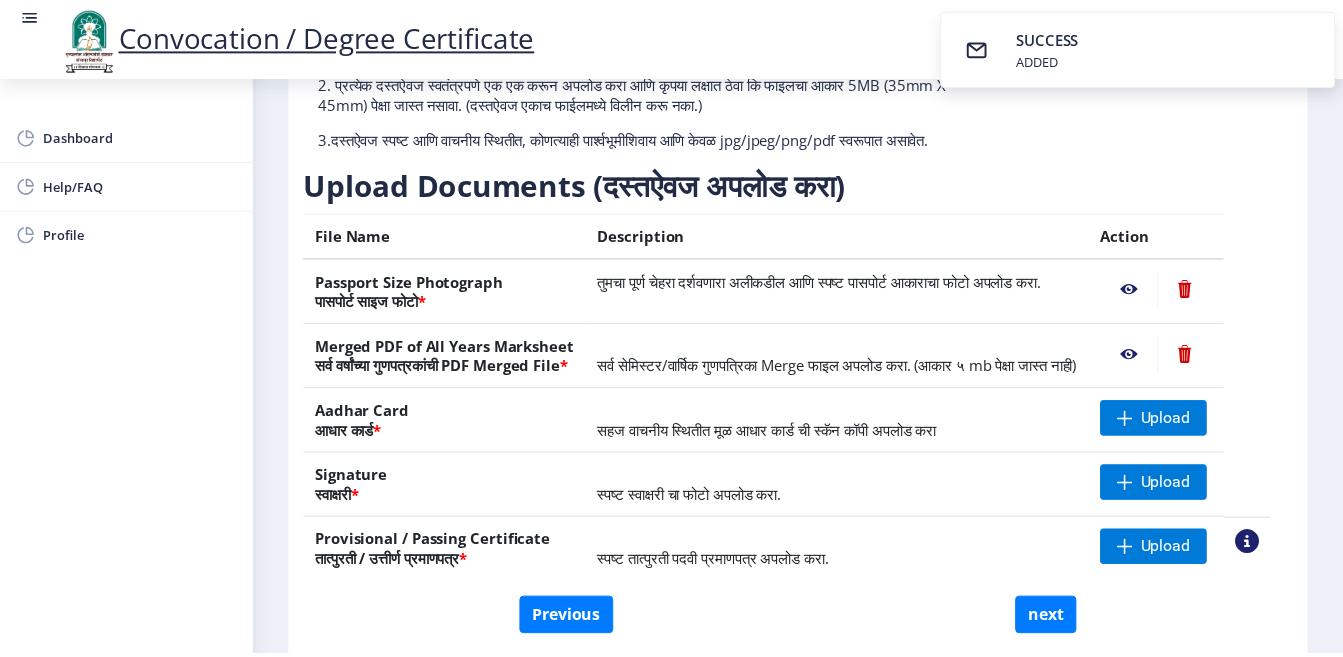 scroll, scrollTop: 300, scrollLeft: 0, axis: vertical 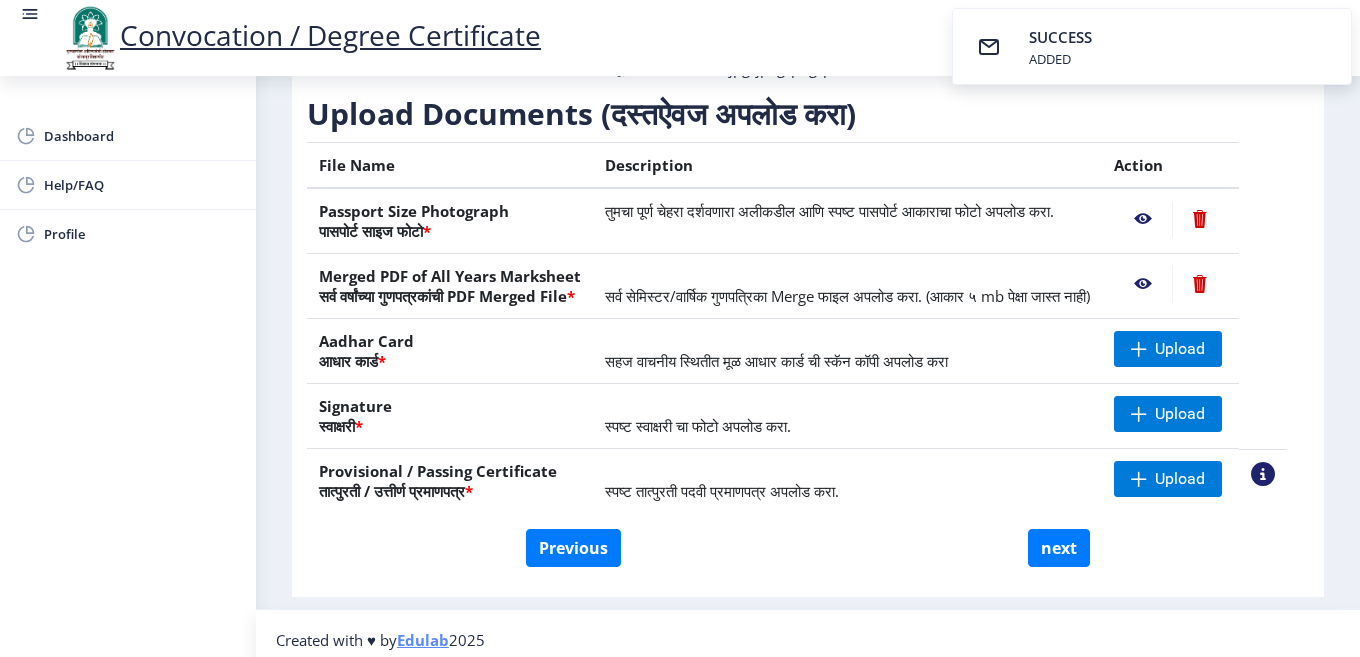 click 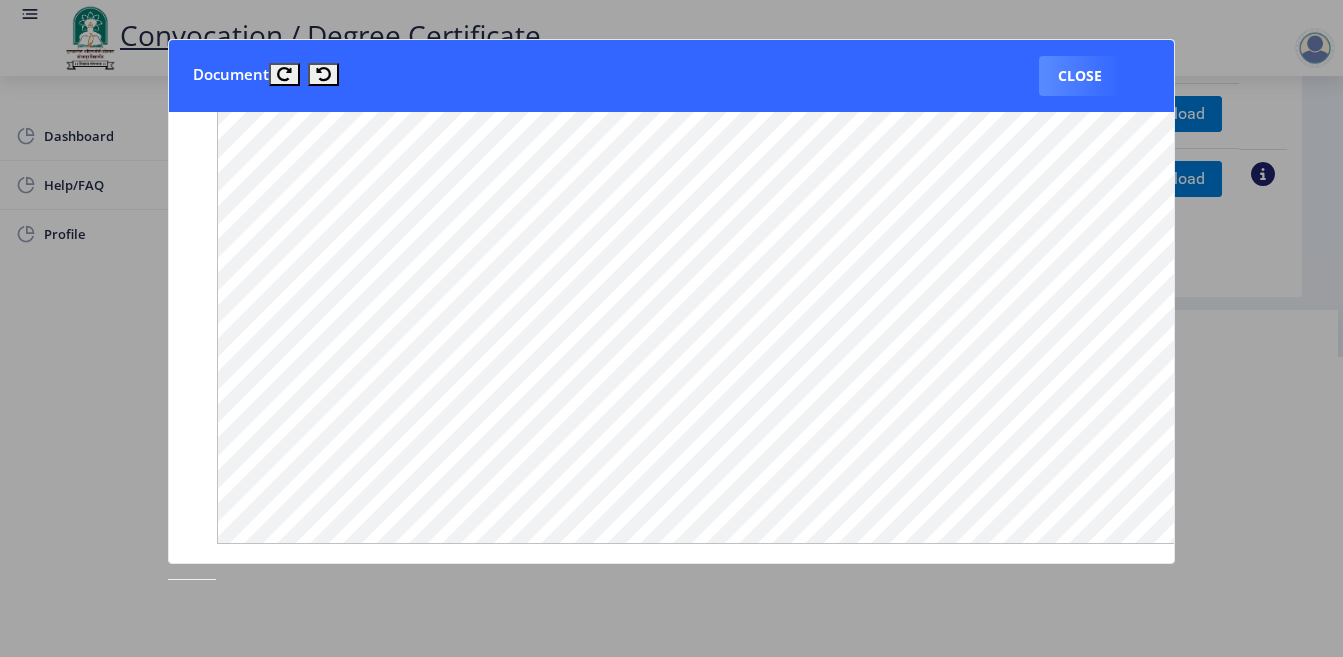 scroll, scrollTop: 900, scrollLeft: 0, axis: vertical 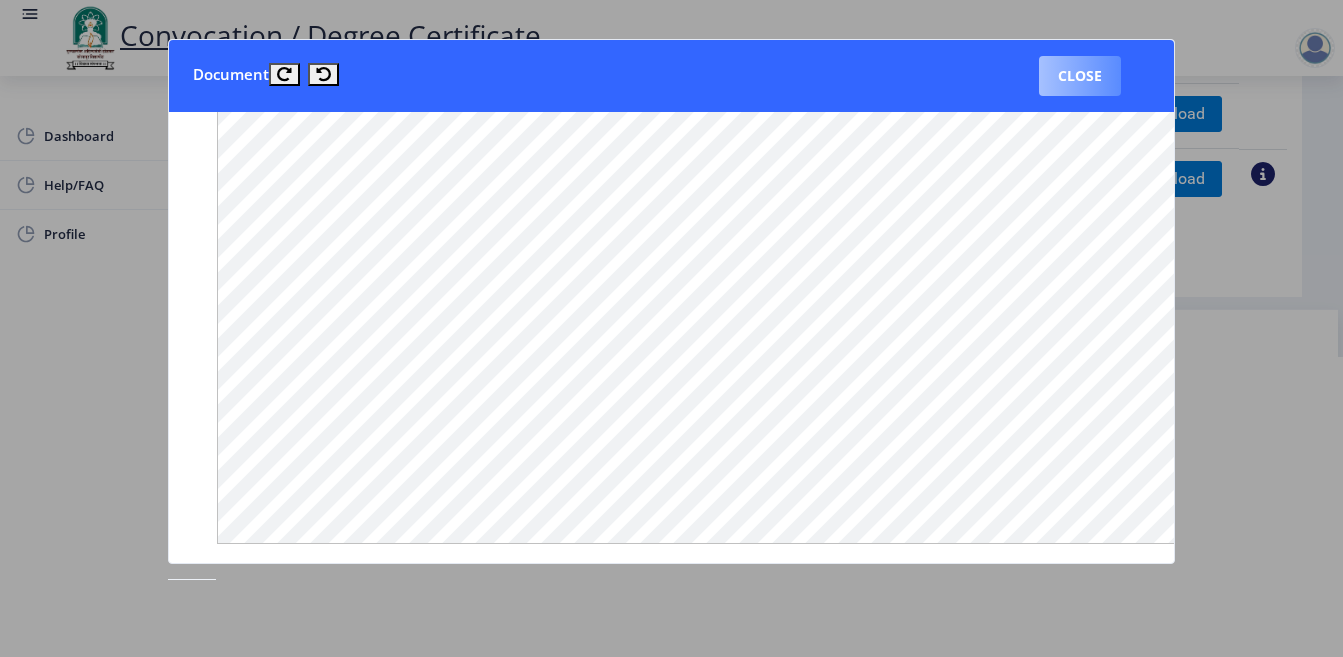 click on "Close" at bounding box center (1080, 76) 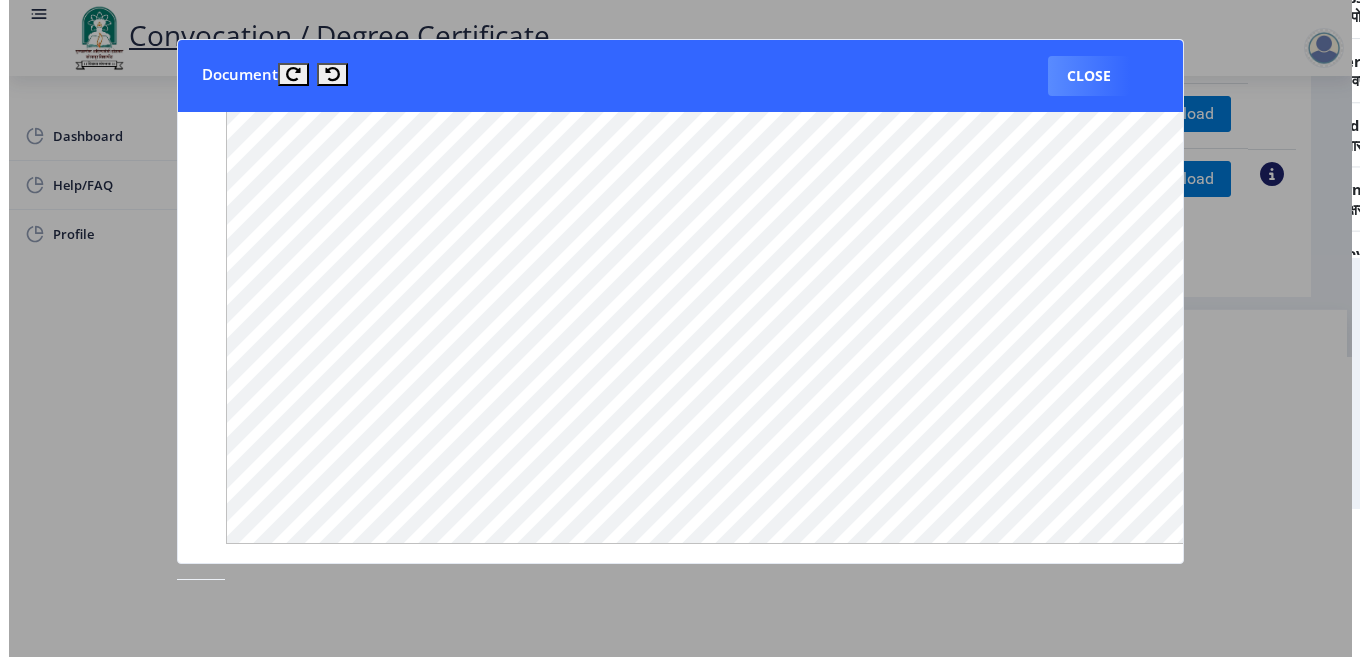 scroll, scrollTop: 177, scrollLeft: 0, axis: vertical 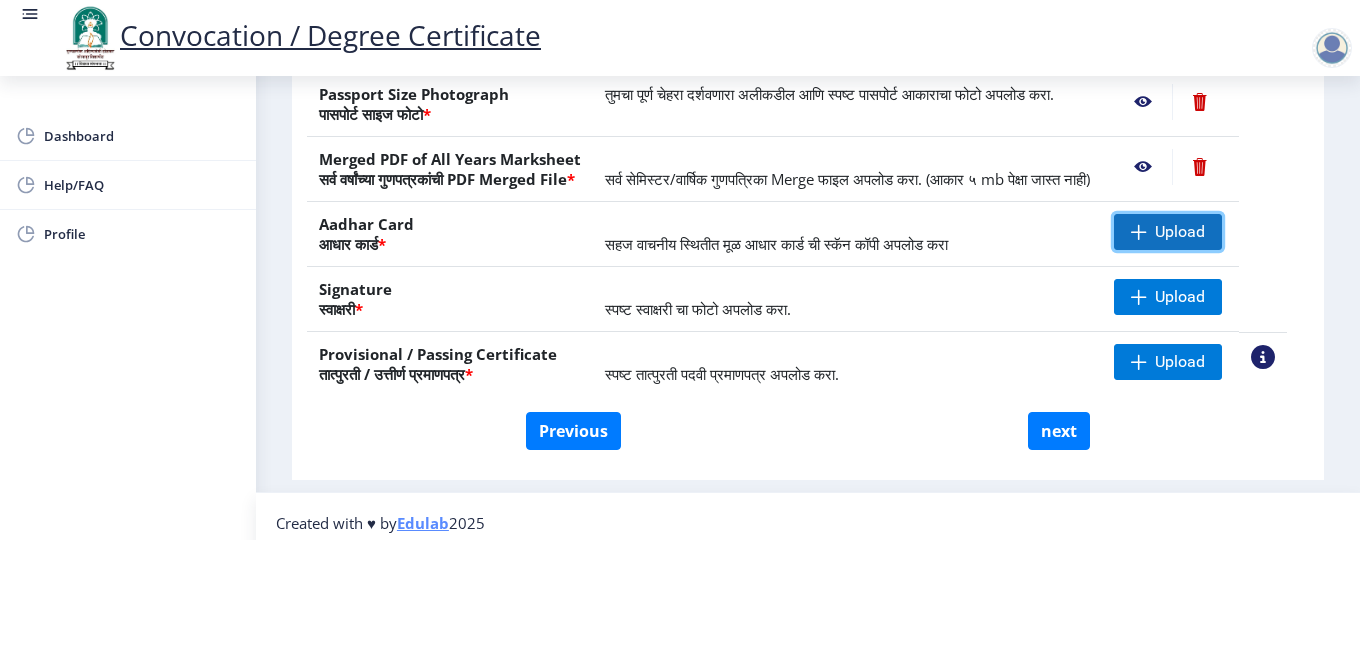 click on "Upload" 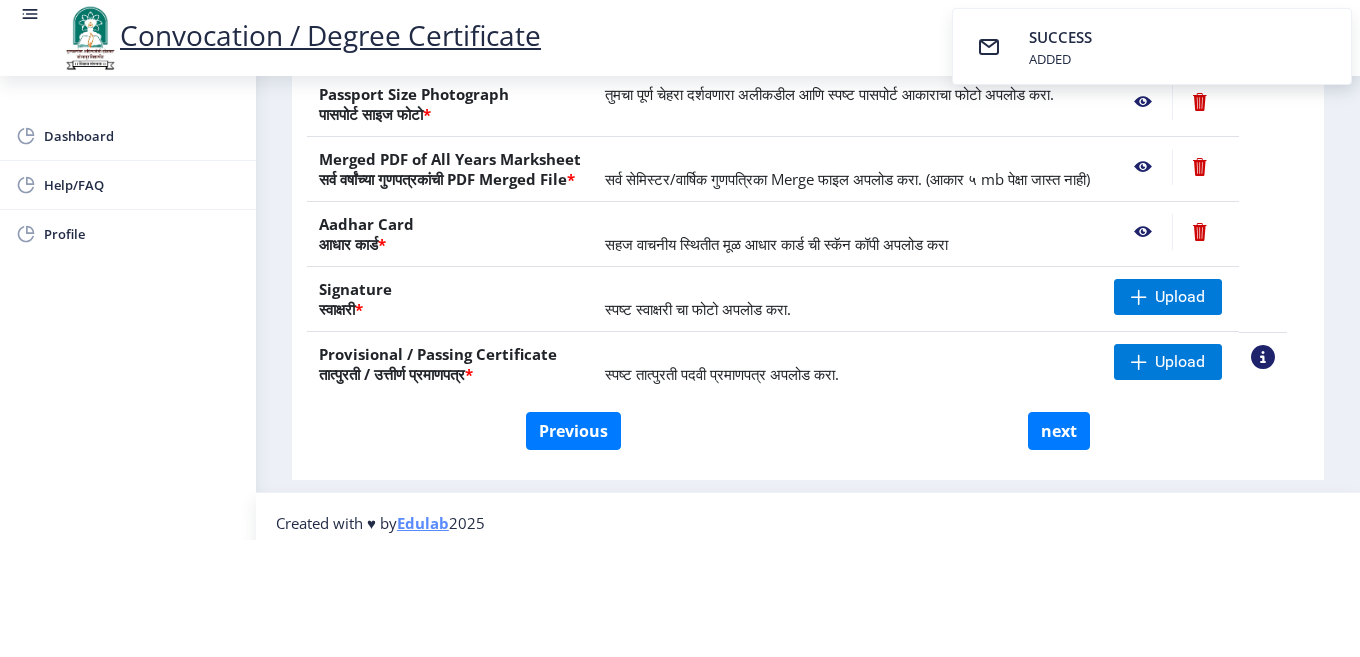 click 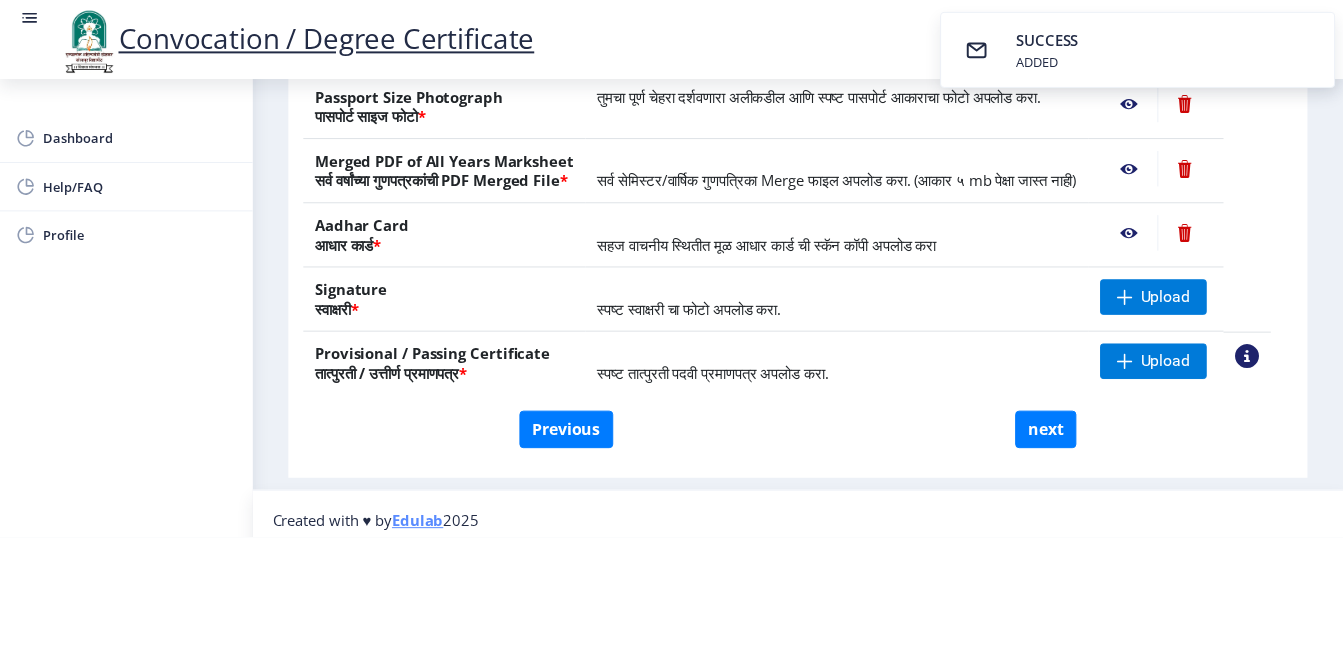 scroll, scrollTop: 0, scrollLeft: 0, axis: both 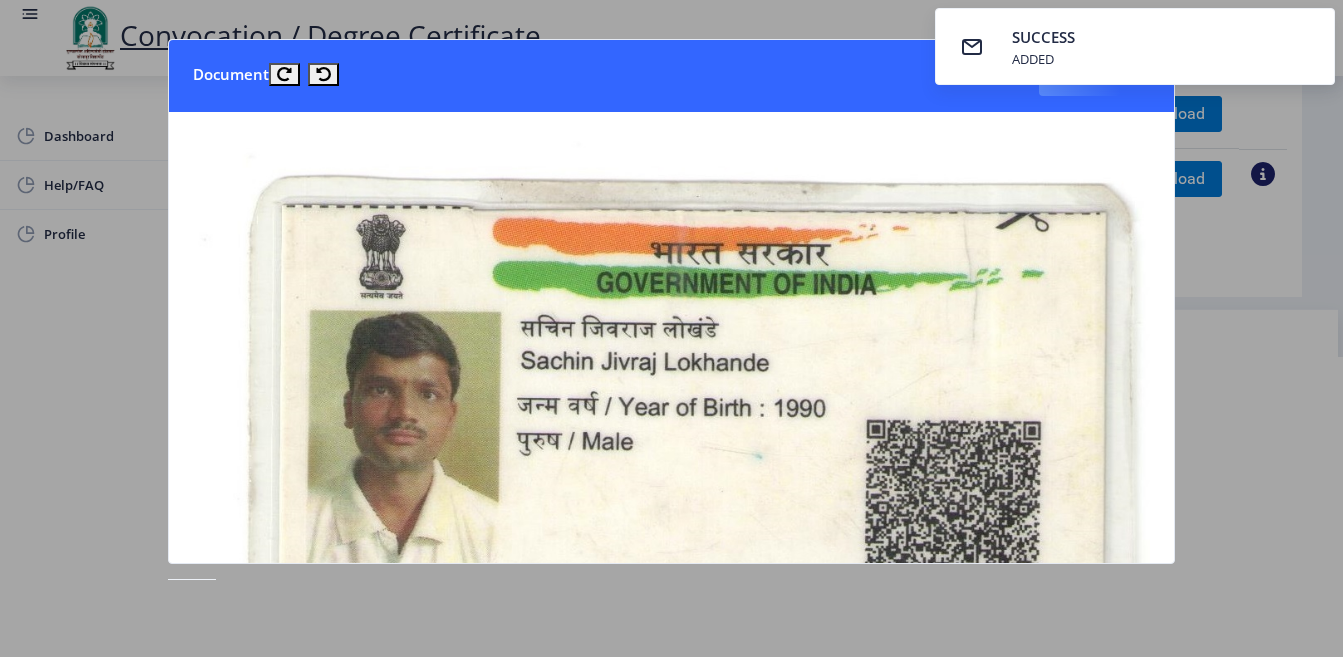 drag, startPoint x: 650, startPoint y: 80, endPoint x: 541, endPoint y: 123, distance: 117.17508 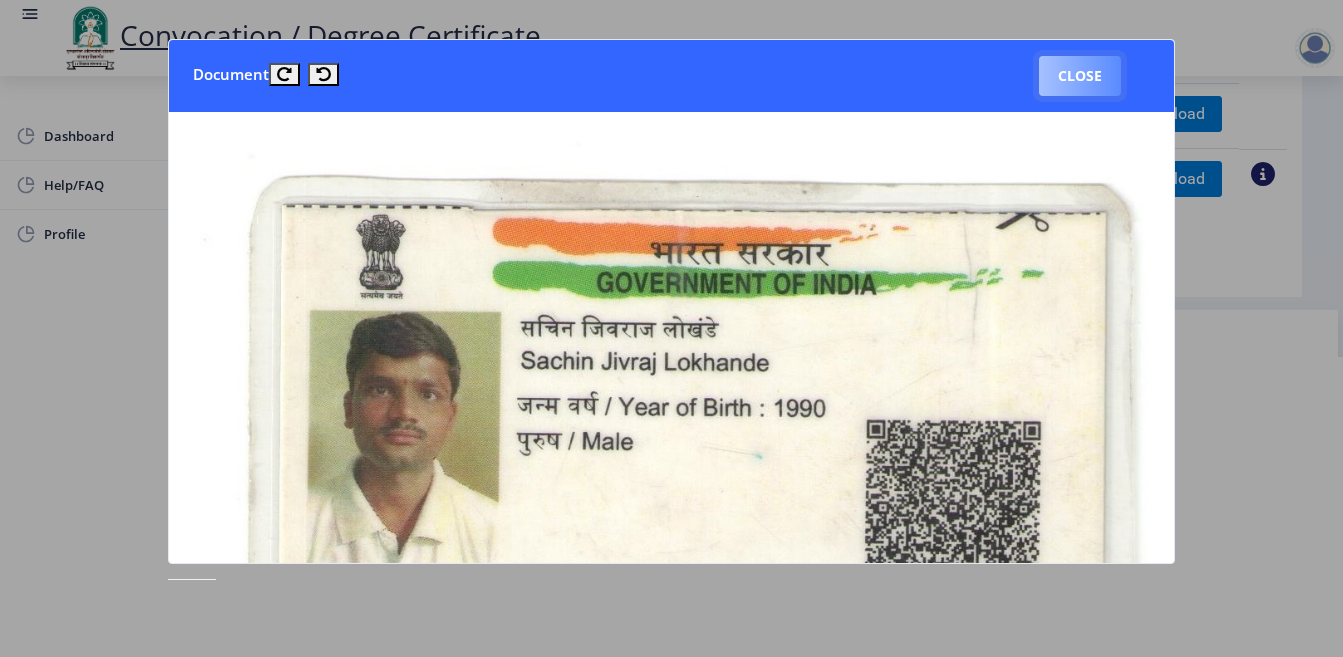 click on "Close" at bounding box center (1080, 76) 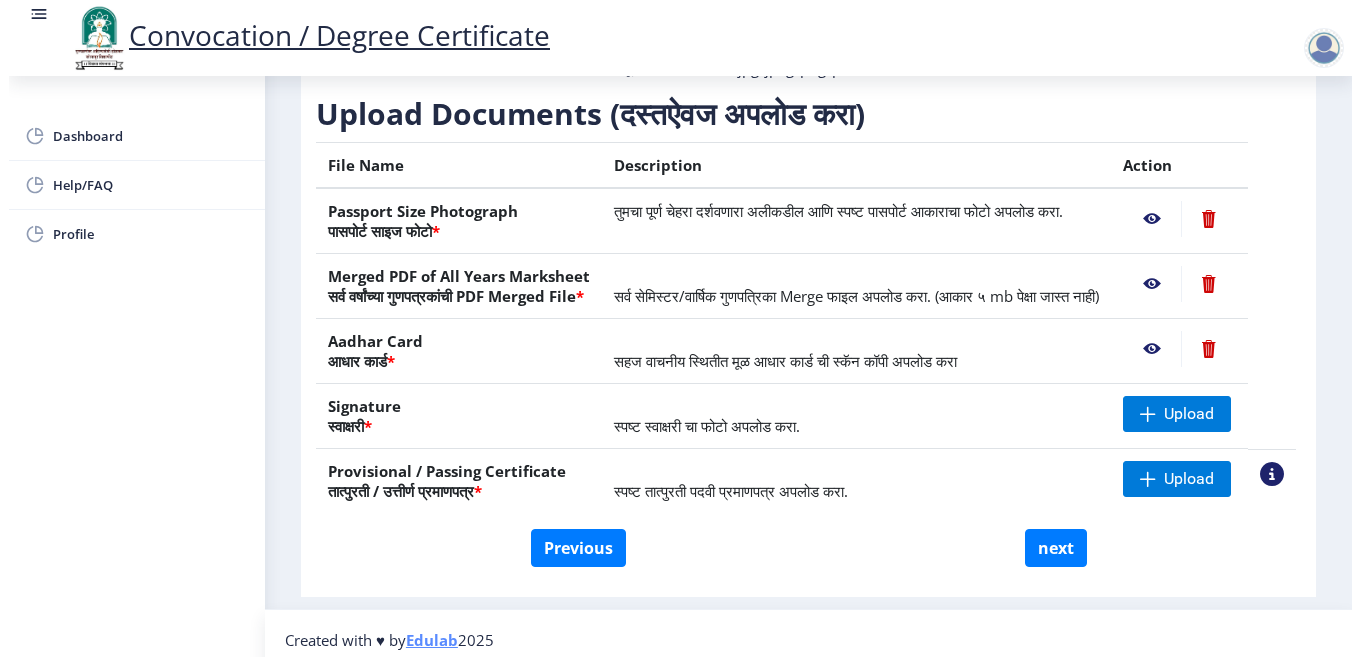 scroll, scrollTop: 177, scrollLeft: 0, axis: vertical 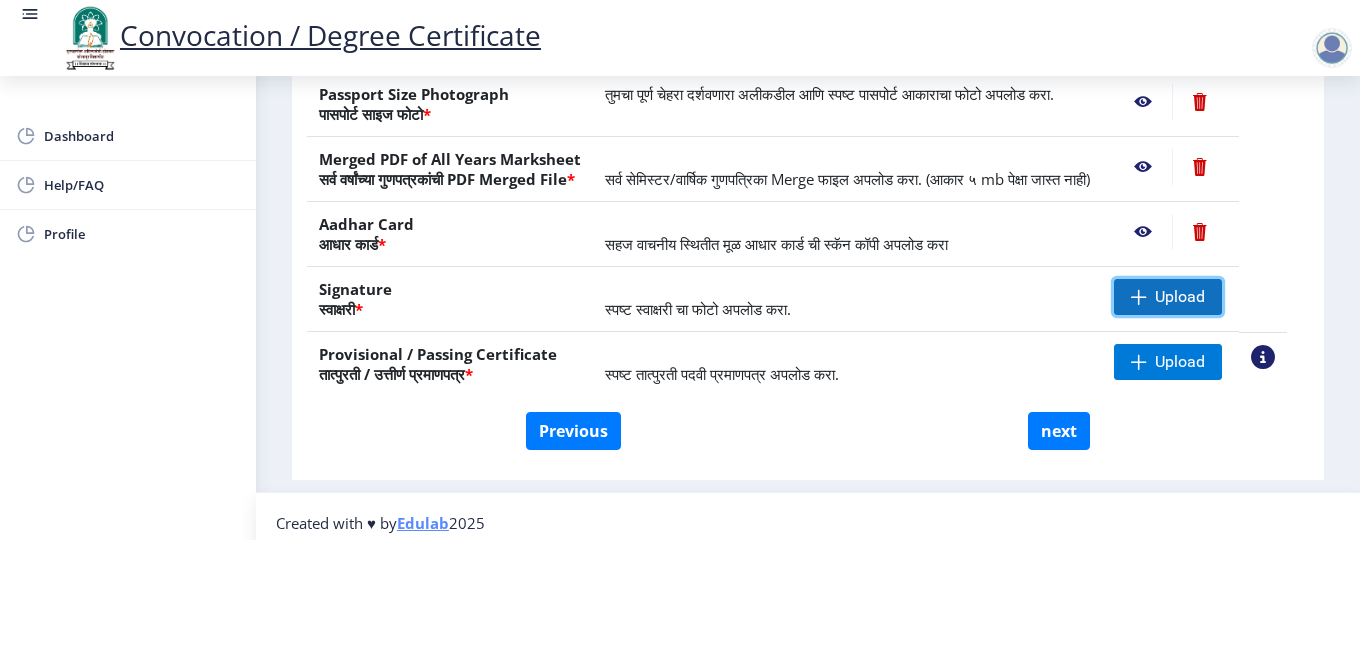 click on "Upload" 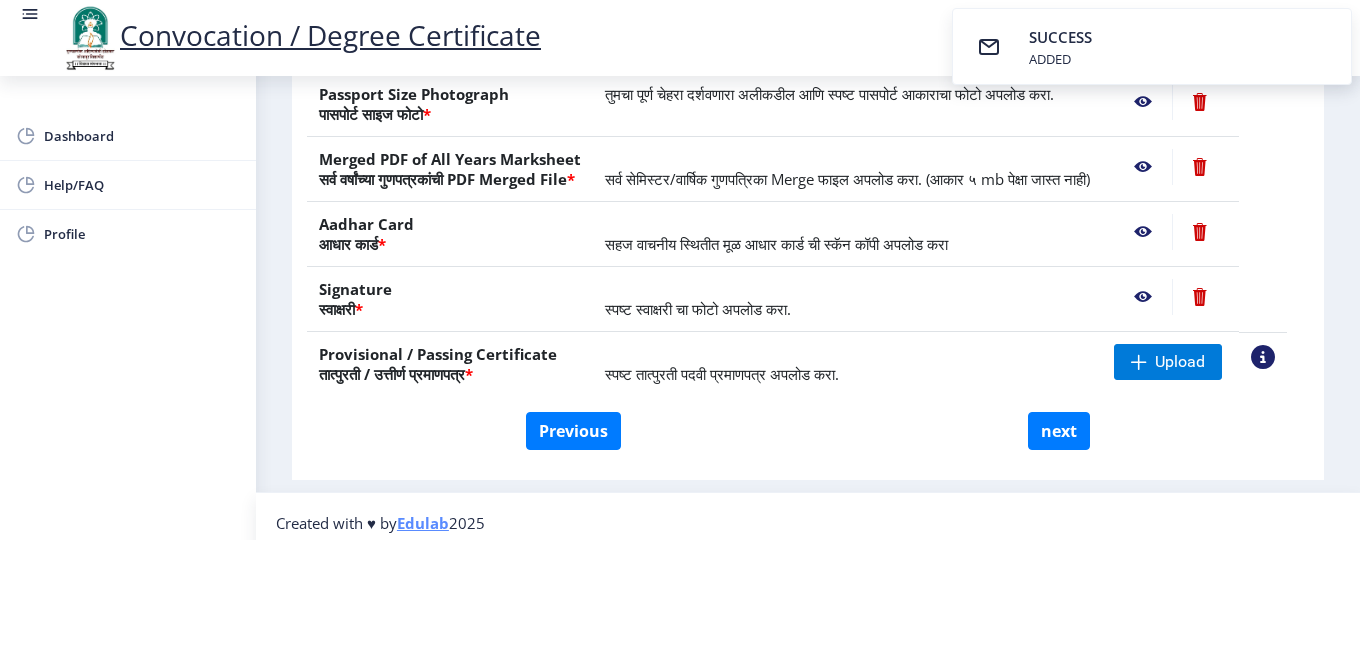 click 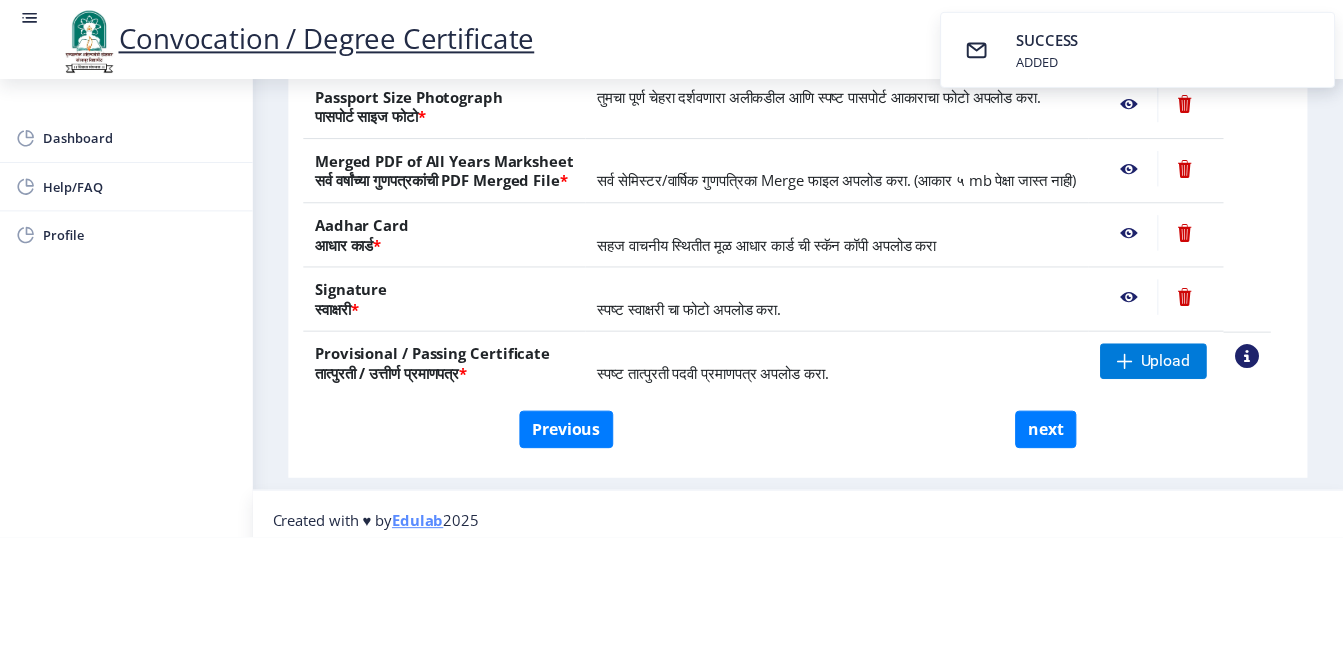 scroll, scrollTop: 0, scrollLeft: 0, axis: both 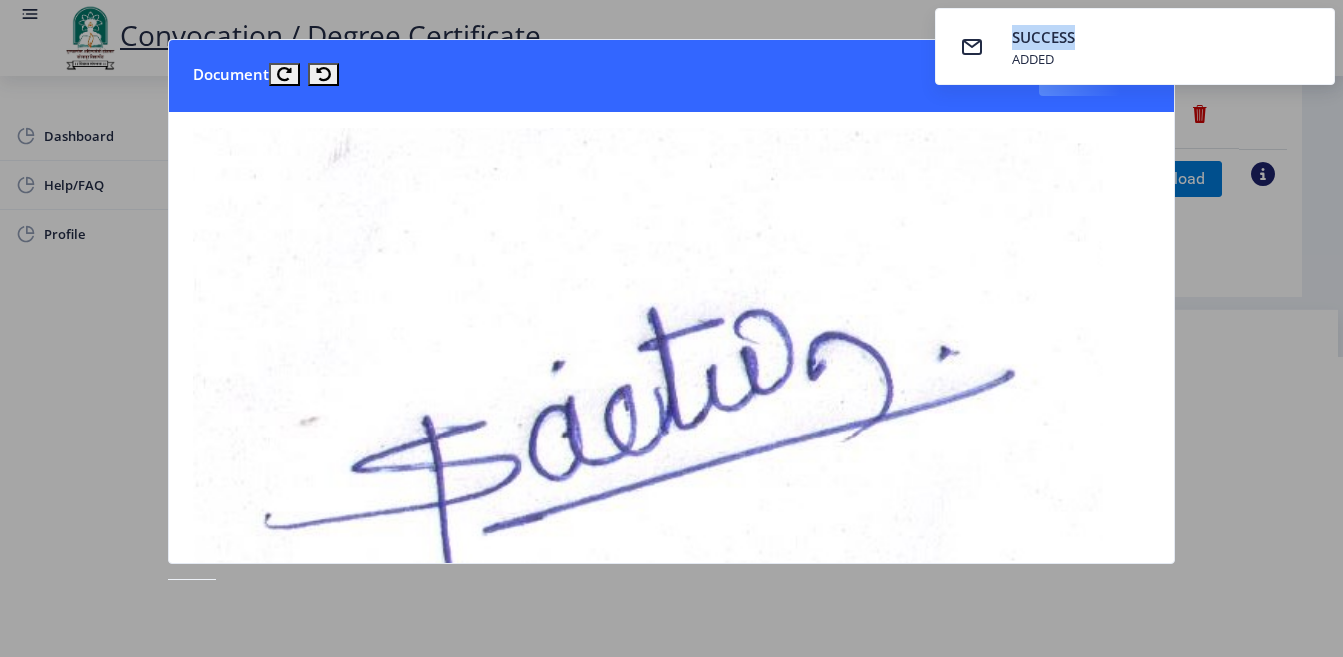 drag, startPoint x: 1276, startPoint y: 36, endPoint x: 1359, endPoint y: 42, distance: 83.21658 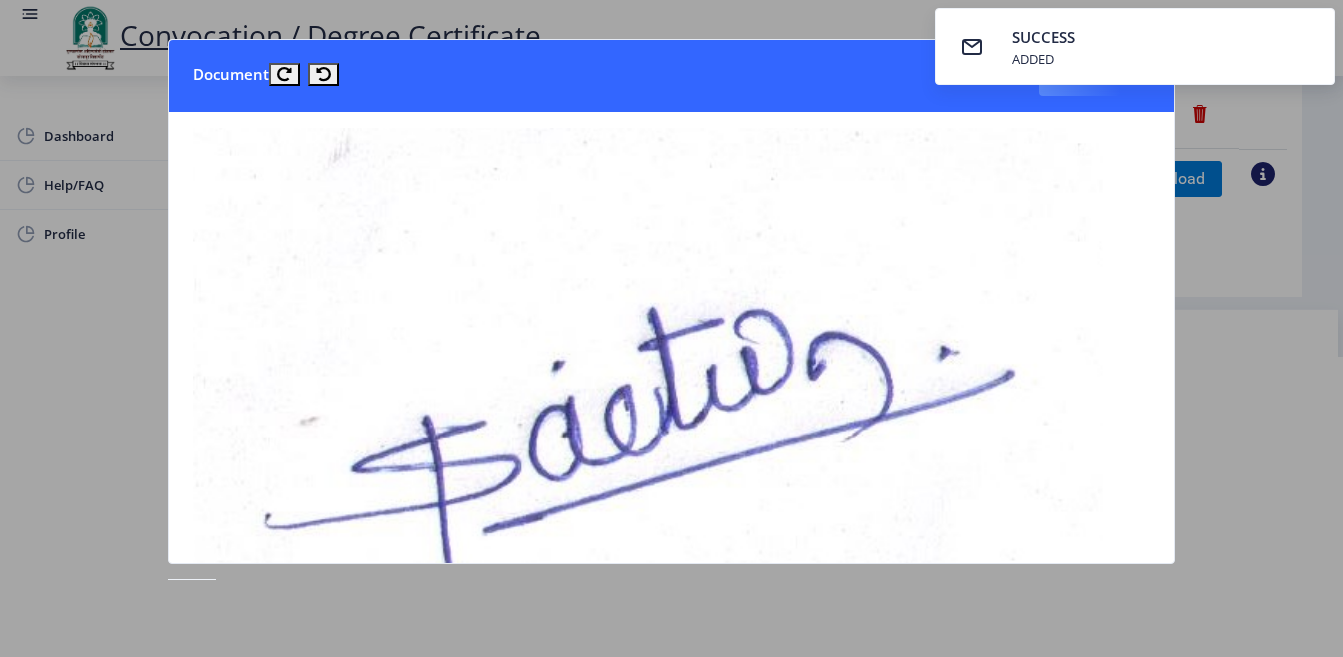 click on "SUCCESS  ADDED" at bounding box center (1135, 46) 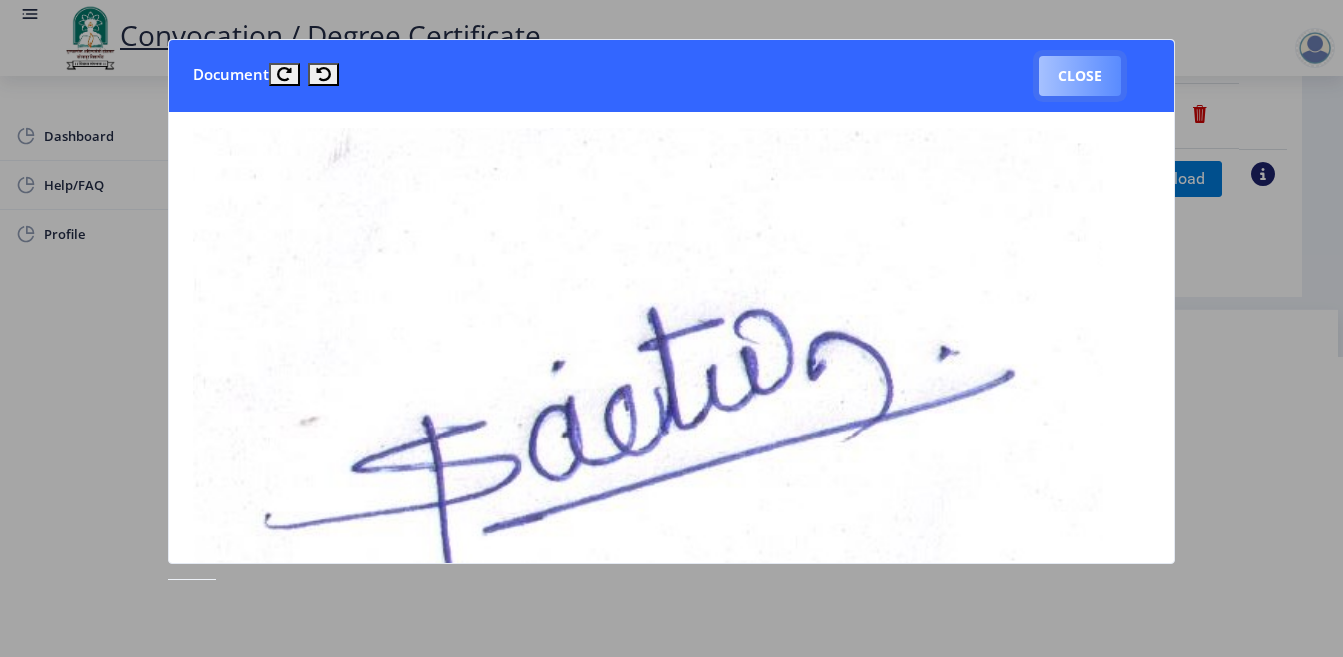click on "Close" at bounding box center [1080, 76] 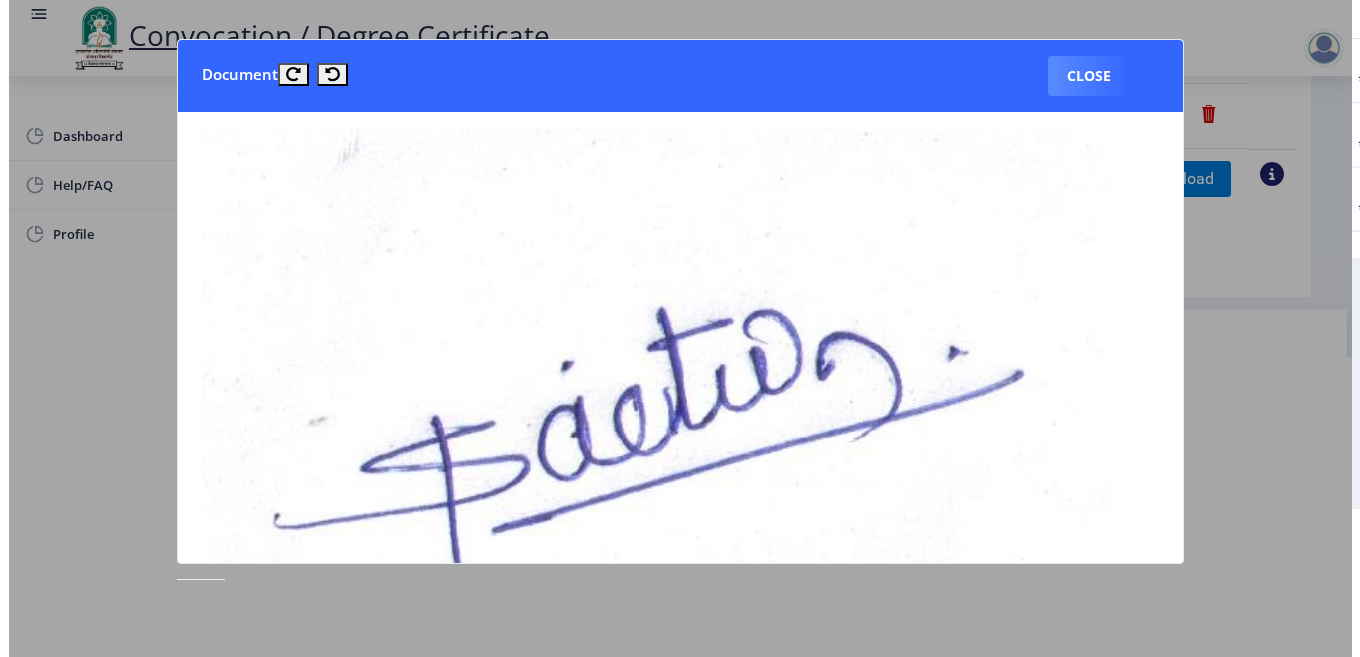 scroll, scrollTop: 177, scrollLeft: 0, axis: vertical 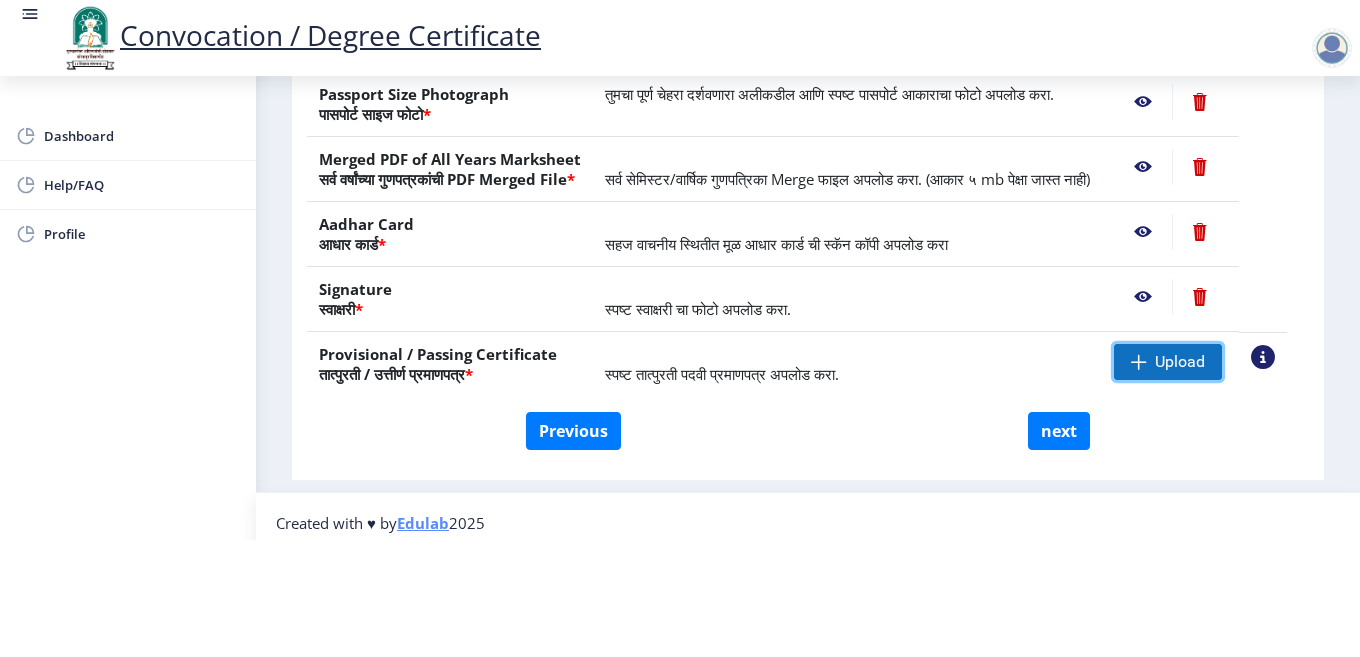 click on "Upload" 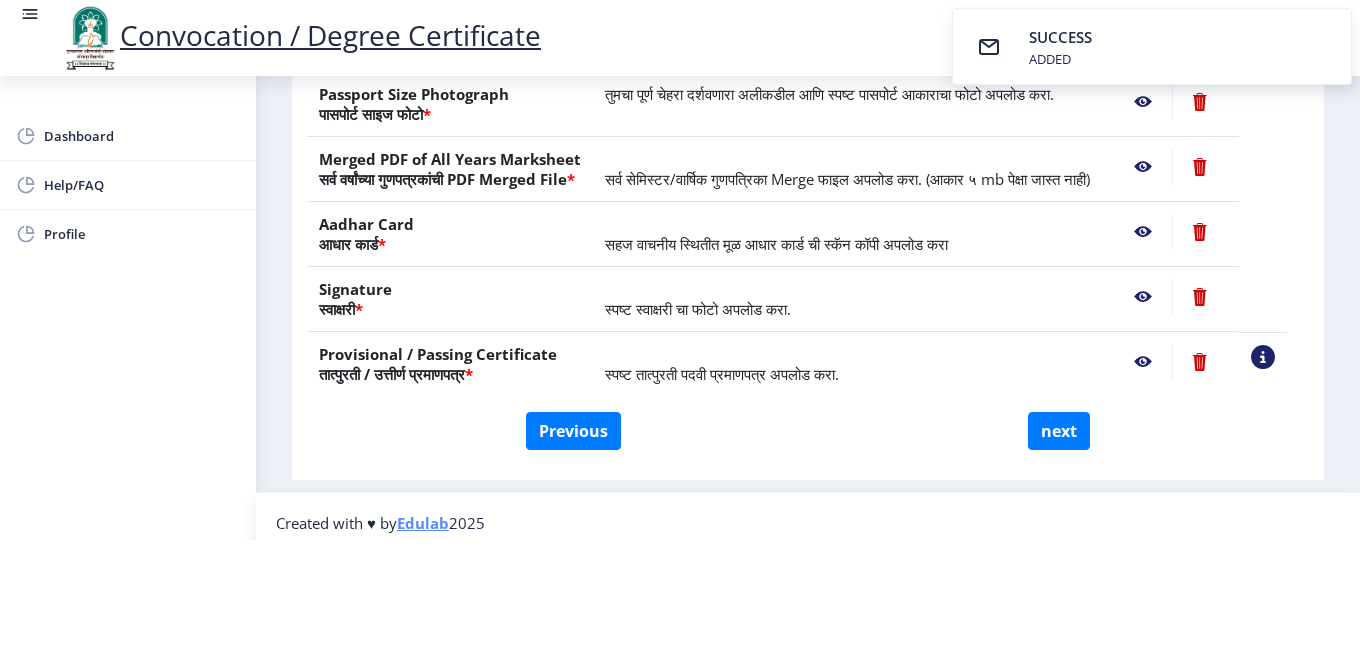 click 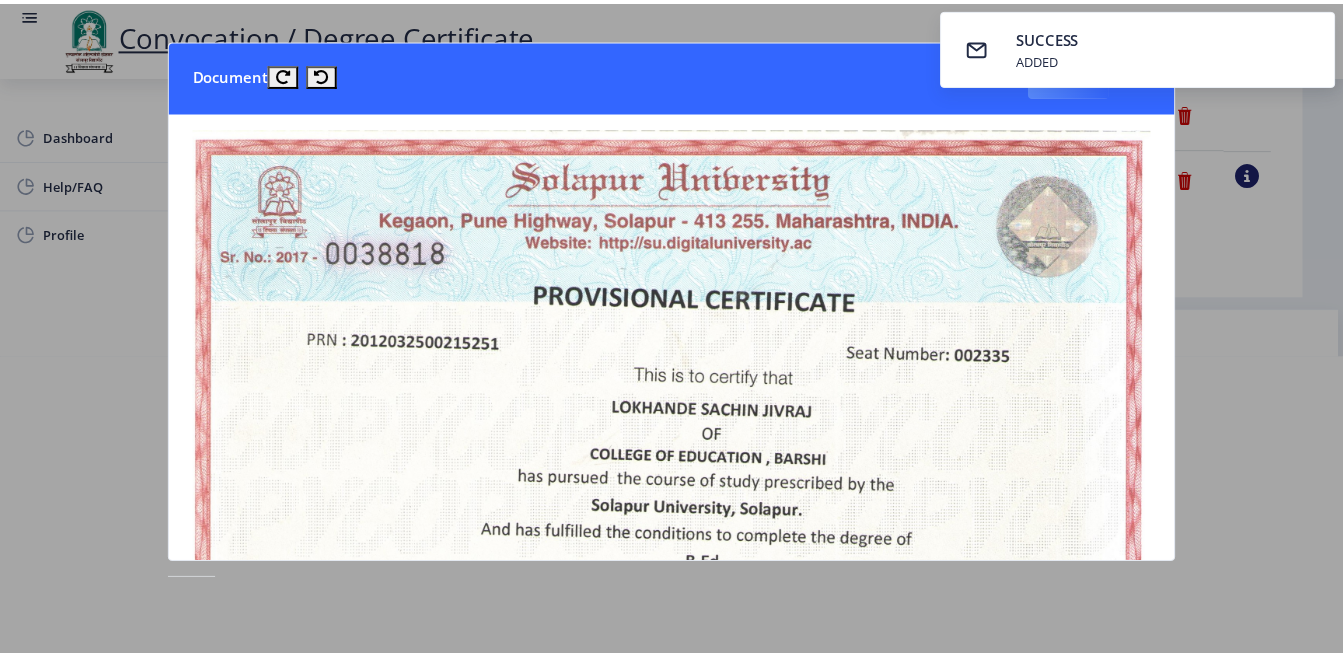 scroll, scrollTop: 0, scrollLeft: 0, axis: both 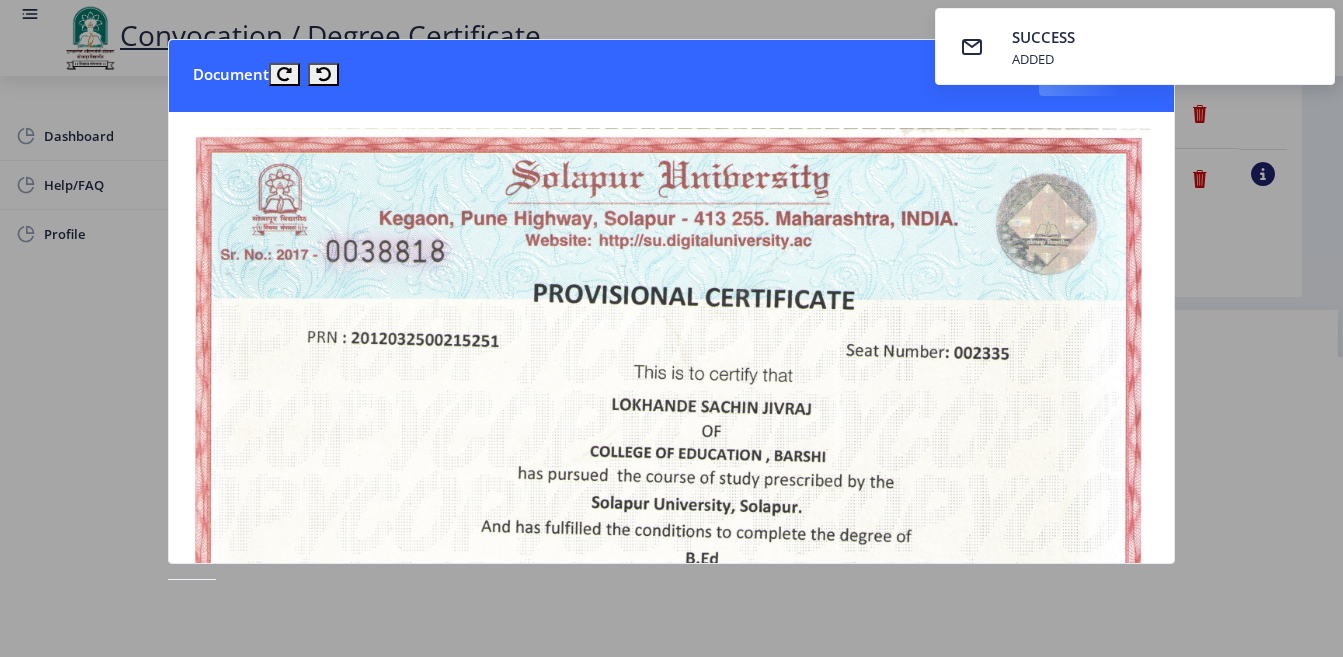 click on "SUCCESS  ADDED" at bounding box center [1135, 46] 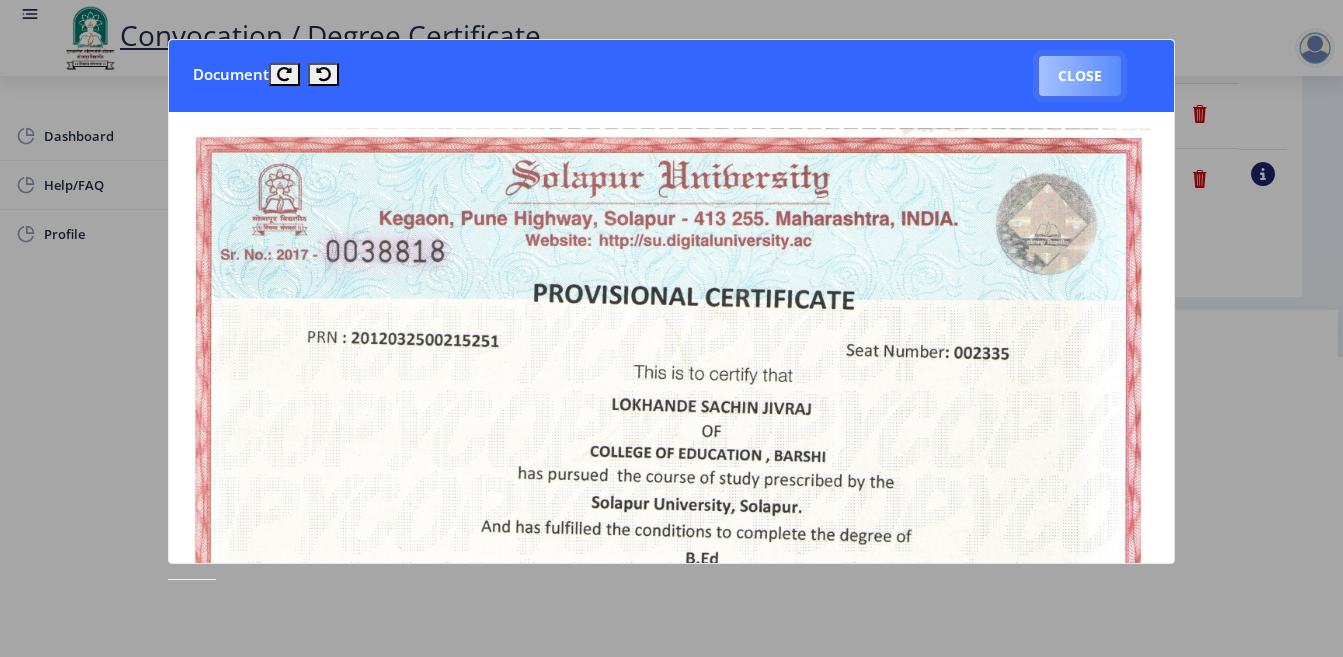 click on "Close" at bounding box center (1080, 76) 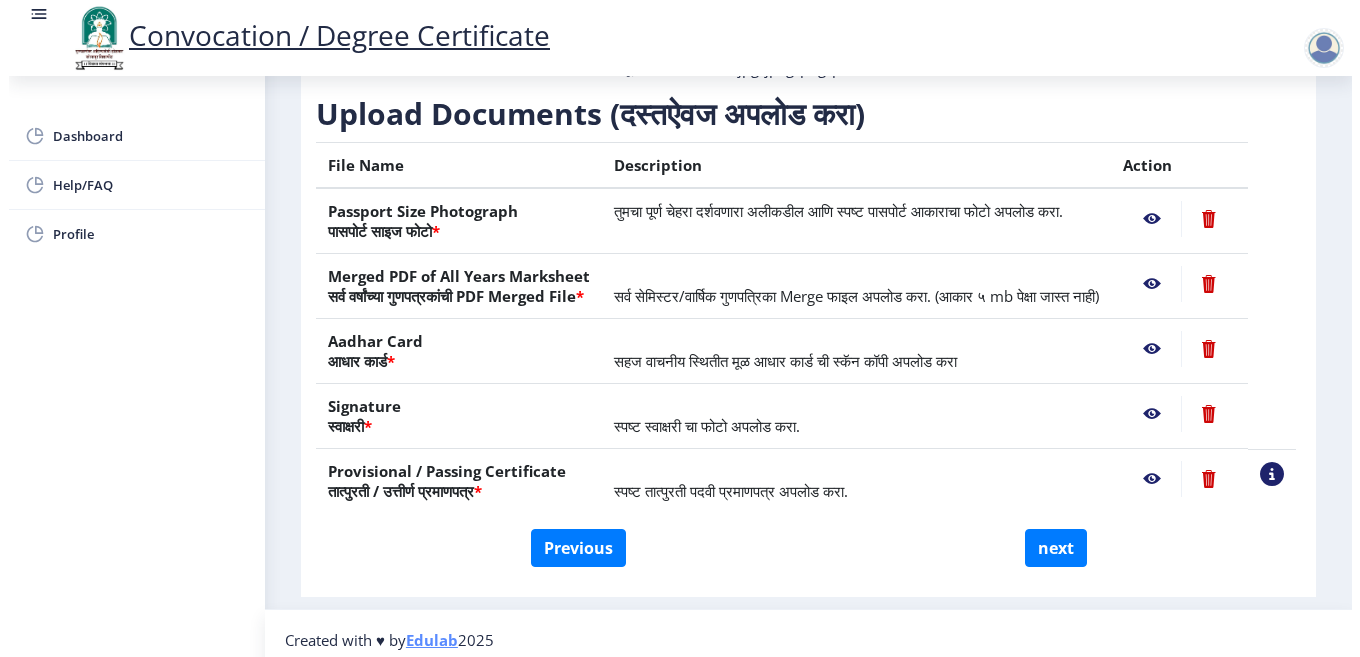 scroll, scrollTop: 177, scrollLeft: 0, axis: vertical 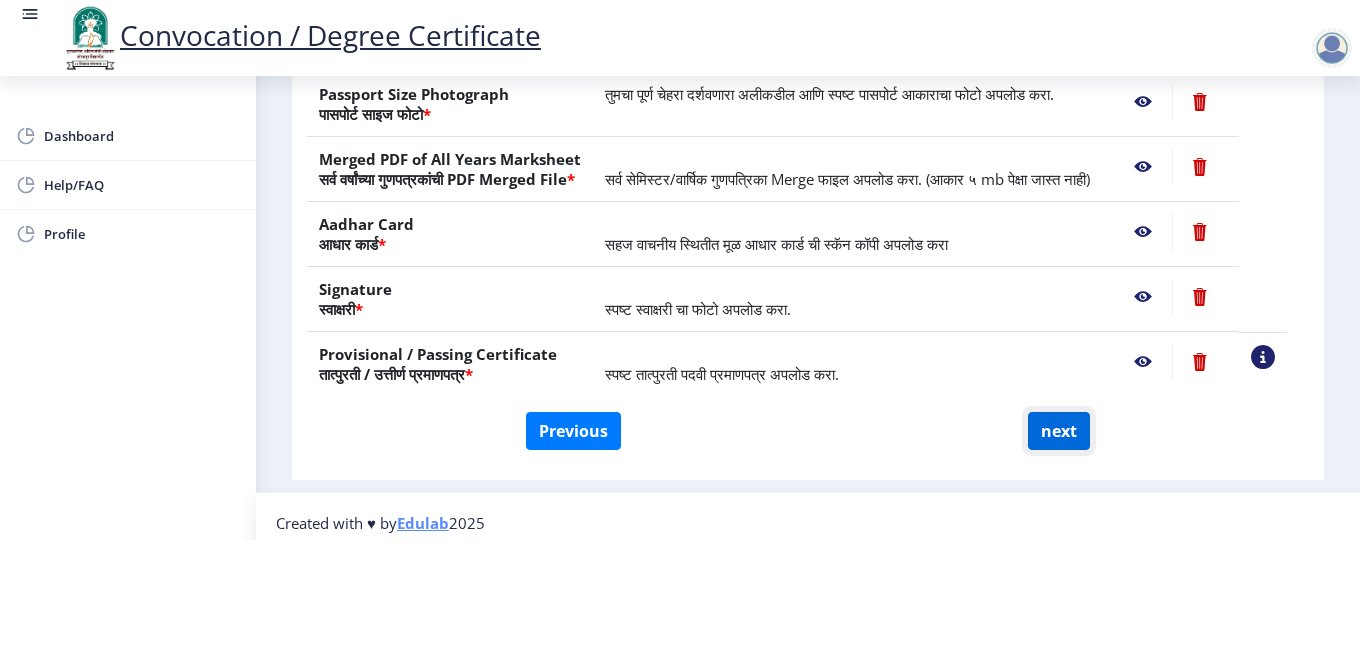 click on "next" 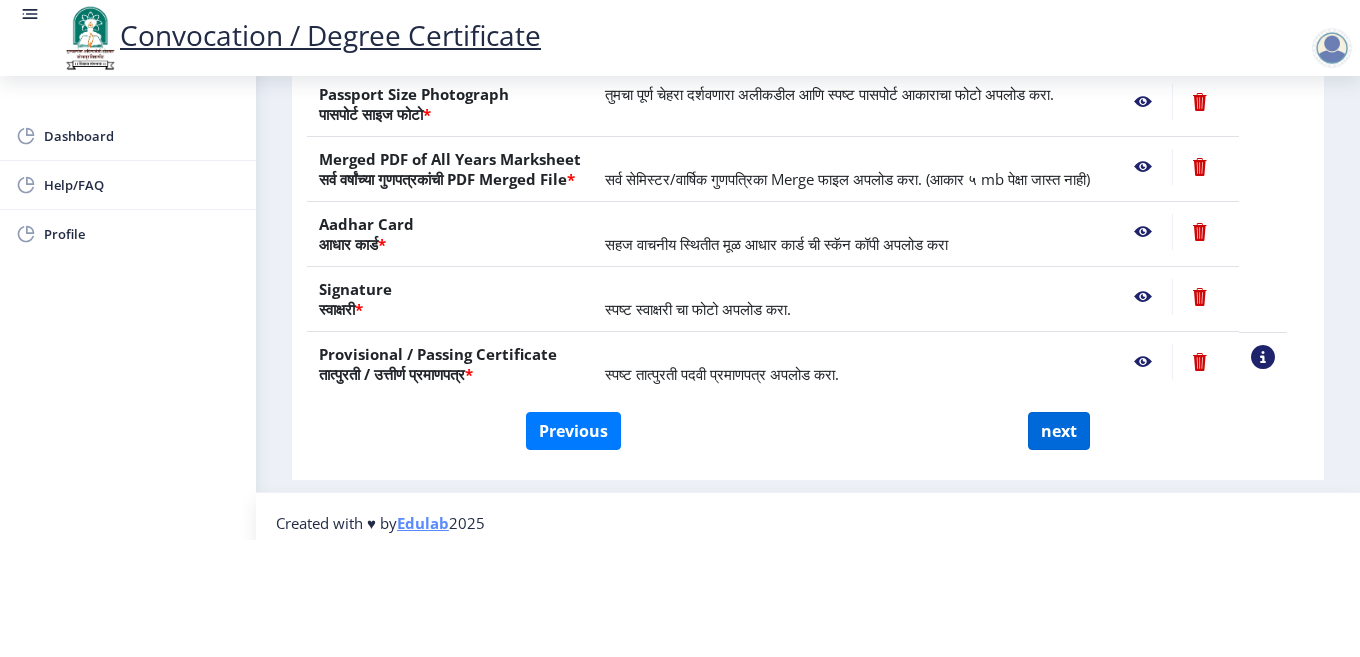 select 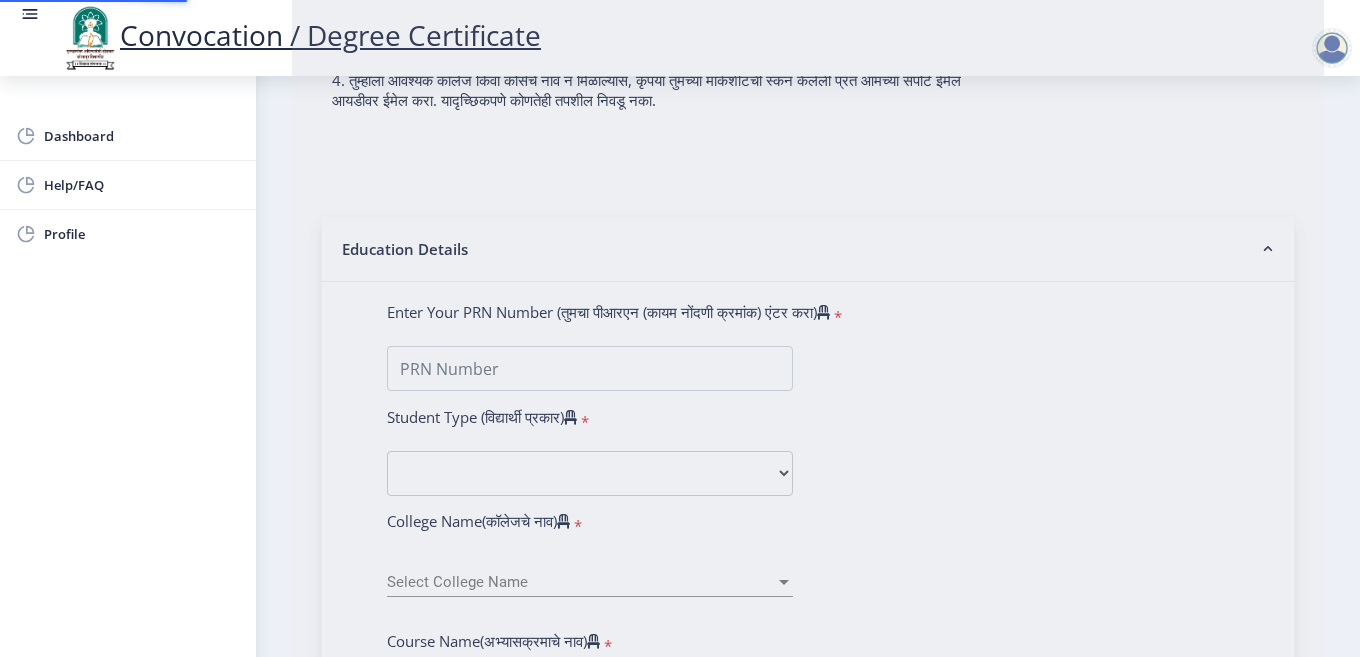 scroll, scrollTop: 0, scrollLeft: 0, axis: both 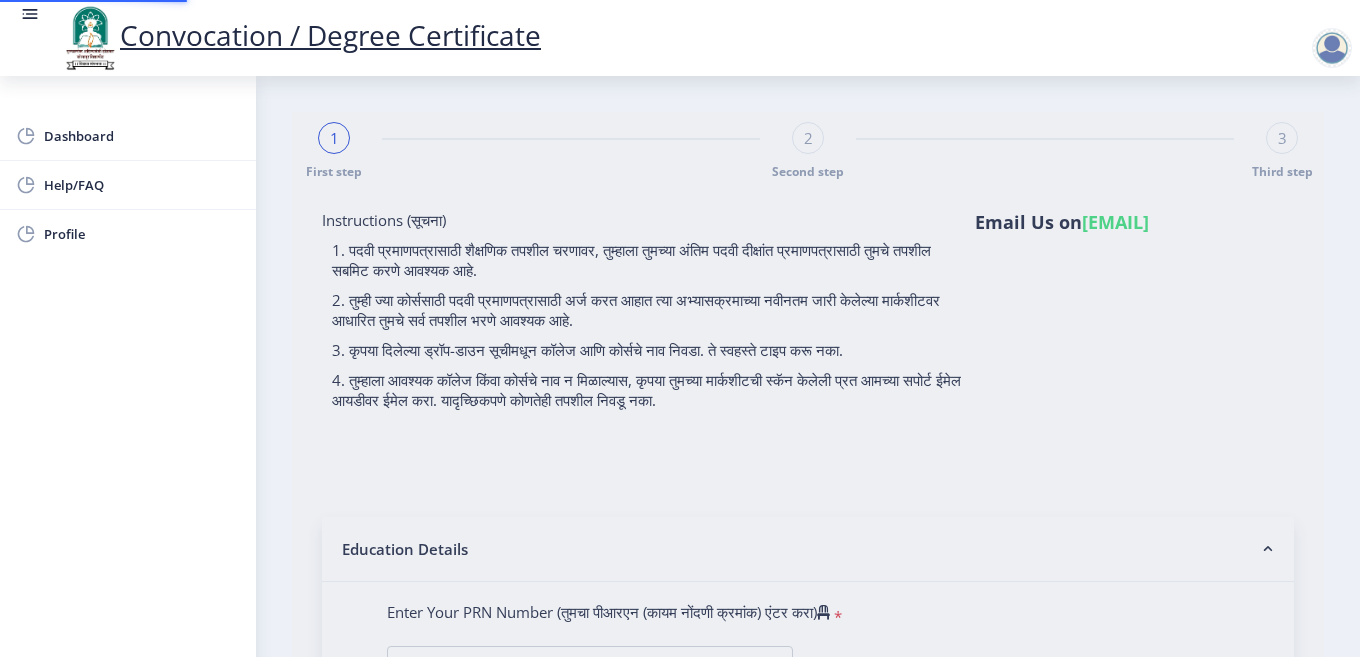 select 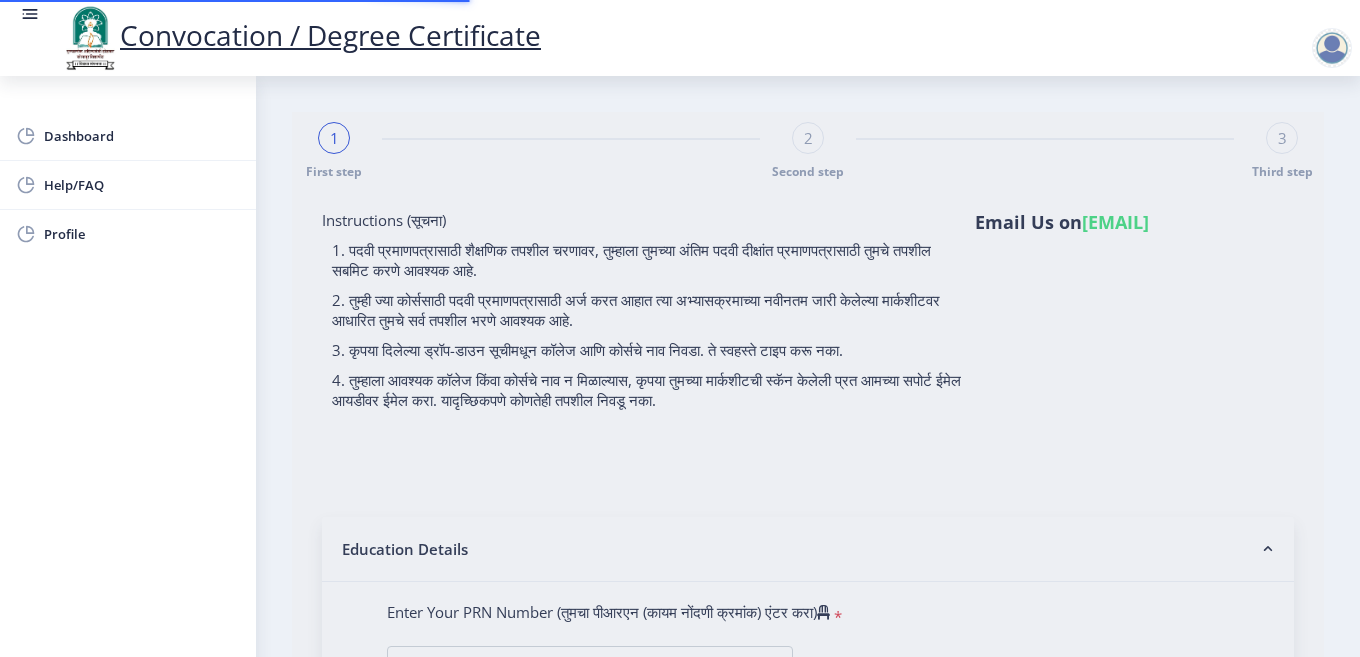 type on "SACHIN JIVRAJ LOKHANDE" 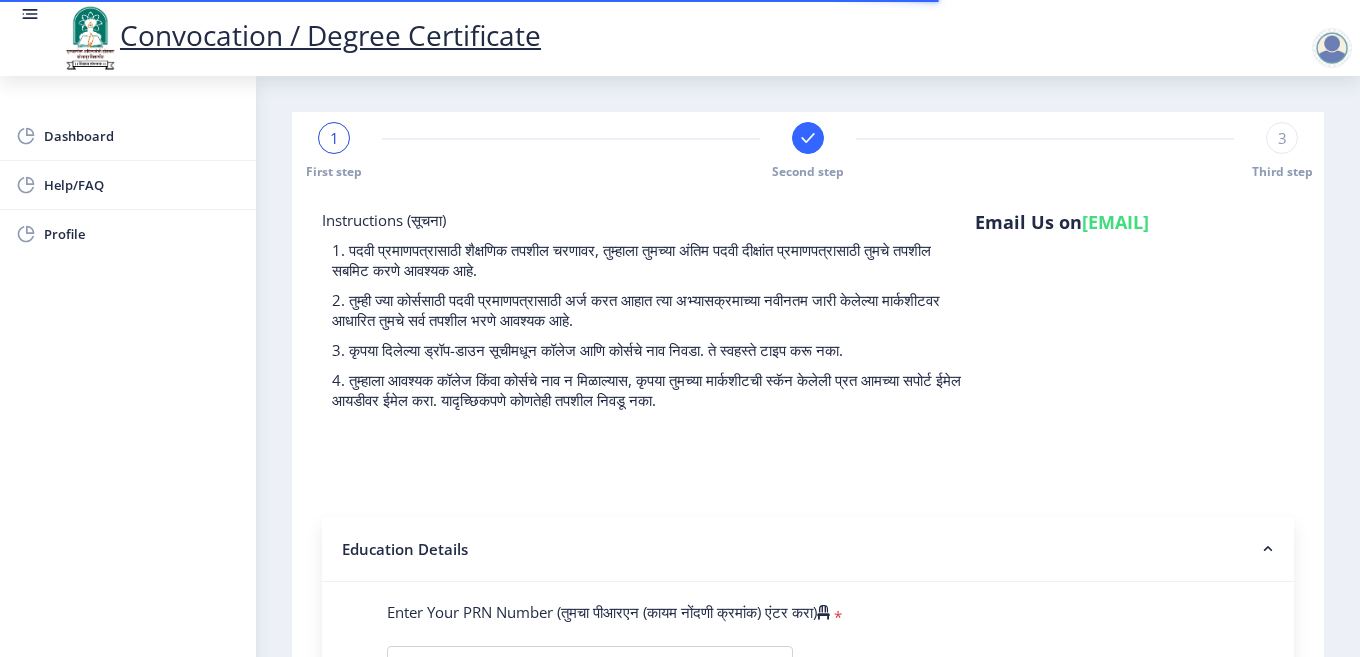type on "2012032500215251" 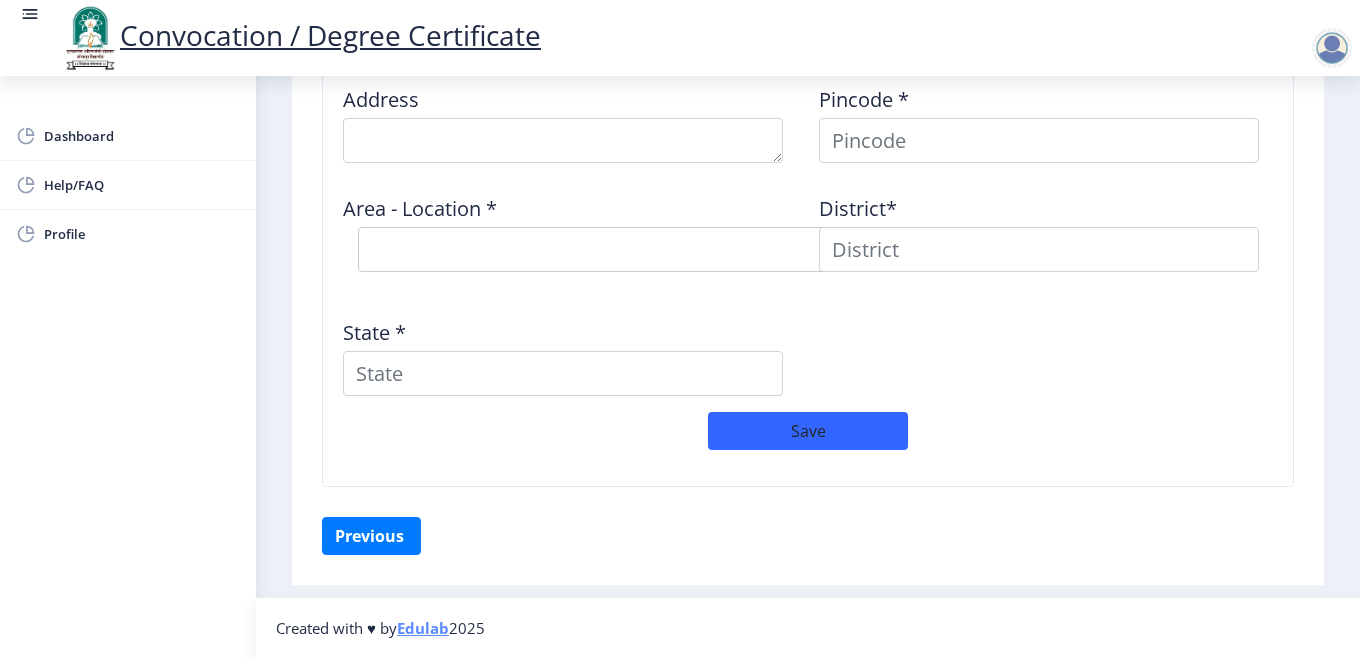 scroll, scrollTop: 1737, scrollLeft: 0, axis: vertical 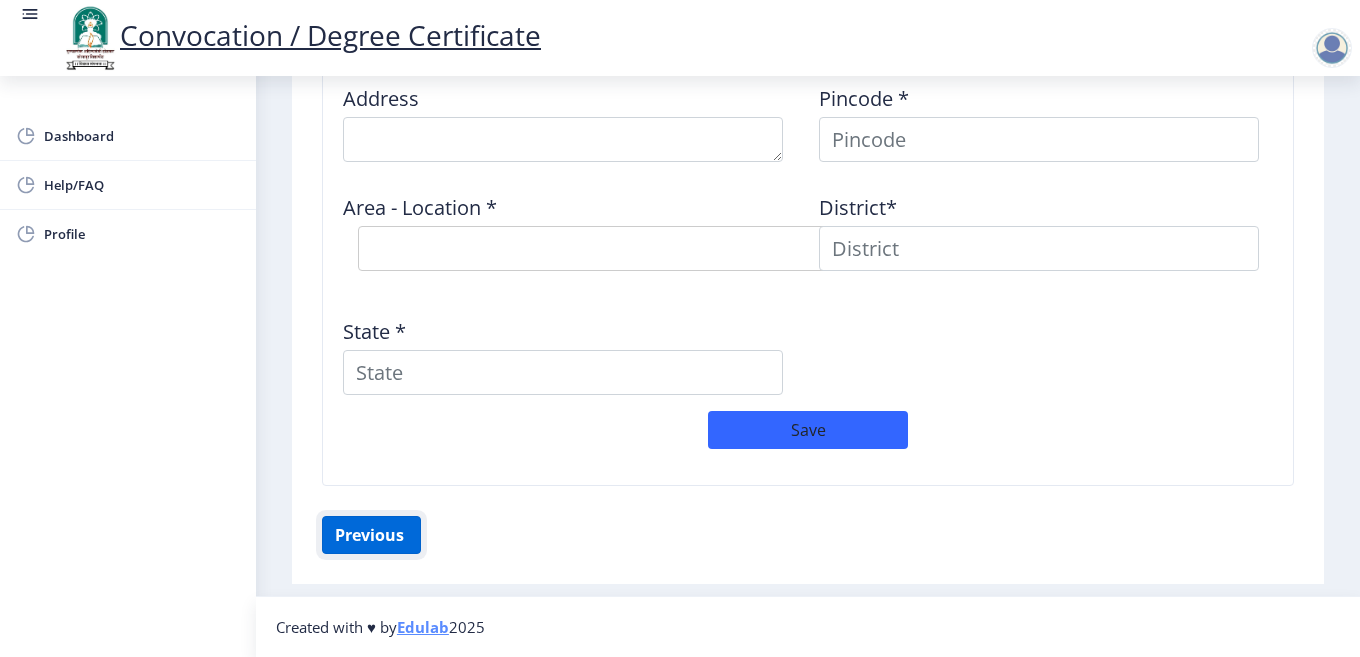 click on "Previous ‍" 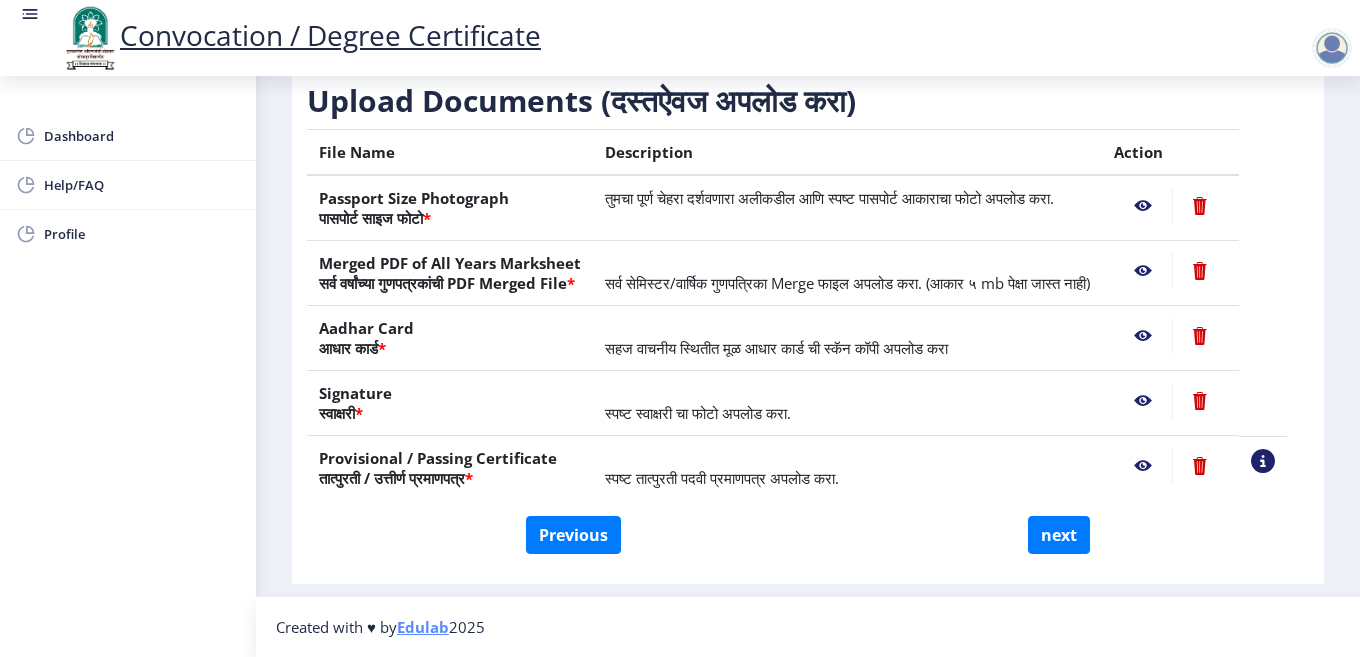 scroll, scrollTop: 373, scrollLeft: 0, axis: vertical 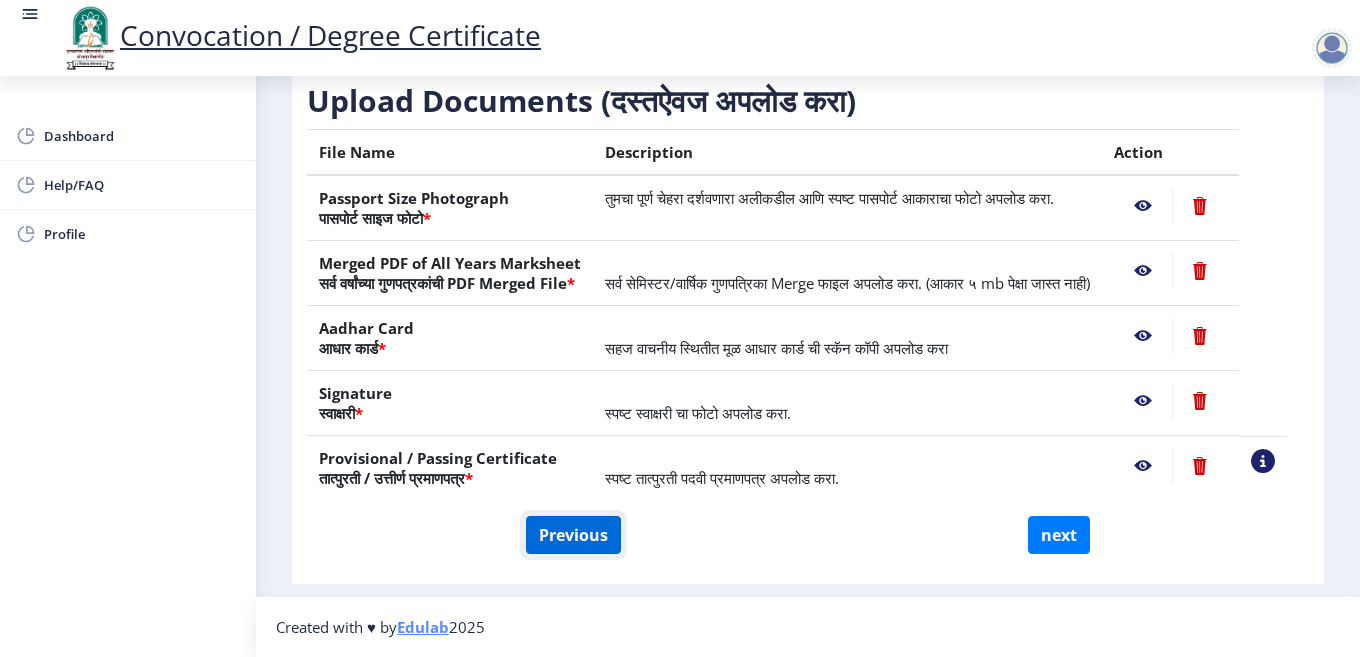 click on "Previous" 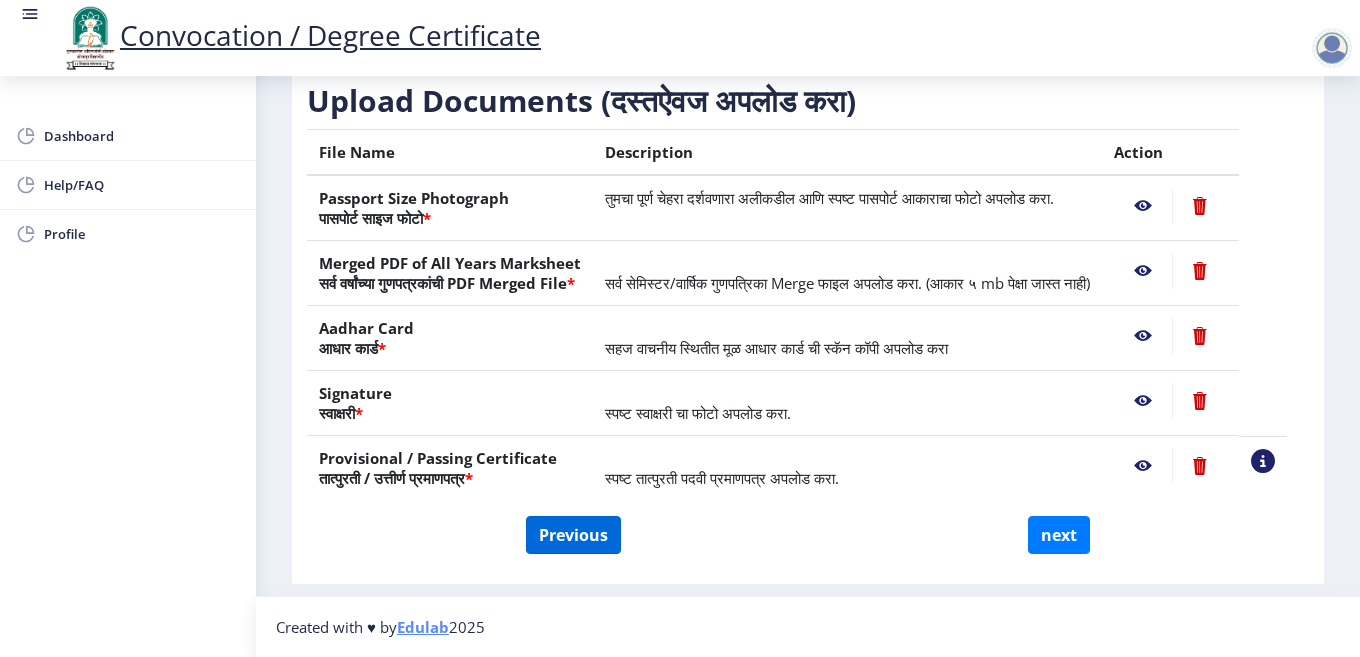 select on "Regular" 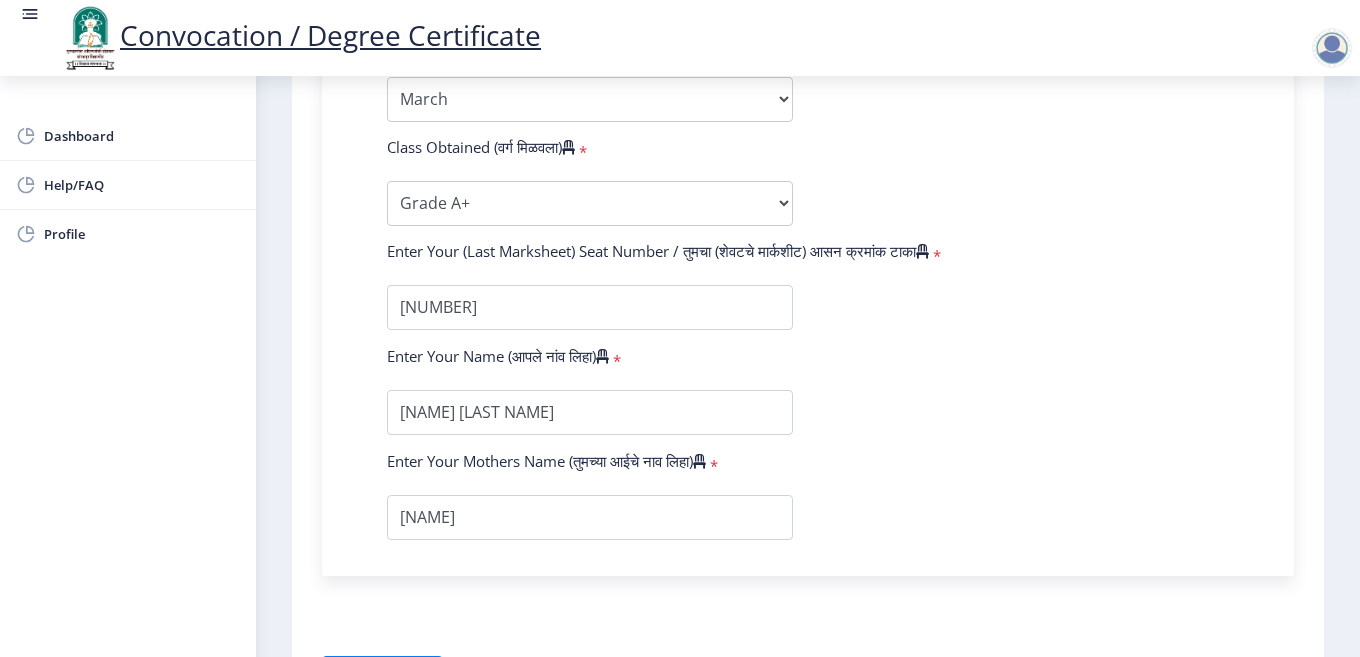 scroll, scrollTop: 1173, scrollLeft: 0, axis: vertical 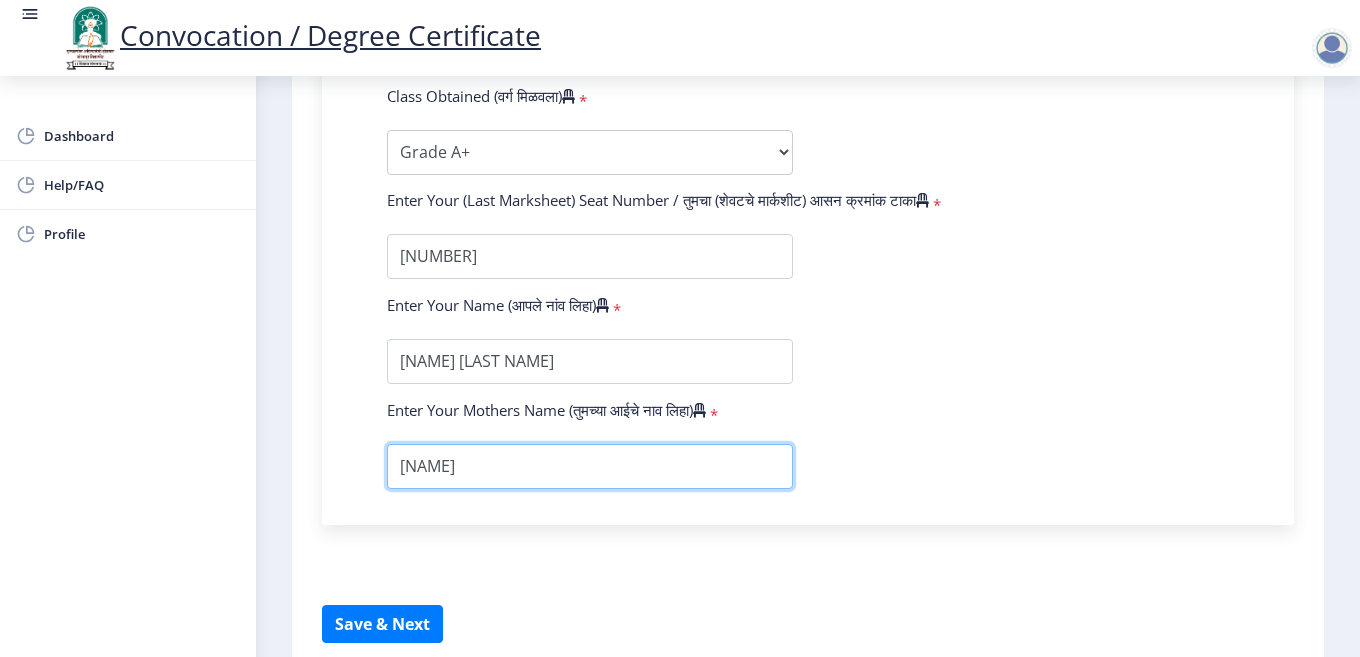 click at bounding box center [590, 466] 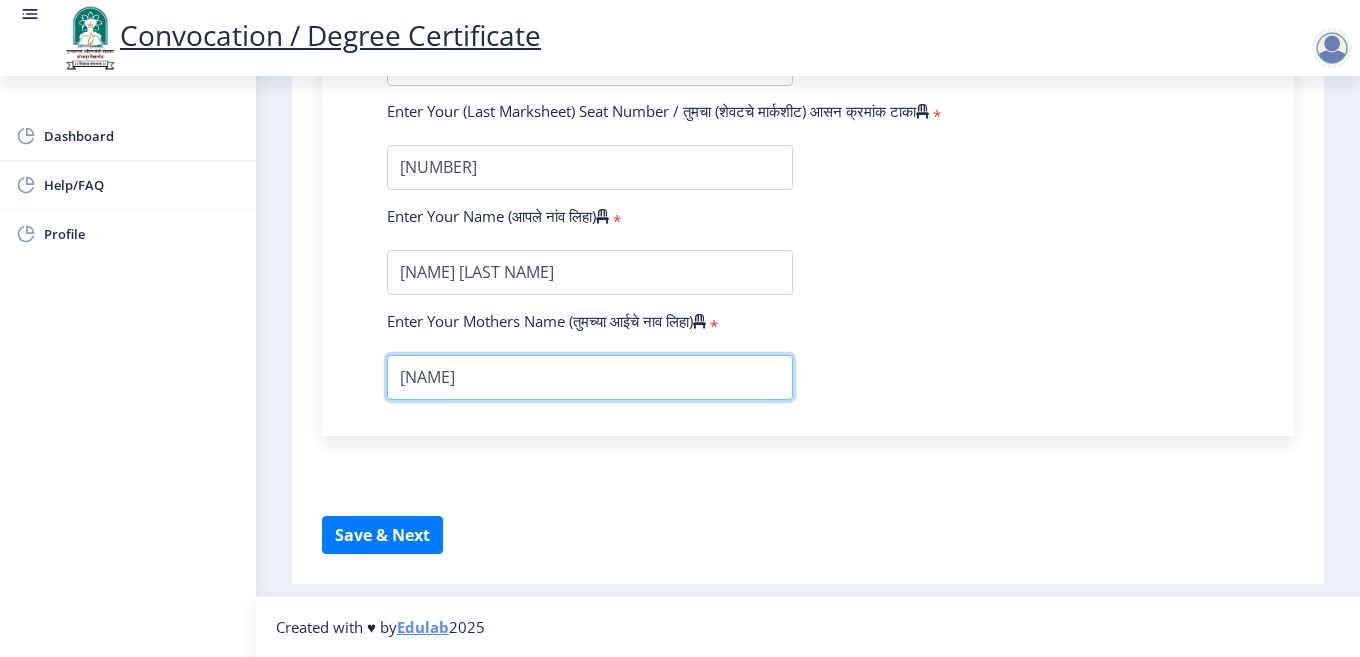 scroll, scrollTop: 1293, scrollLeft: 0, axis: vertical 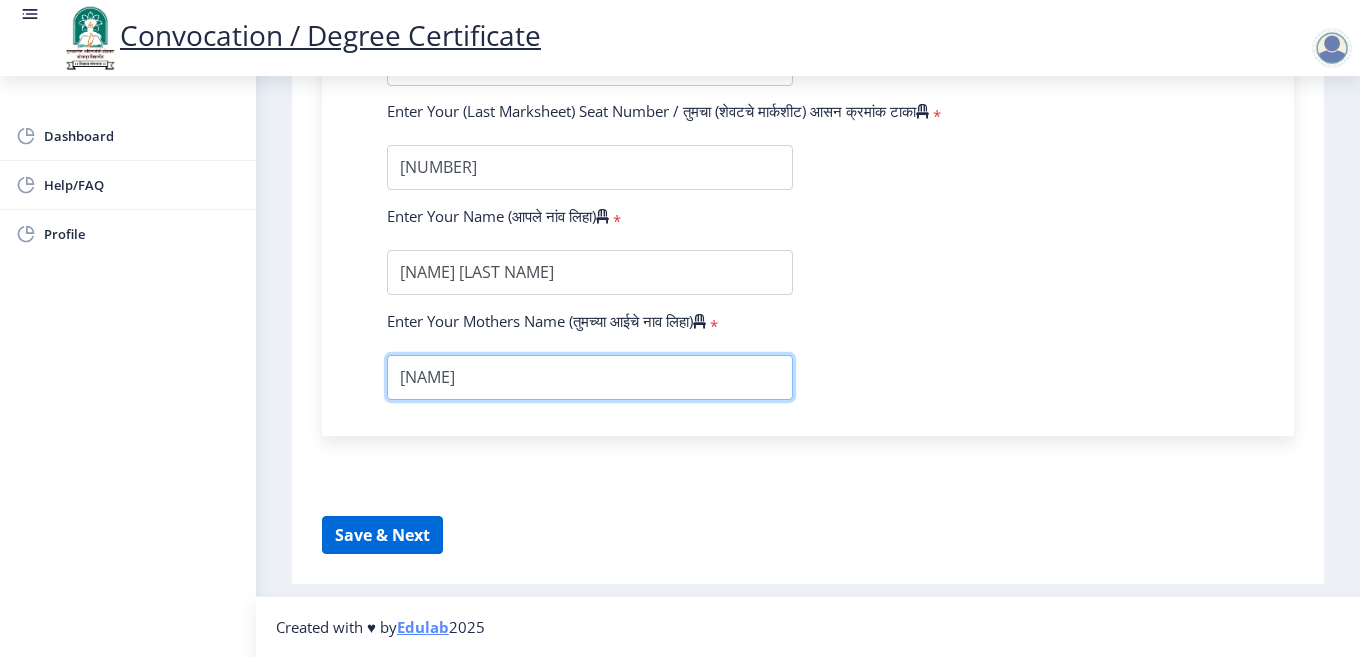 type on "MANDODARI" 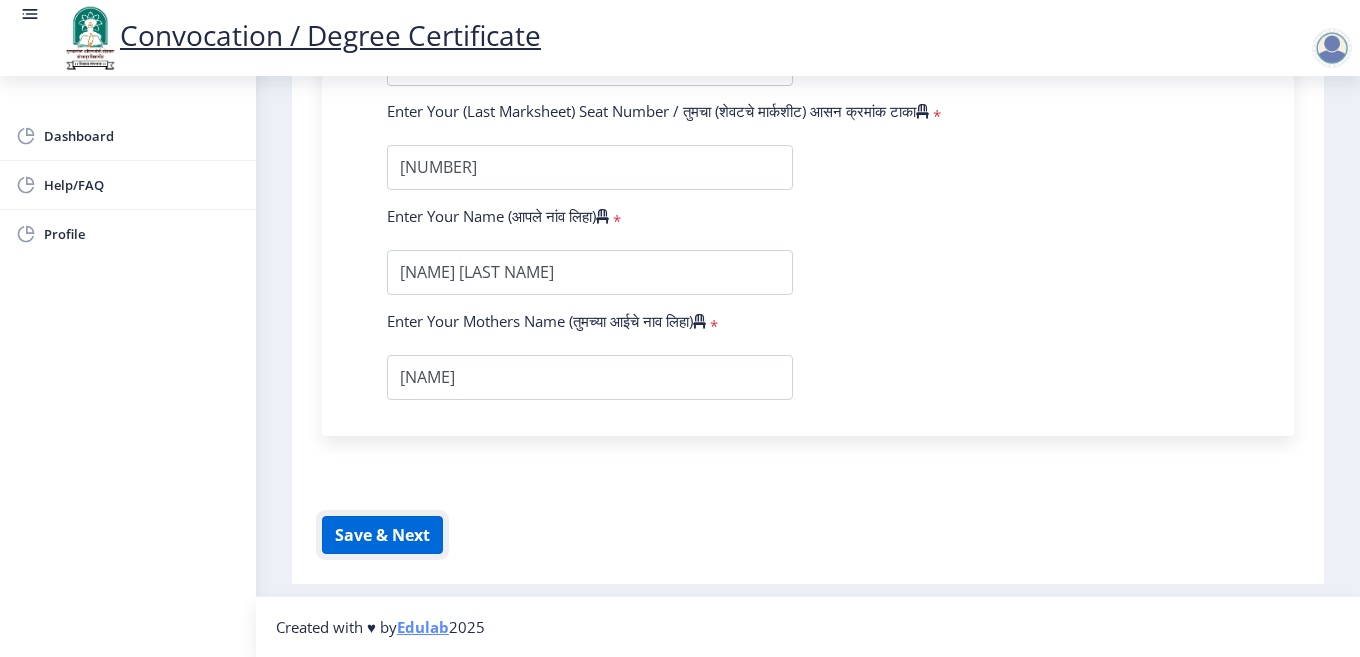 click on "Save & Next" 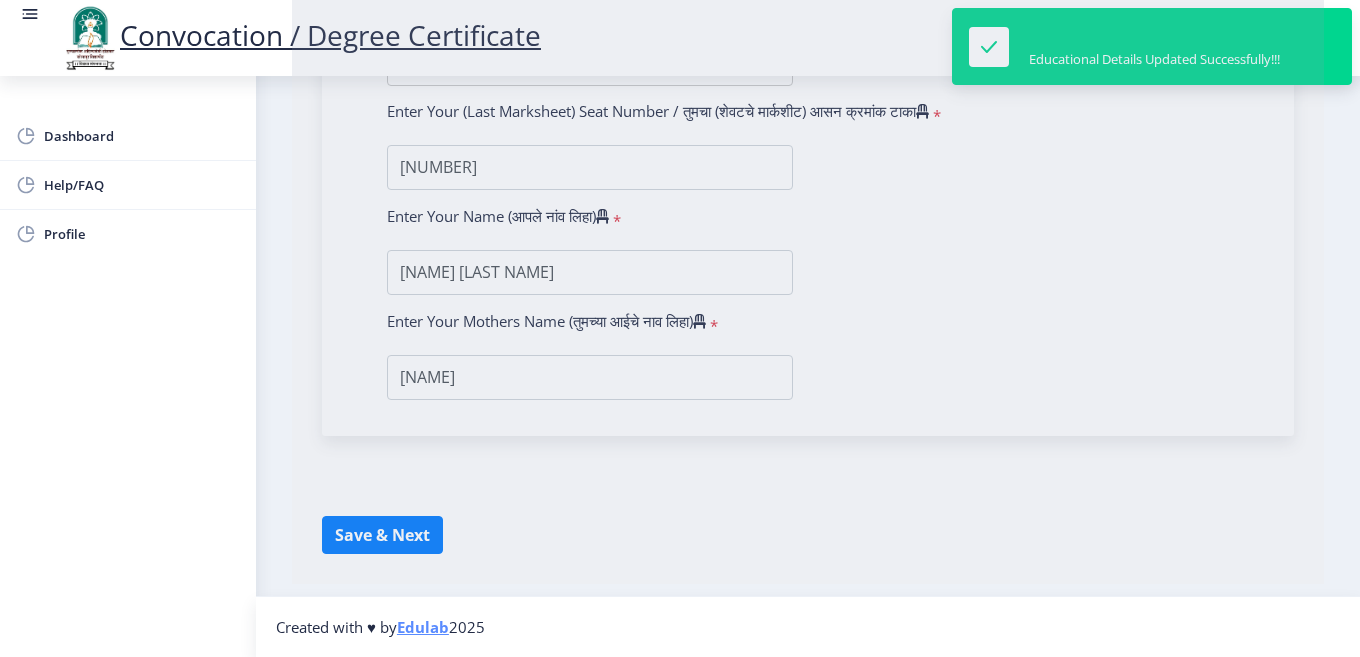 select 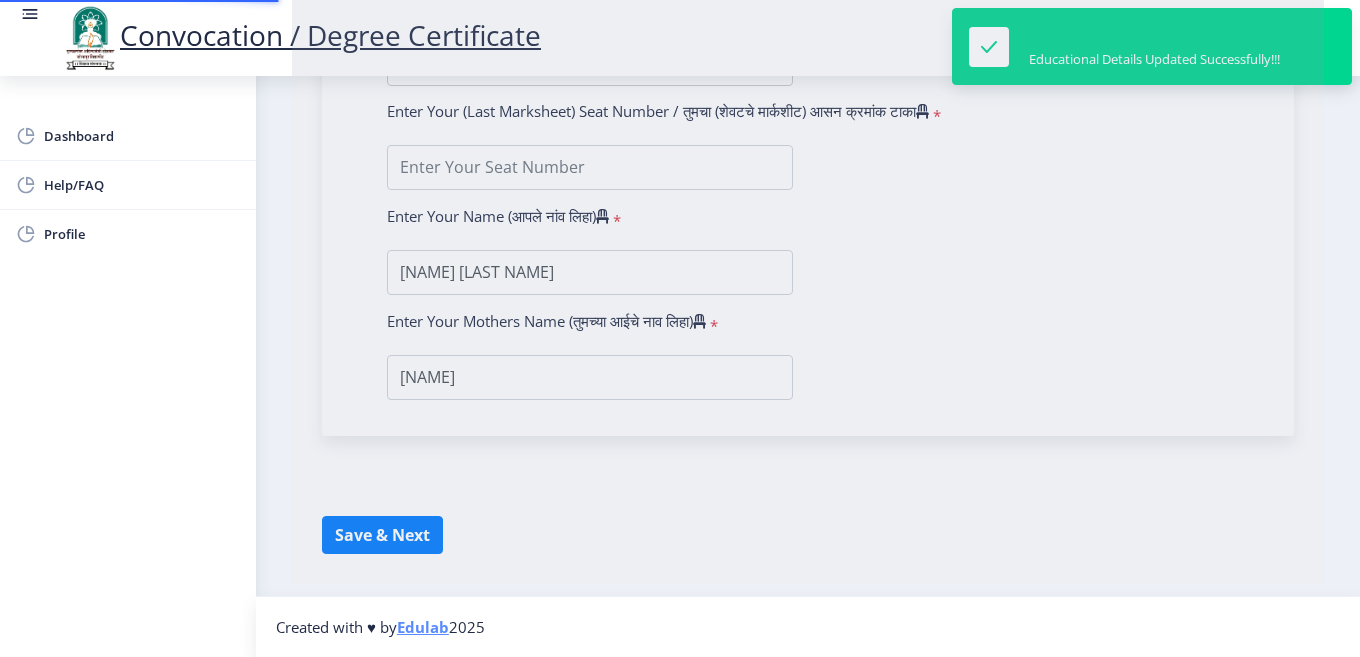 scroll, scrollTop: 0, scrollLeft: 0, axis: both 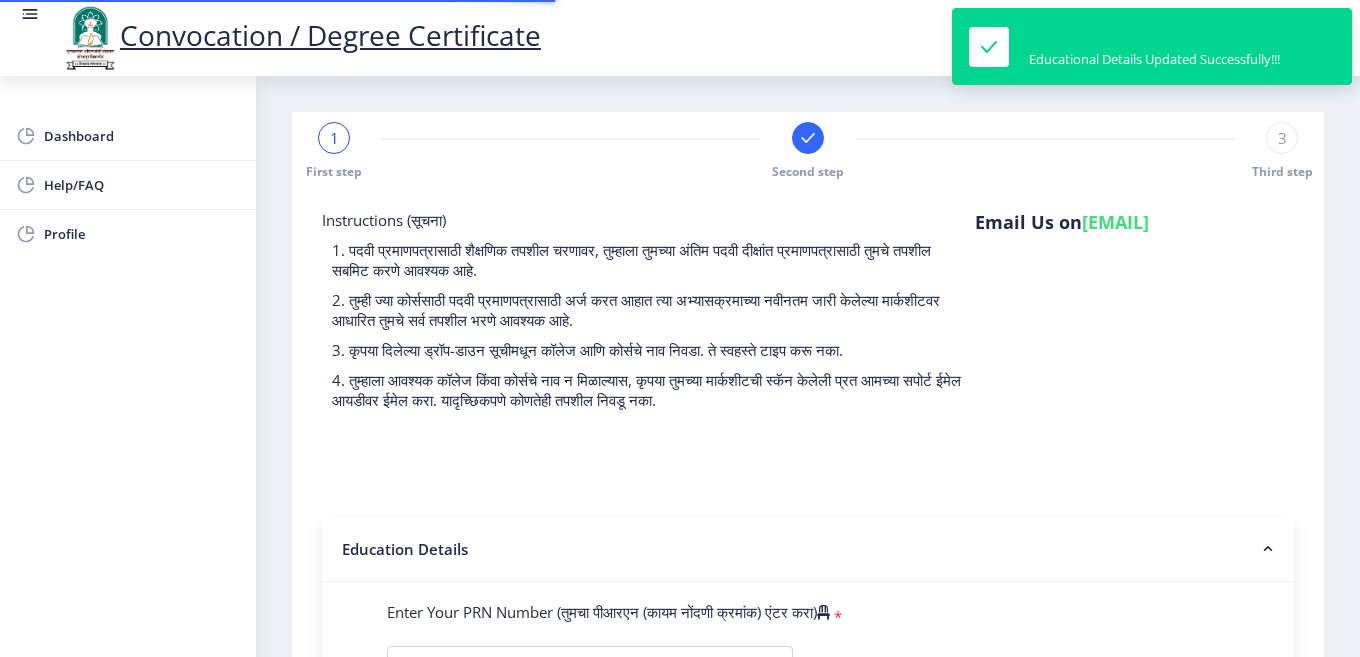 type on "2012032500215251" 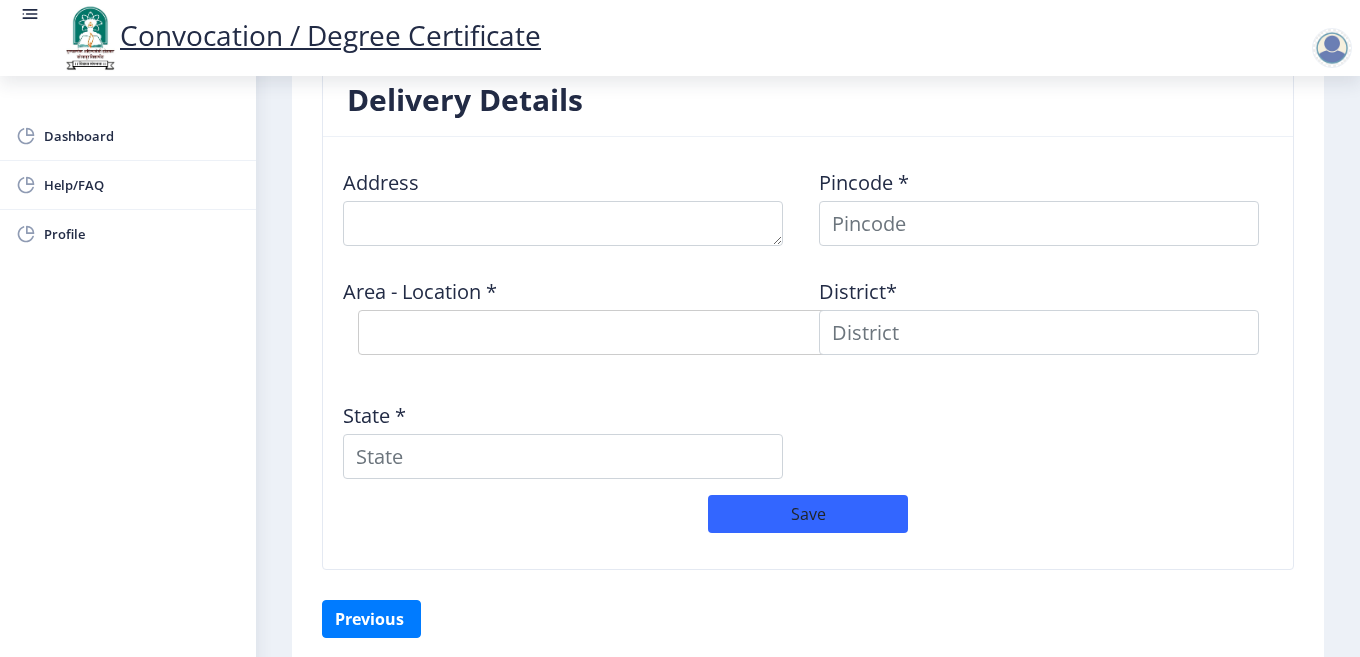 scroll, scrollTop: 1737, scrollLeft: 0, axis: vertical 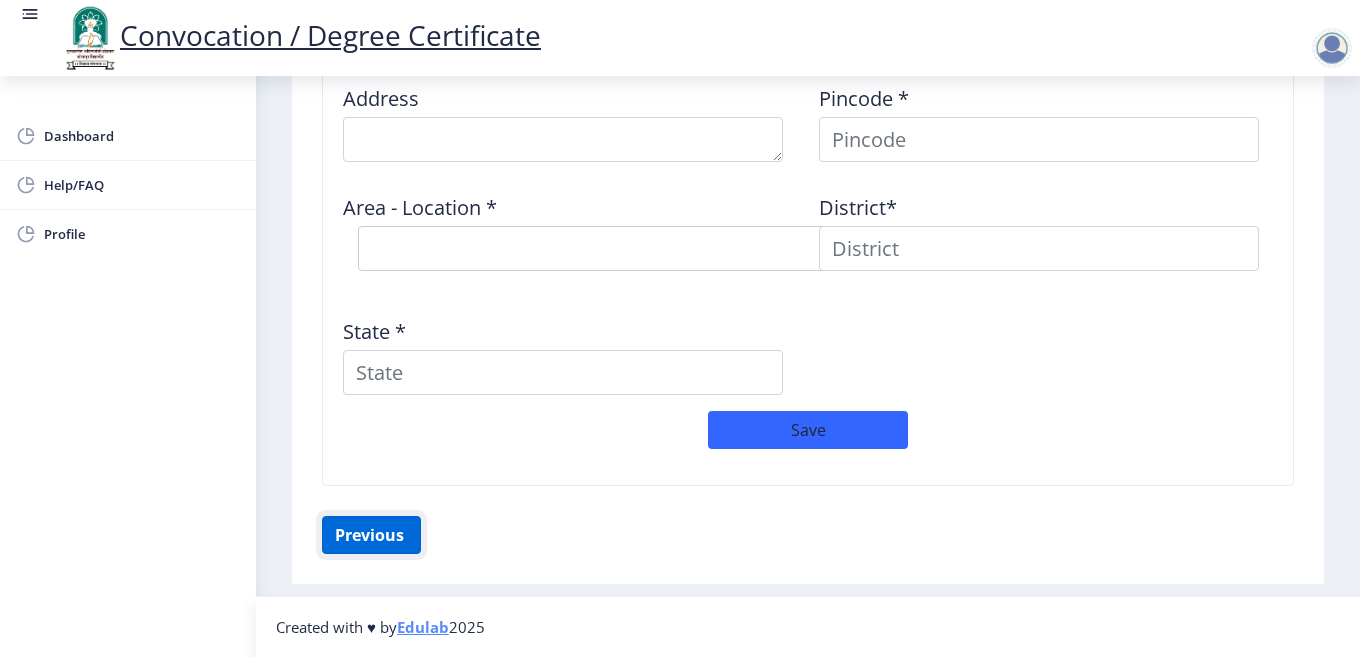 click on "Previous ‍" 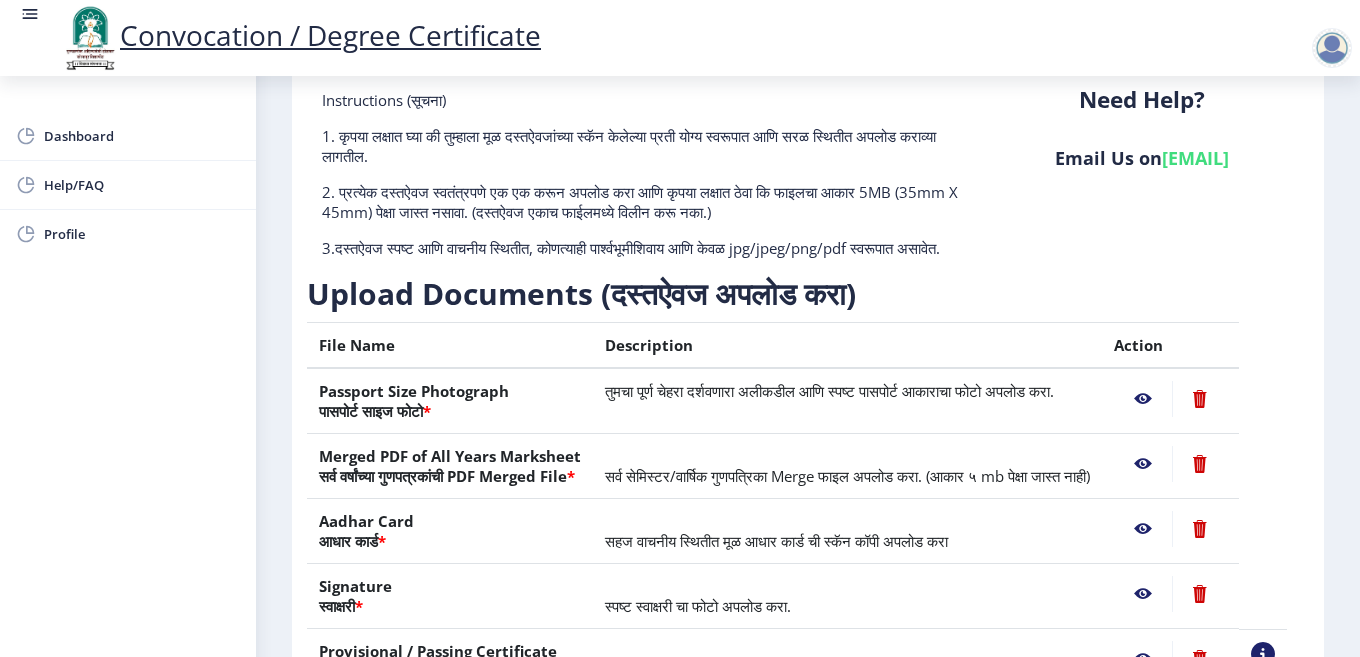 scroll, scrollTop: 300, scrollLeft: 0, axis: vertical 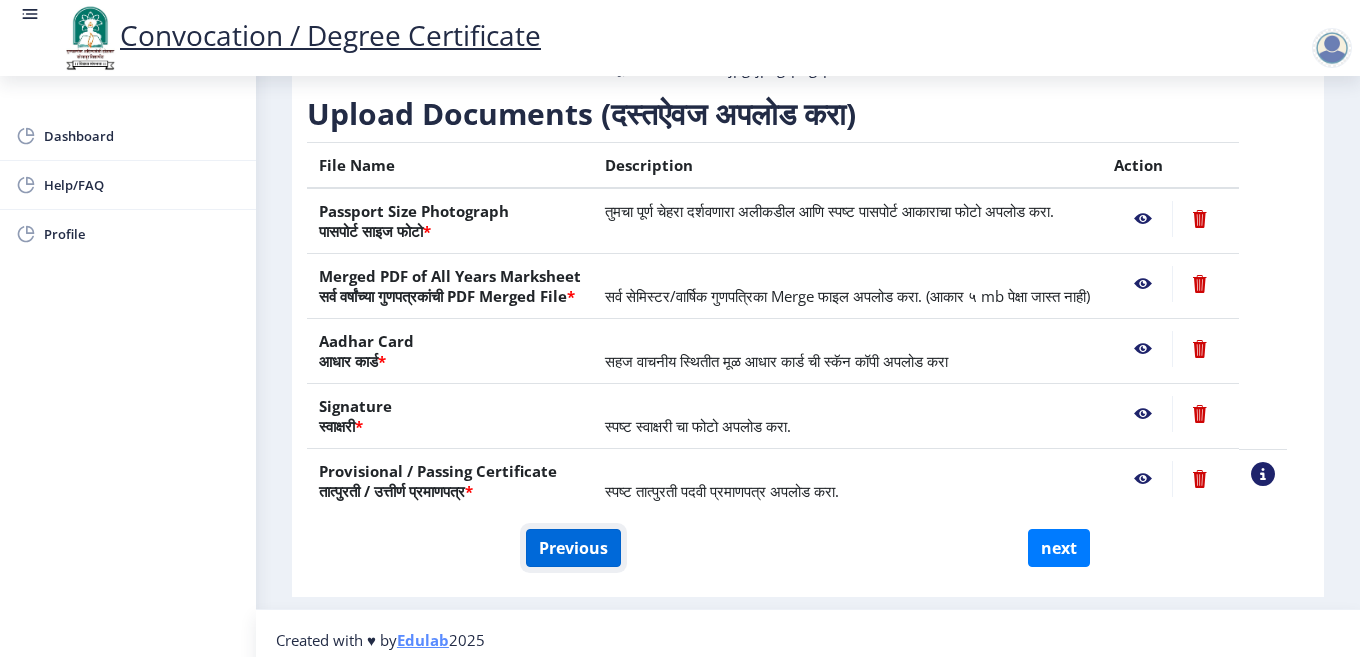 click on "Previous" 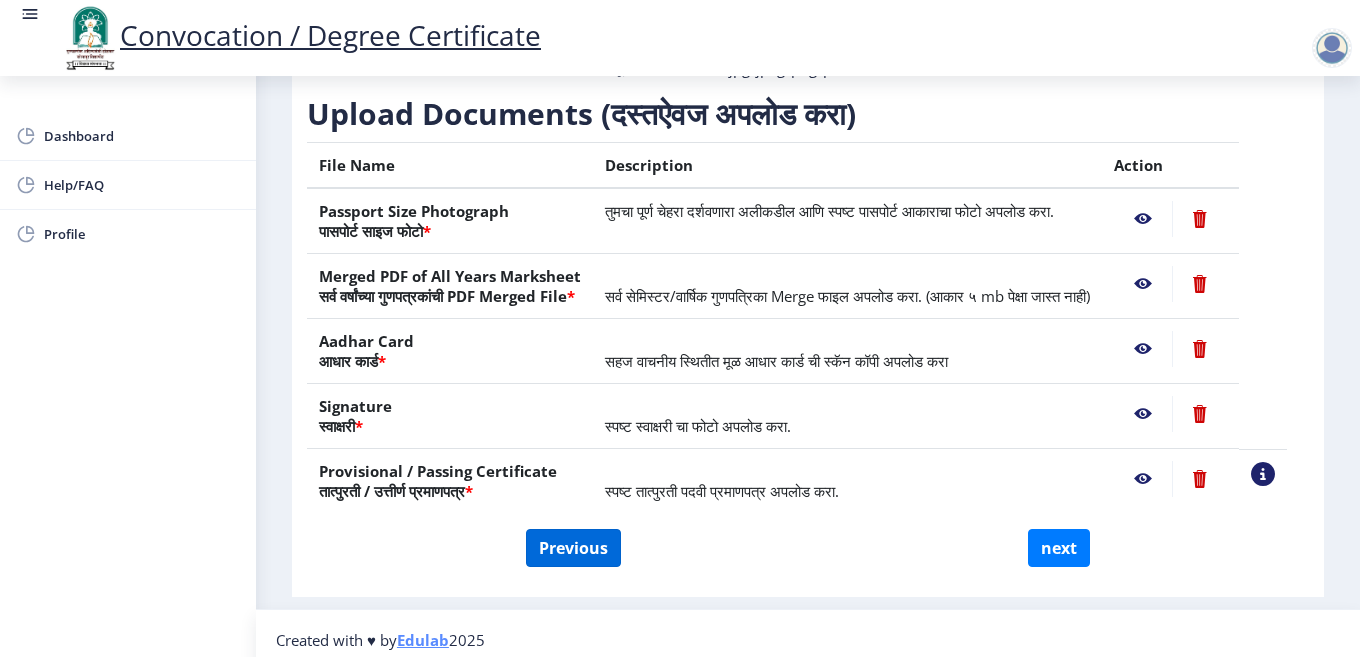 select on "Regular" 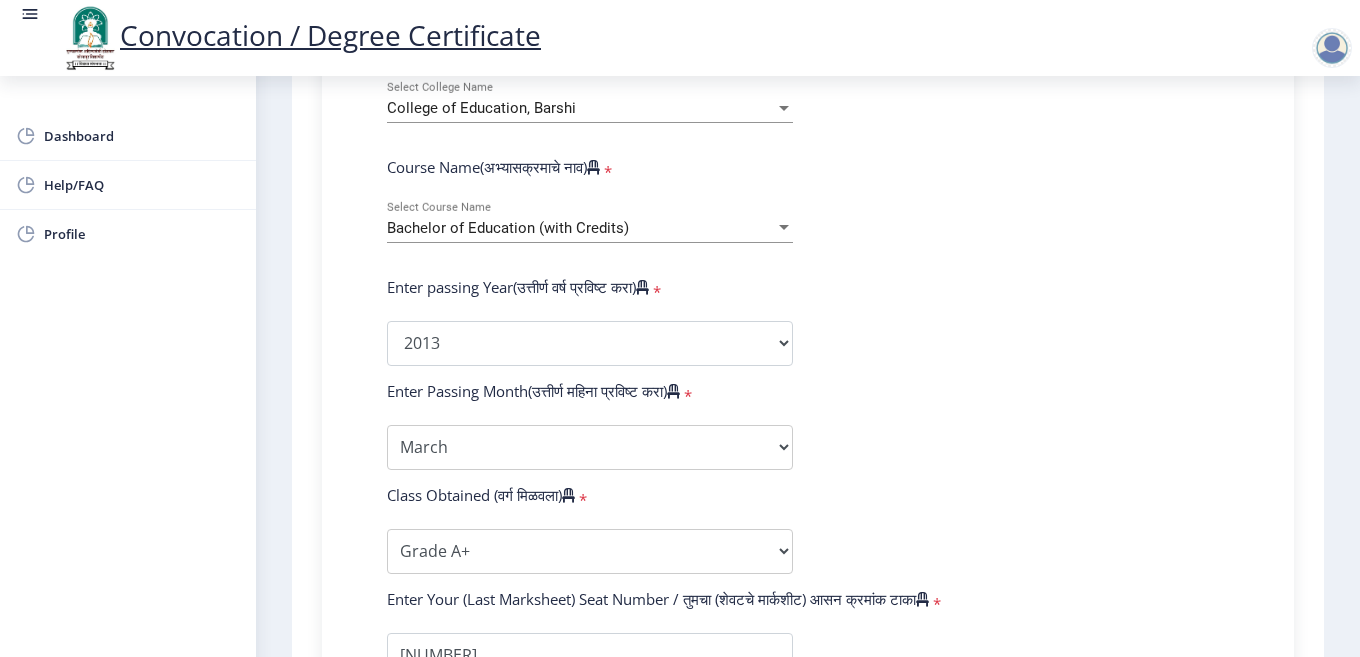 scroll, scrollTop: 800, scrollLeft: 0, axis: vertical 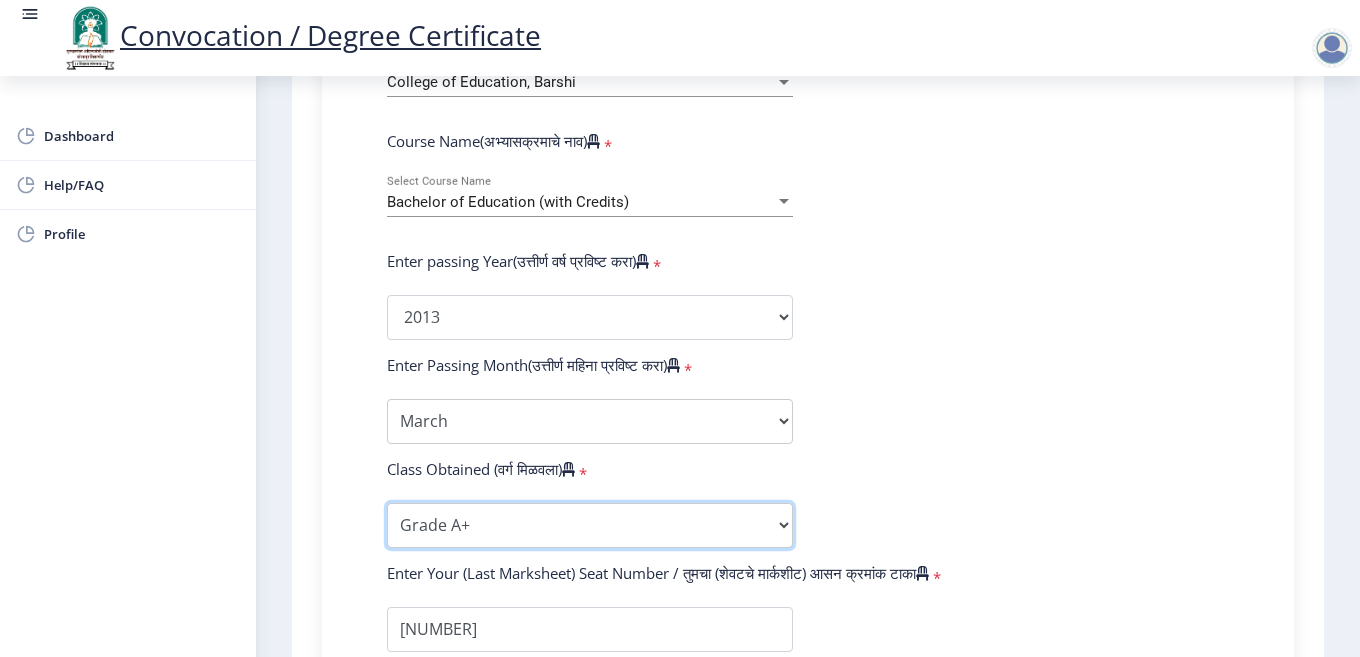 click on "Enter Class Obtained FIRST CLASS WITH DISTINCTION FIRST CLASS HIGHER SECOND CLASS SECOND CLASS PASS CLASS Grade O Grade A+ Grade A Grade B+ Grade B Grade C+ Grade C Grade D Grade E" at bounding box center (590, 525) 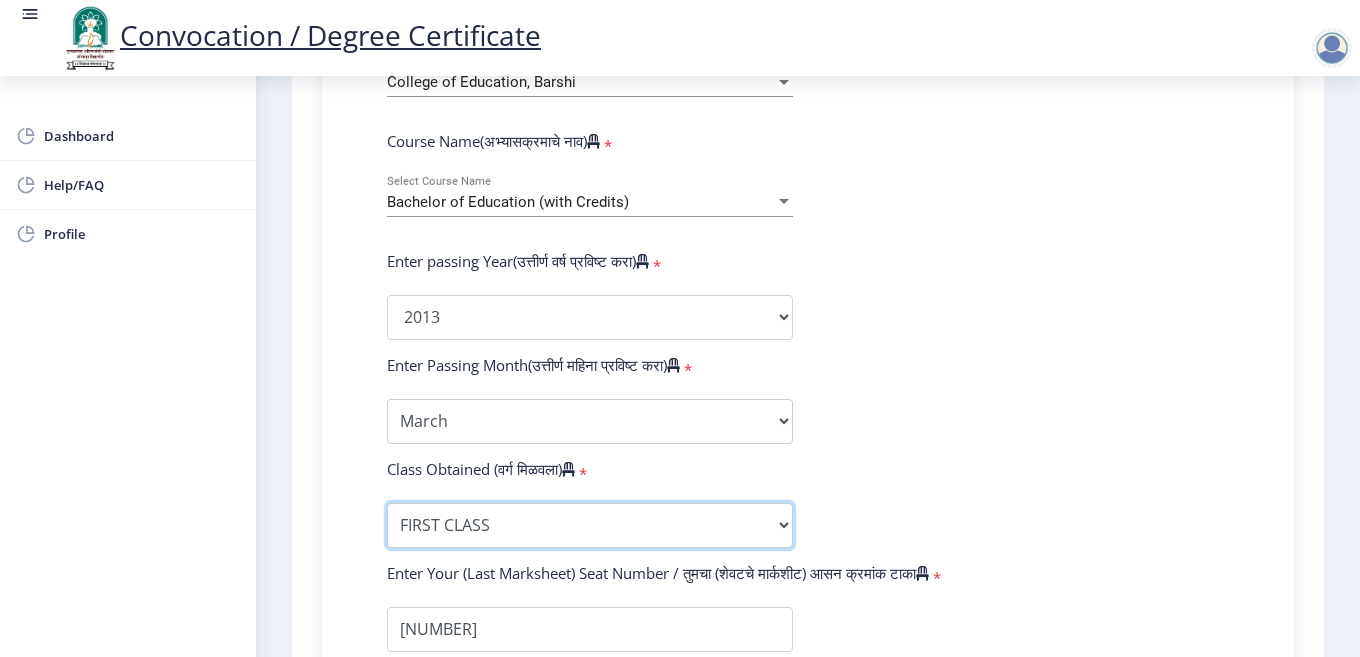 click on "Enter Class Obtained FIRST CLASS WITH DISTINCTION FIRST CLASS HIGHER SECOND CLASS SECOND CLASS PASS CLASS Grade O Grade A+ Grade A Grade B+ Grade B Grade C+ Grade C Grade D Grade E" at bounding box center (590, 525) 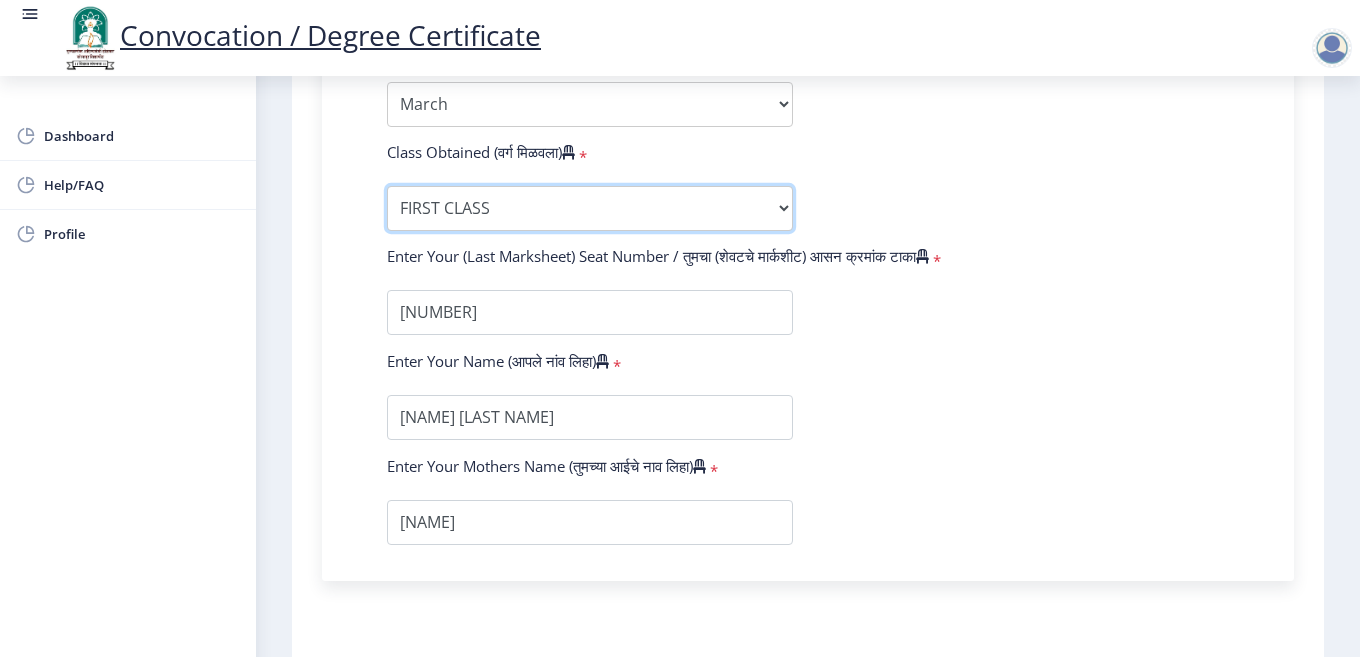 scroll, scrollTop: 1293, scrollLeft: 0, axis: vertical 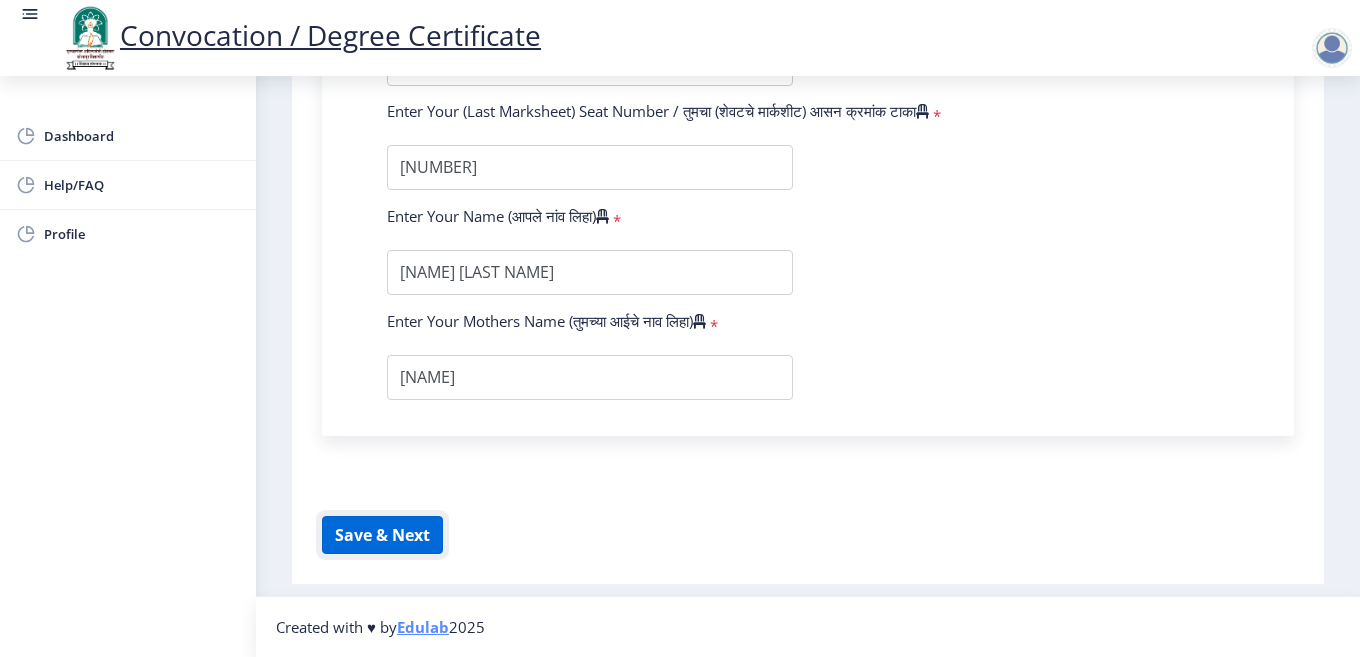 click on "Save & Next" 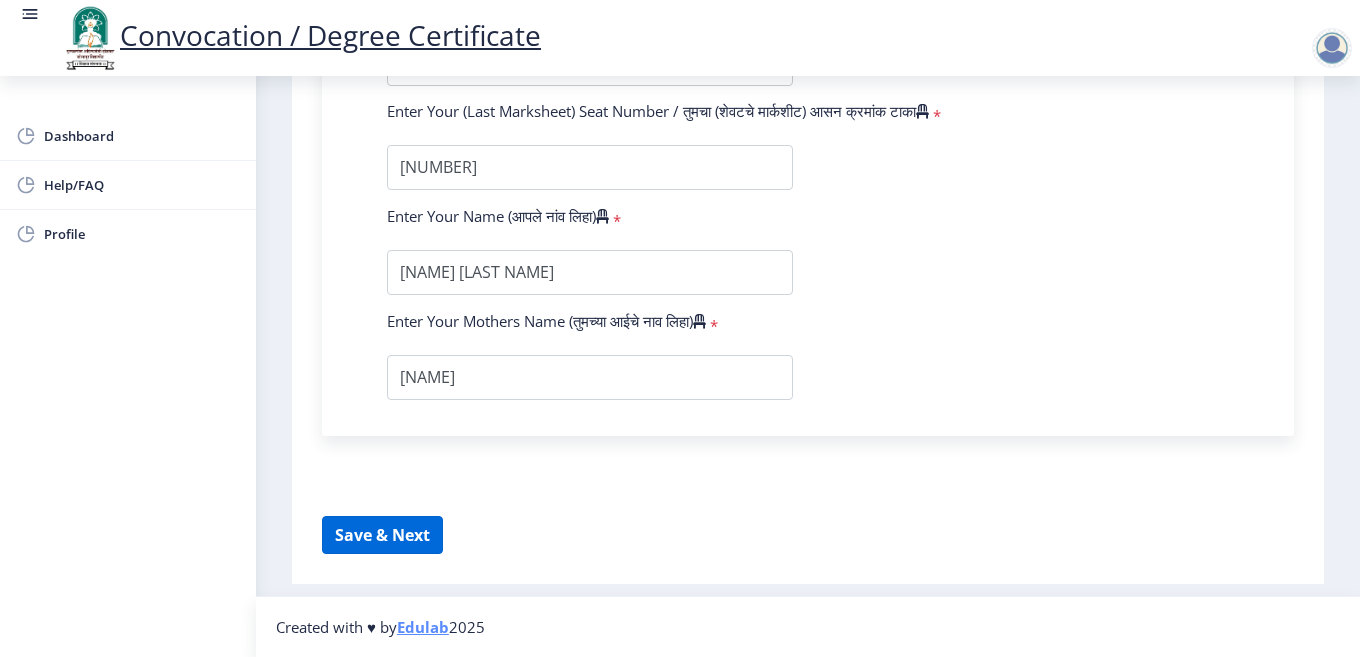 select 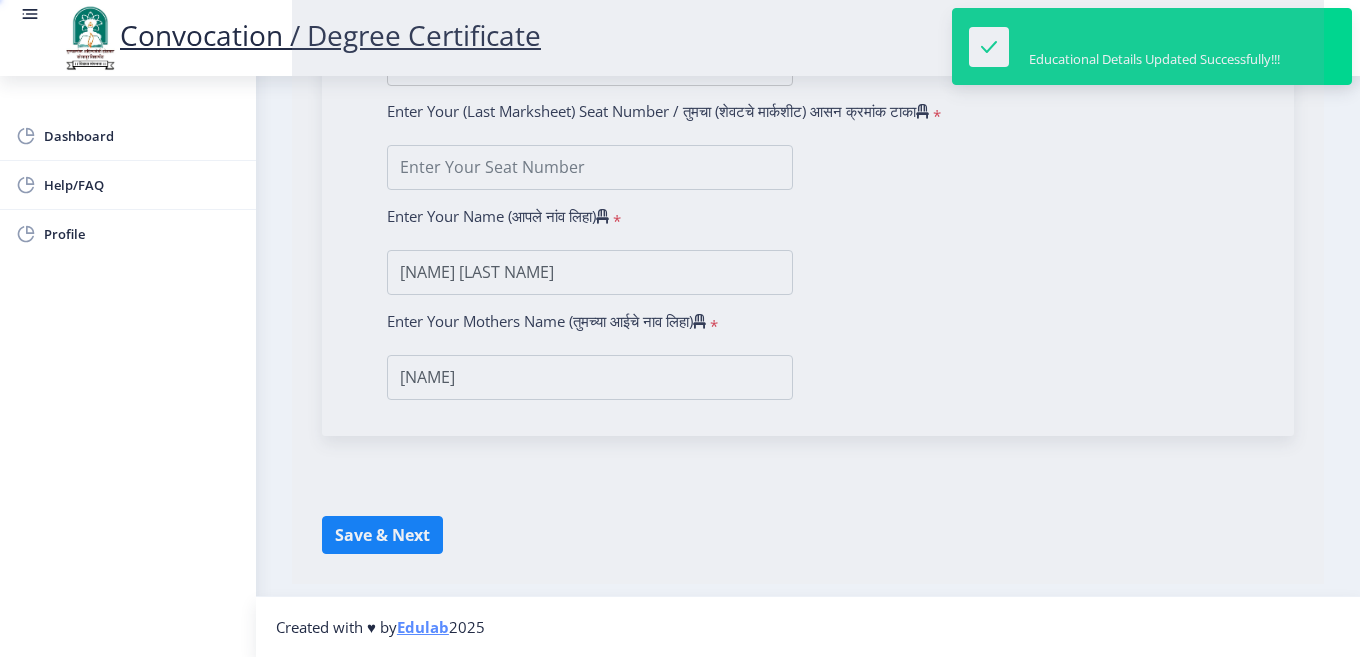 scroll, scrollTop: 0, scrollLeft: 0, axis: both 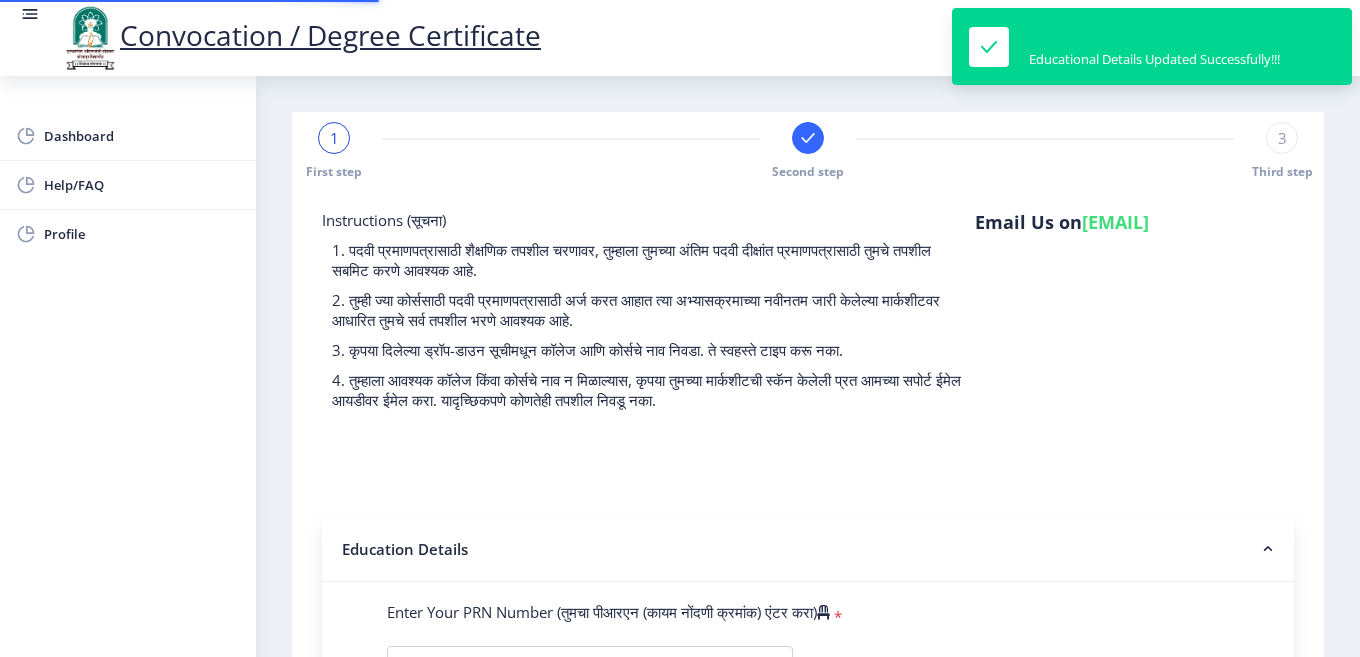 type on "2012032500215251" 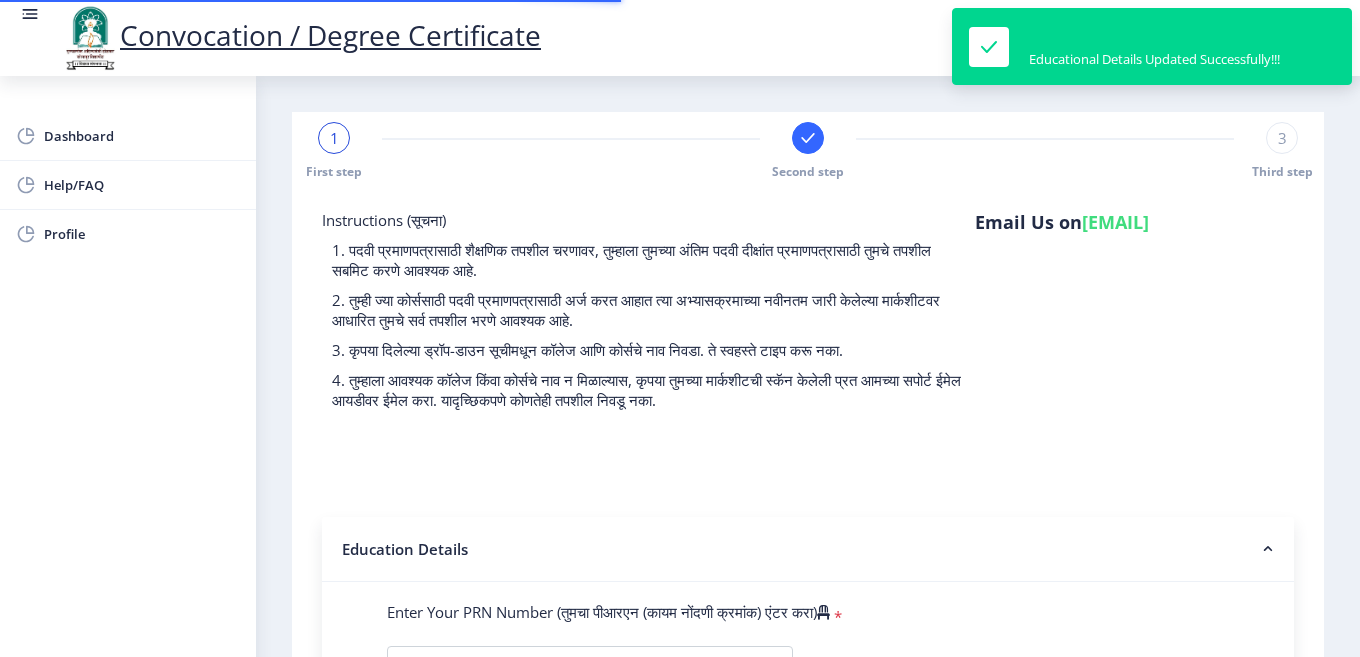 select 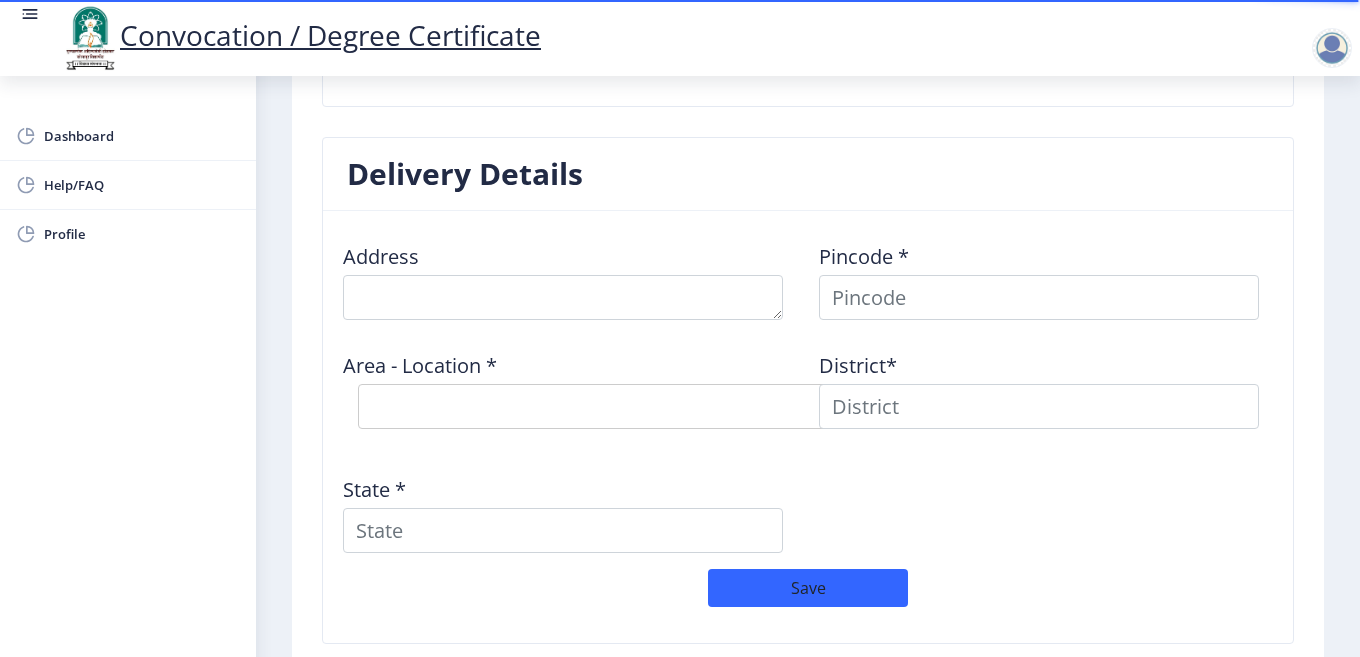 scroll, scrollTop: 1400, scrollLeft: 0, axis: vertical 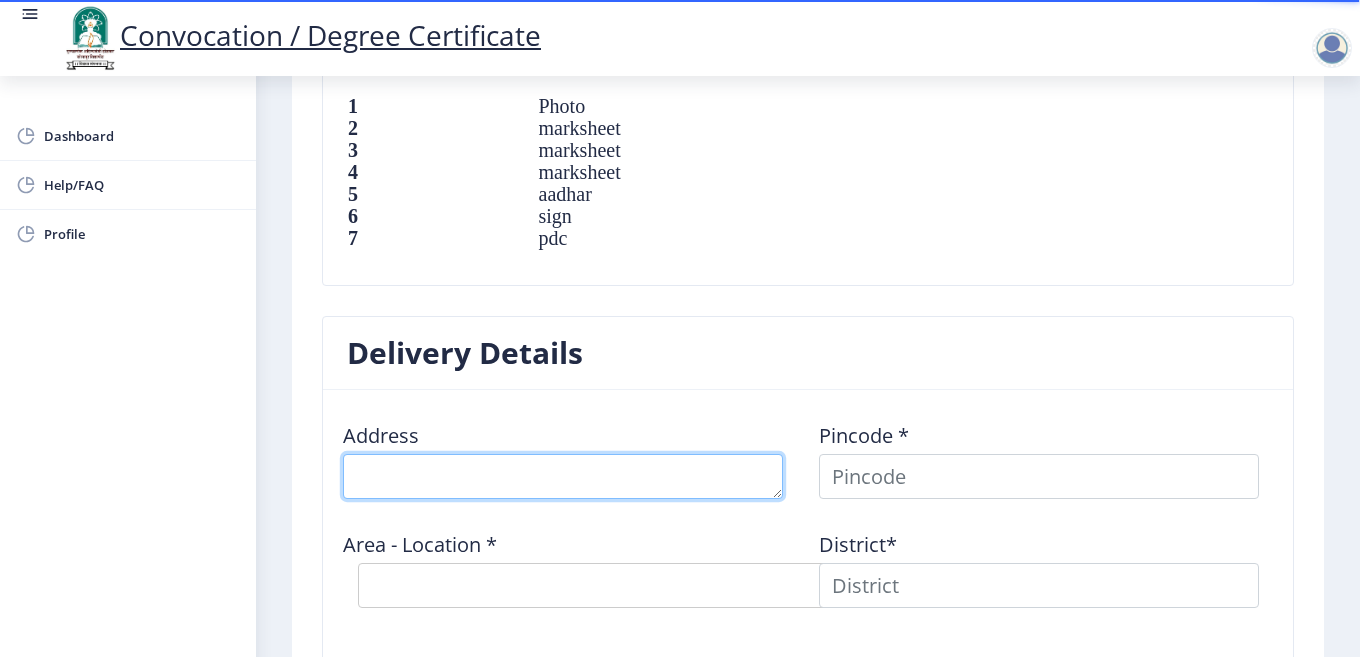 click at bounding box center (563, 476) 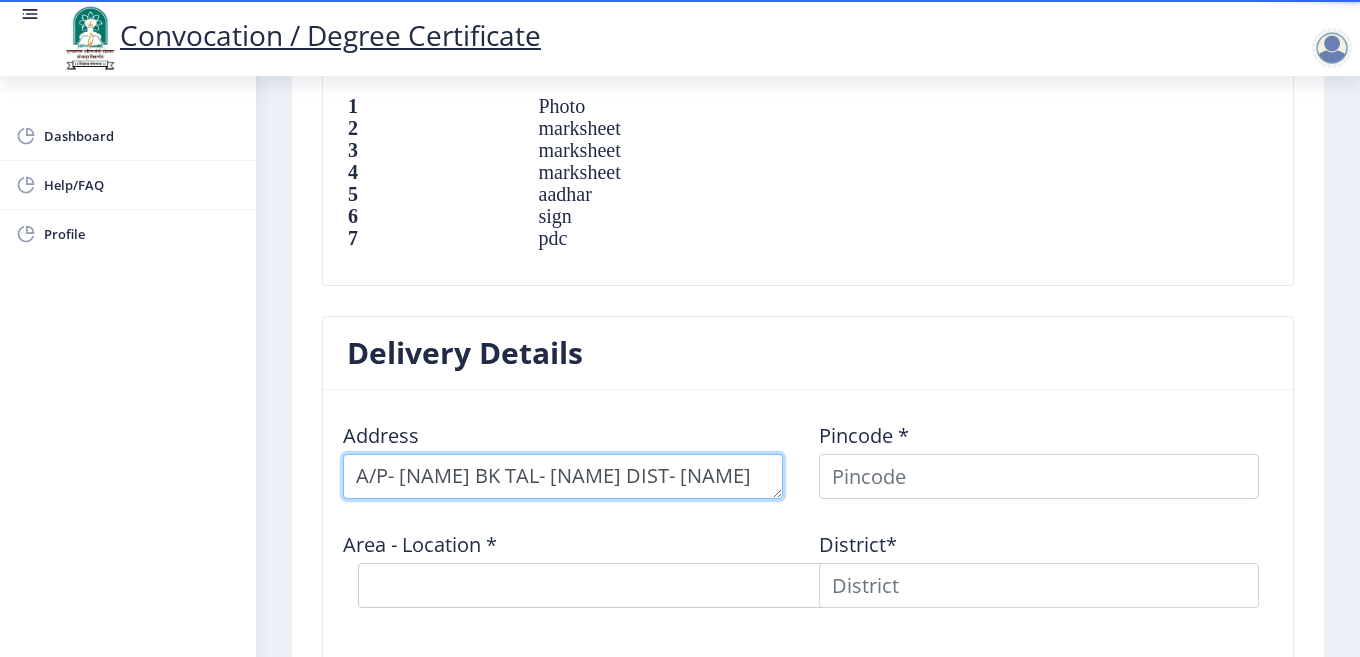 scroll, scrollTop: 21, scrollLeft: 0, axis: vertical 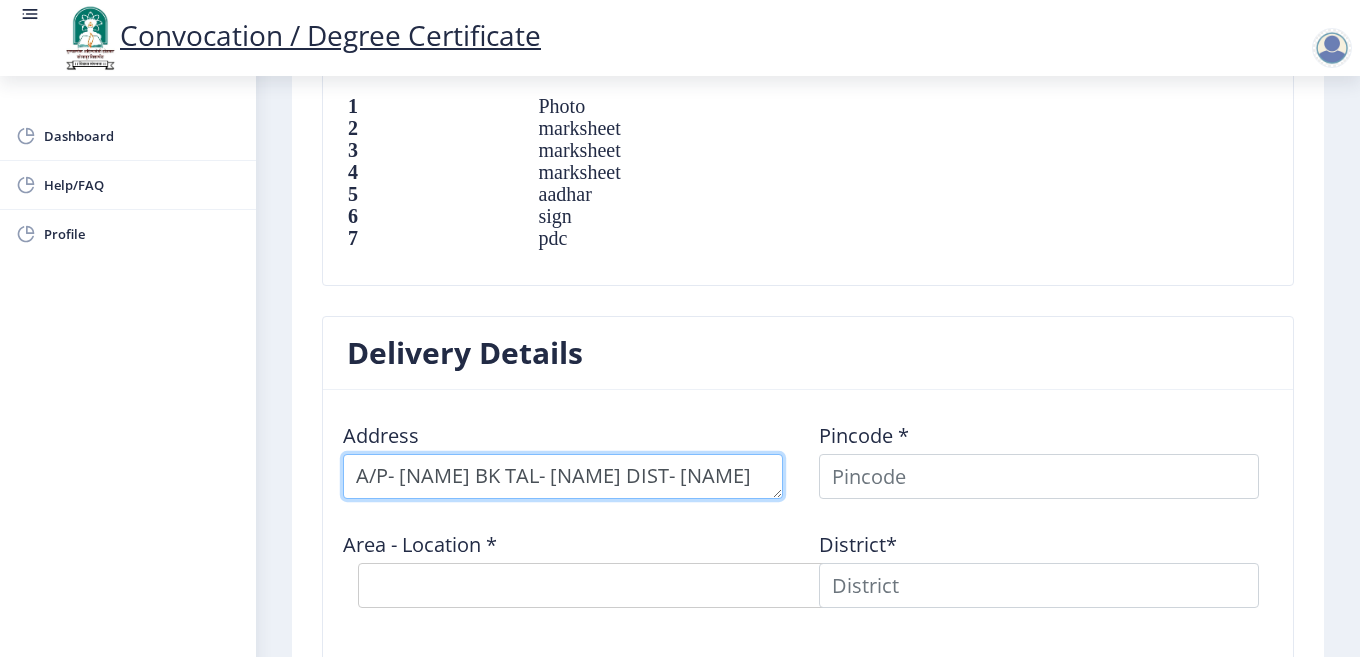 type on "A/P- ROPALE BK TAL- PANDHARPUR DIST- SOLAPUR" 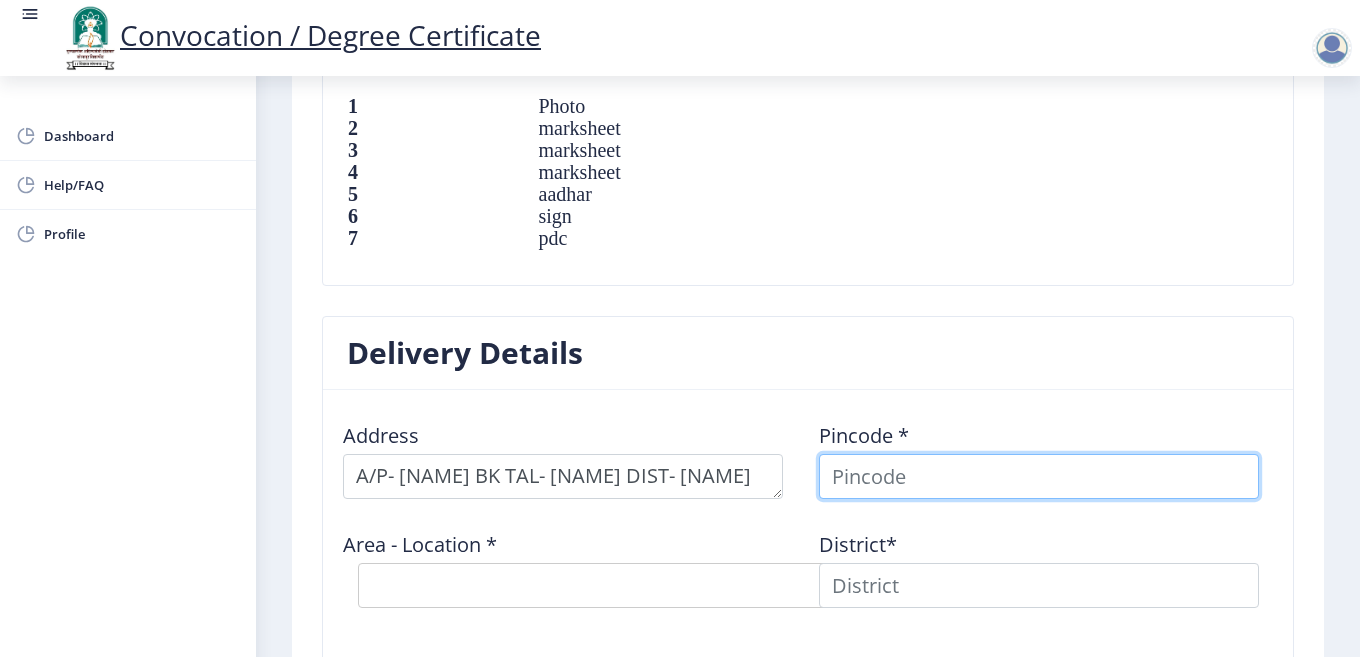 click at bounding box center (1039, 476) 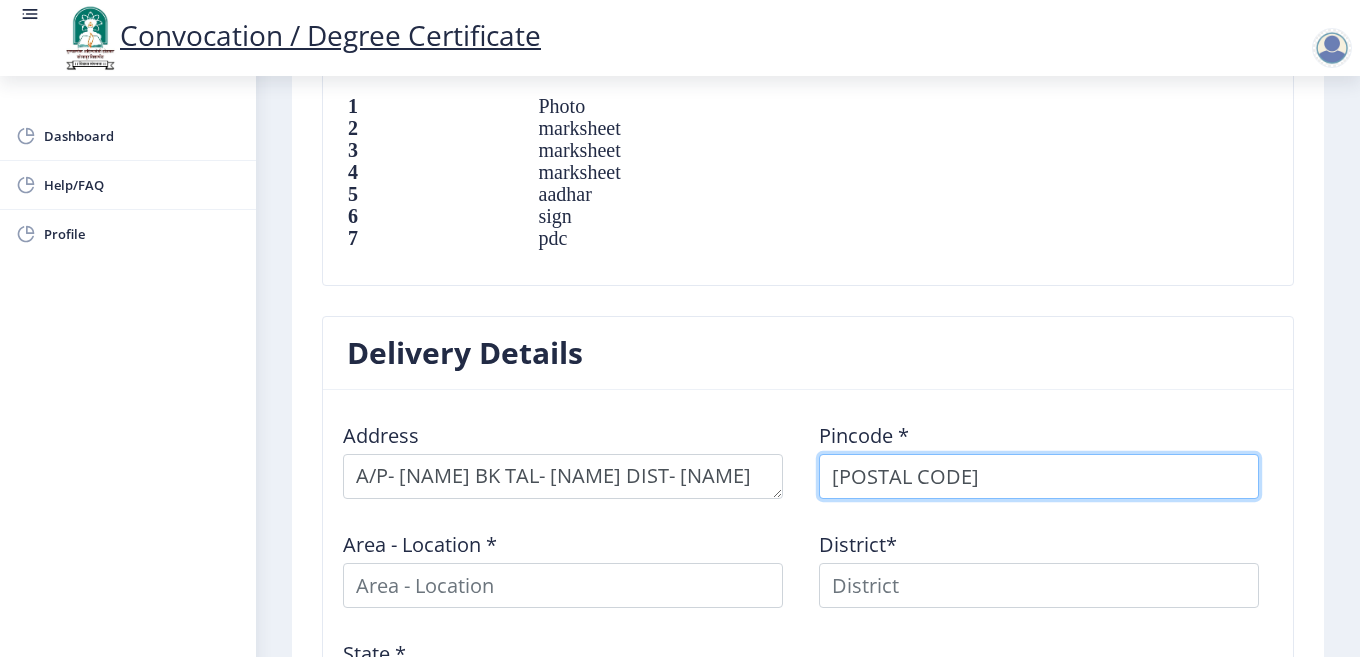 type on "413304" 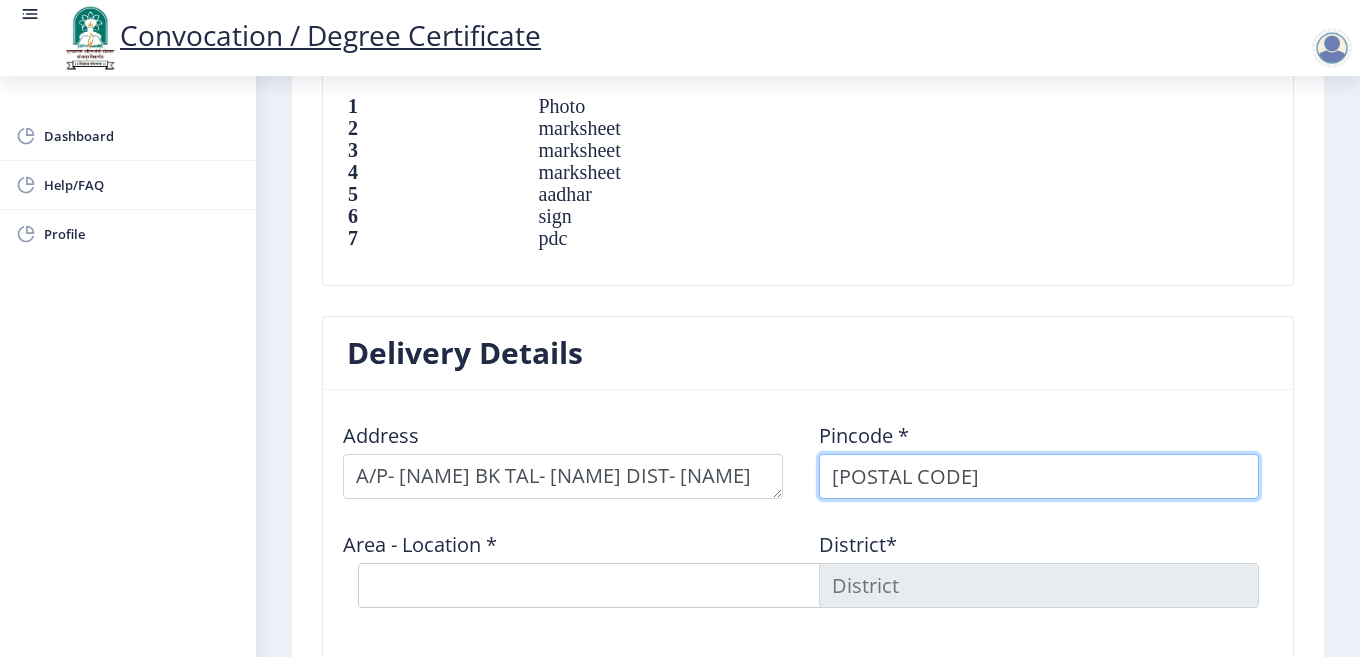 type on "413304" 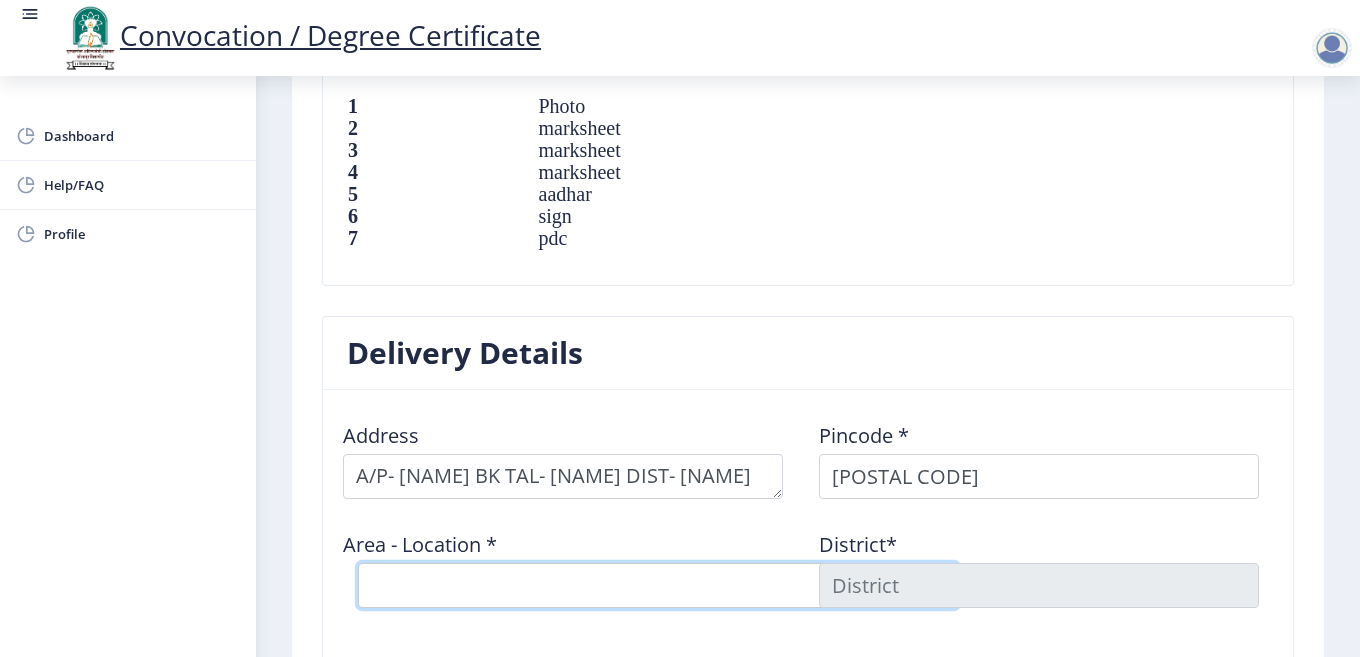 click on "Select Area Location Adhiv BO Ambe B.O Anawali B.O Babhulgaon B.O Bhandishegaon B.O Chale B.O Degaon (PPR) B.O Gadegaon B.O Gopalpur B.O Gursale B.O Kasegaon B.O Korti B.O Mahadawar( Pandharpur) S.O Manishanagar(Pandharpur) S.O Mendhapur B.O Mundhewadi B.O Navi Peth (Pandharpur) S.O Ozewadi B.O Pandharechiwadi B.O Pandharpur H.O Phulchincholi B.O Puluj B.O Ranjani B.O Rople BK B.O Sarkoli B.O Shelve B.O Siddhewadi B.O Sonka B.O Suste B.O Tarapur B.O Tawashi B.O Tungat B.O Wakhari B.O" at bounding box center [658, 585] 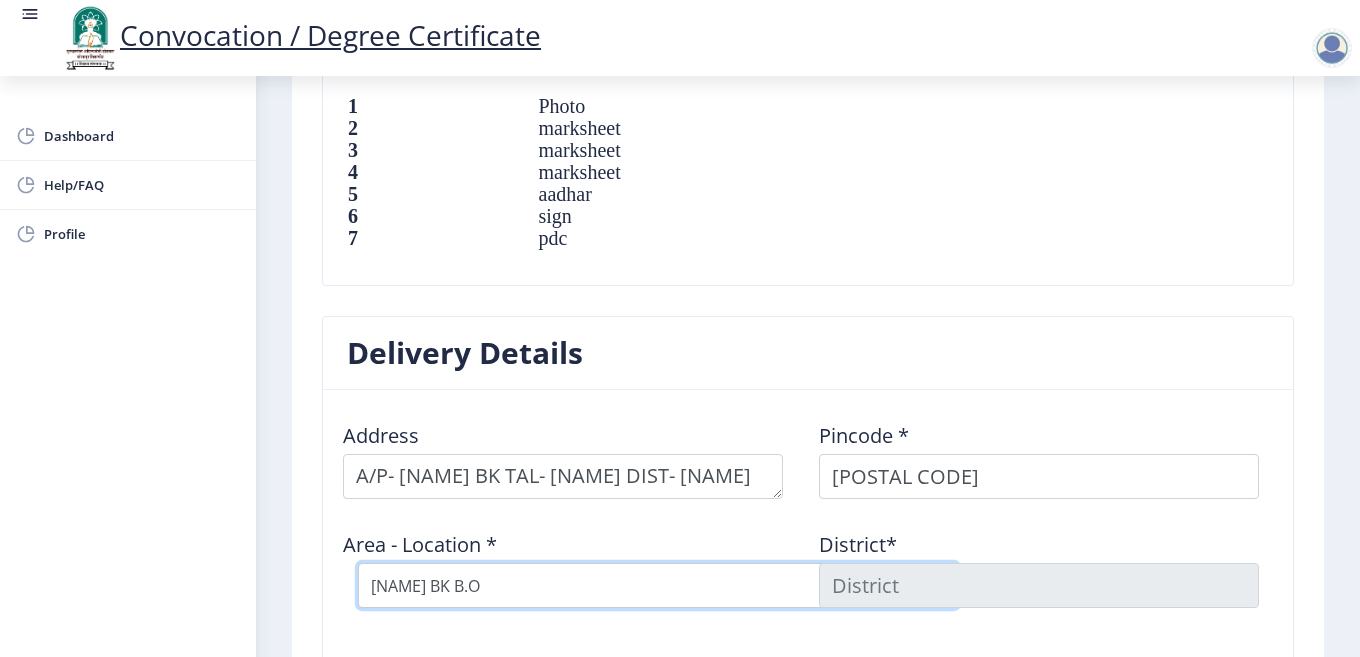 click on "Select Area Location Adhiv BO Ambe B.O Anawali B.O Babhulgaon B.O Bhandishegaon B.O Chale B.O Degaon (PPR) B.O Gadegaon B.O Gopalpur B.O Gursale B.O Kasegaon B.O Korti B.O Mahadawar( Pandharpur) S.O Manishanagar(Pandharpur) S.O Mendhapur B.O Mundhewadi B.O Navi Peth (Pandharpur) S.O Ozewadi B.O Pandharechiwadi B.O Pandharpur H.O Phulchincholi B.O Puluj B.O Ranjani B.O Rople BK B.O Sarkoli B.O Shelve B.O Siddhewadi B.O Sonka B.O Suste B.O Tarapur B.O Tawashi B.O Tungat B.O Wakhari B.O" at bounding box center (658, 585) 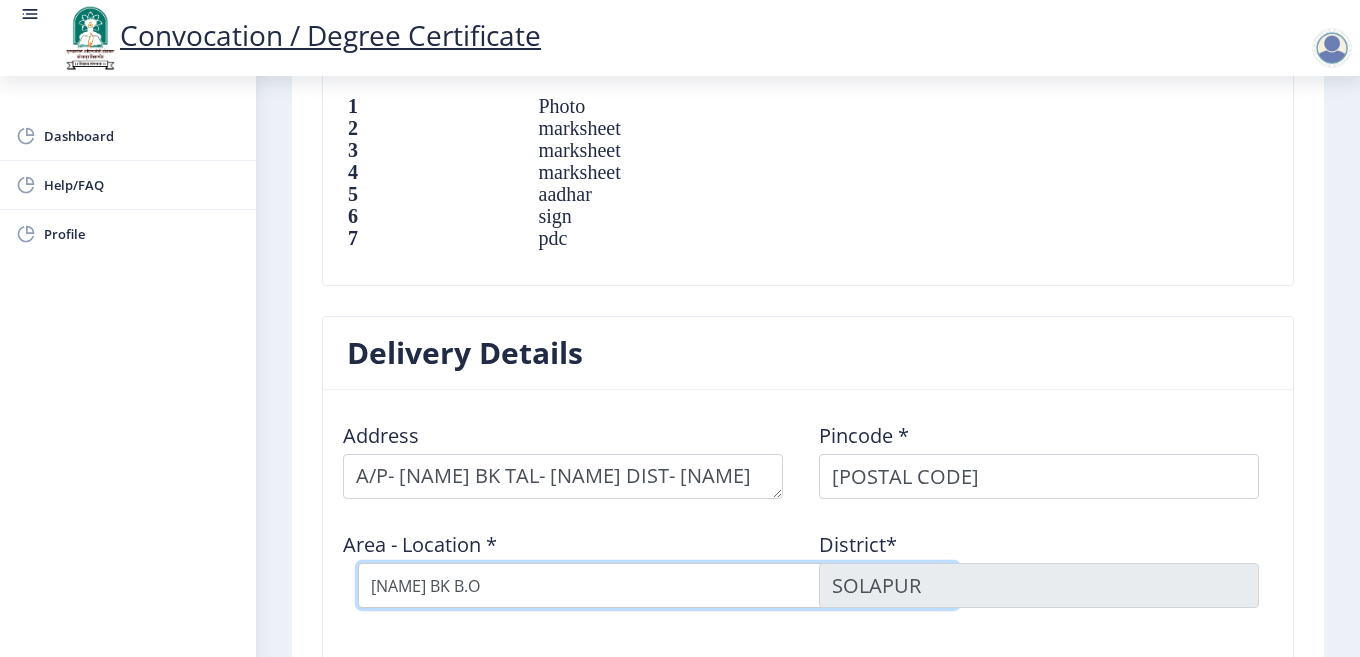 scroll, scrollTop: 29, scrollLeft: 0, axis: vertical 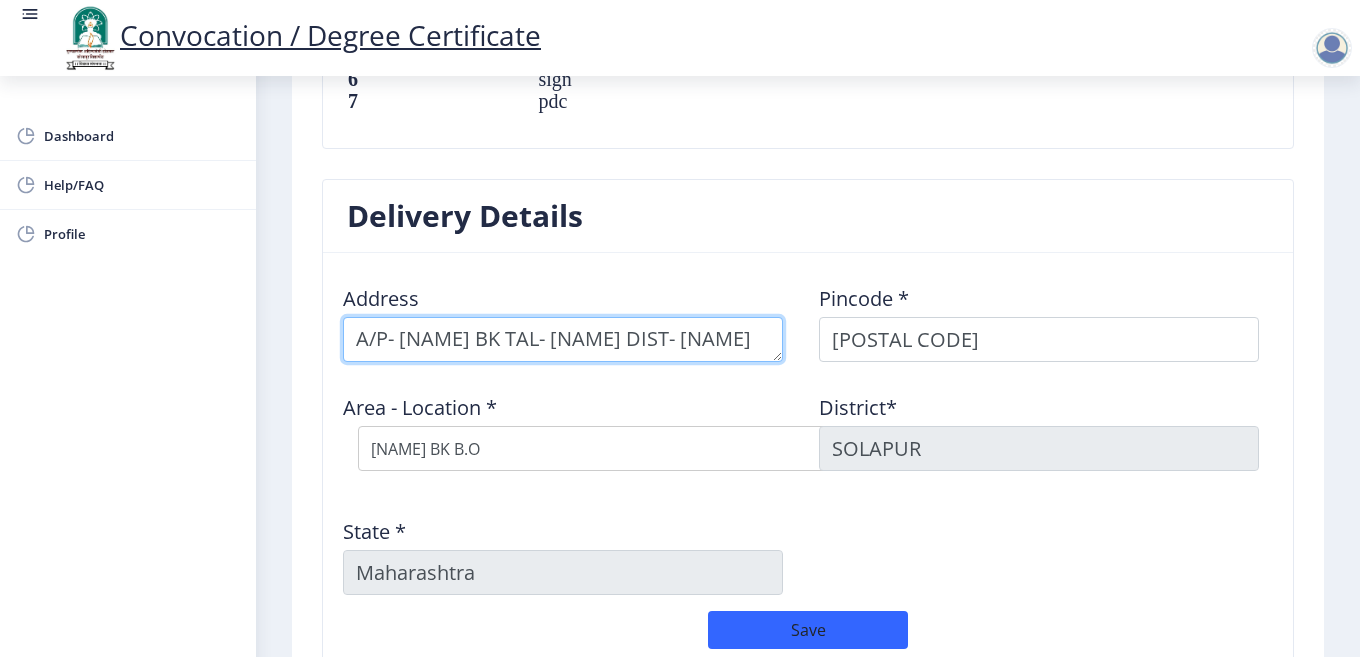 click at bounding box center (563, 339) 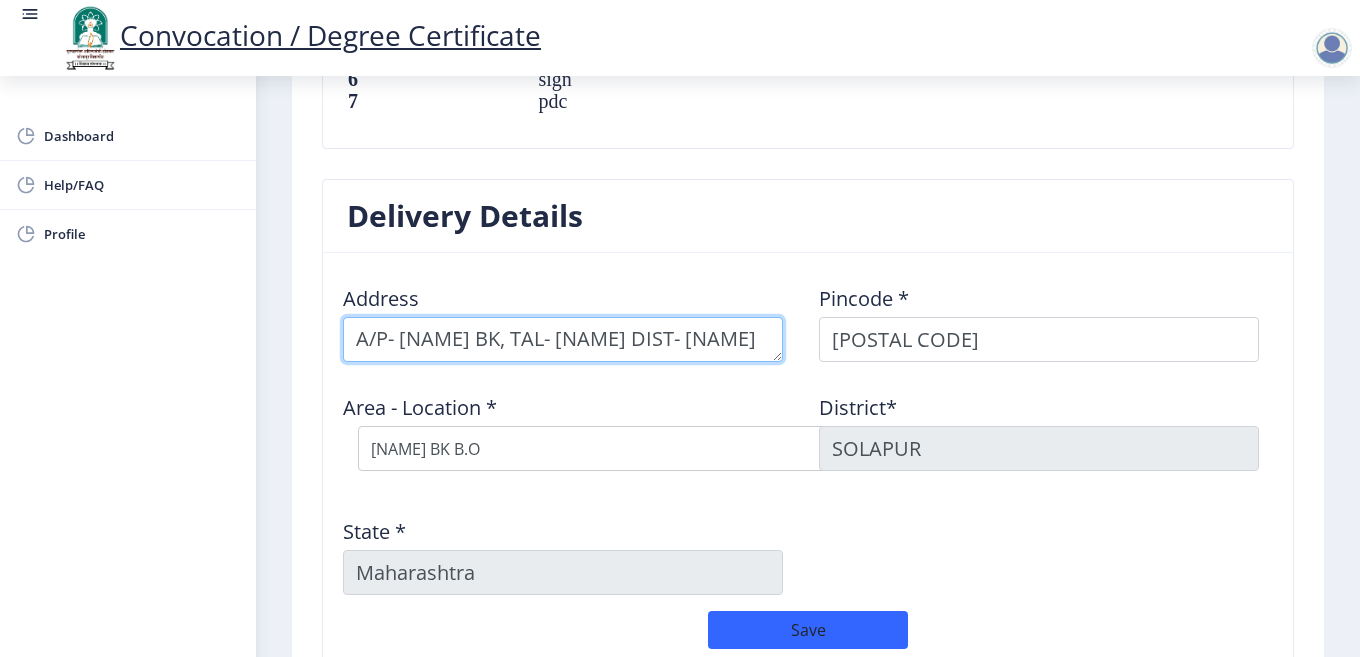click at bounding box center (563, 339) 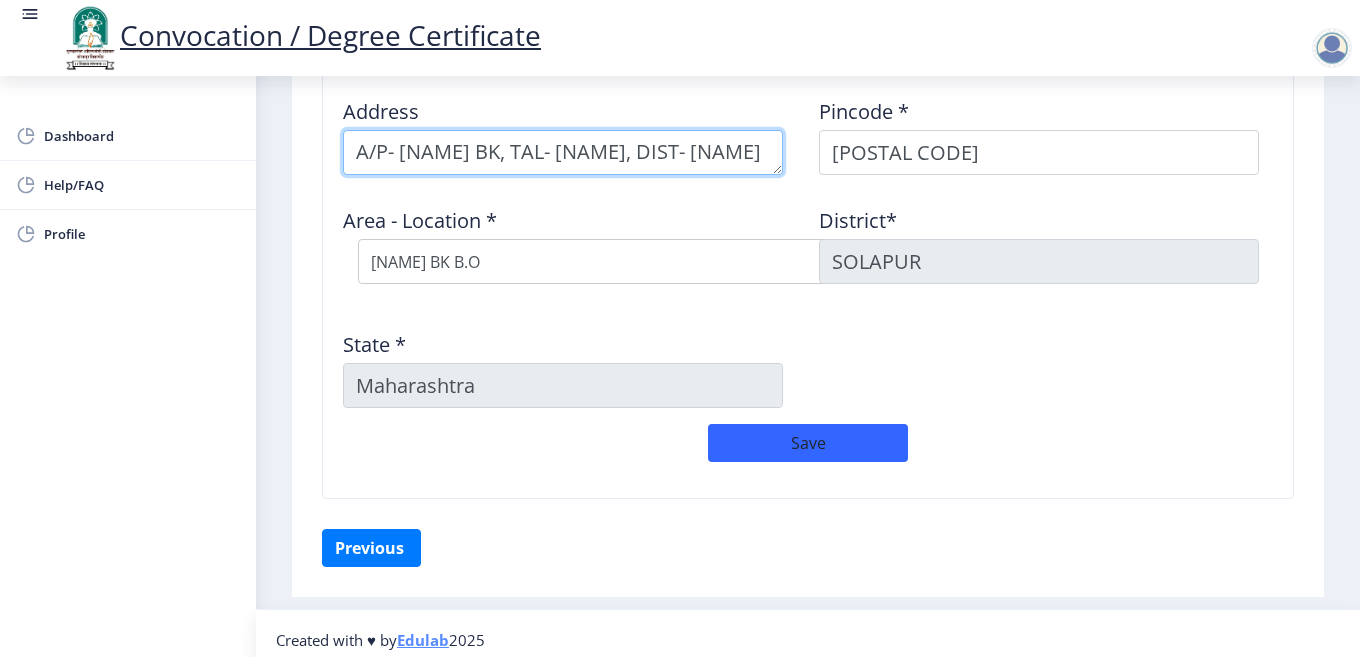 scroll, scrollTop: 1737, scrollLeft: 0, axis: vertical 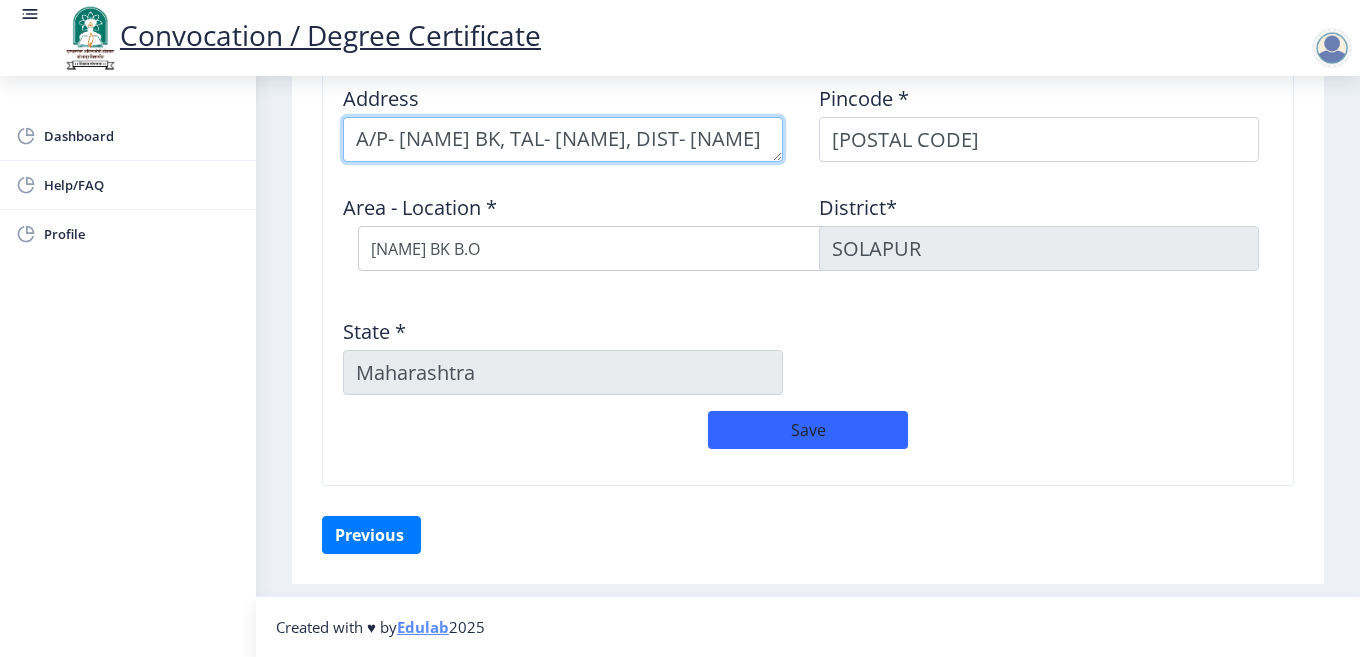 click at bounding box center [563, 139] 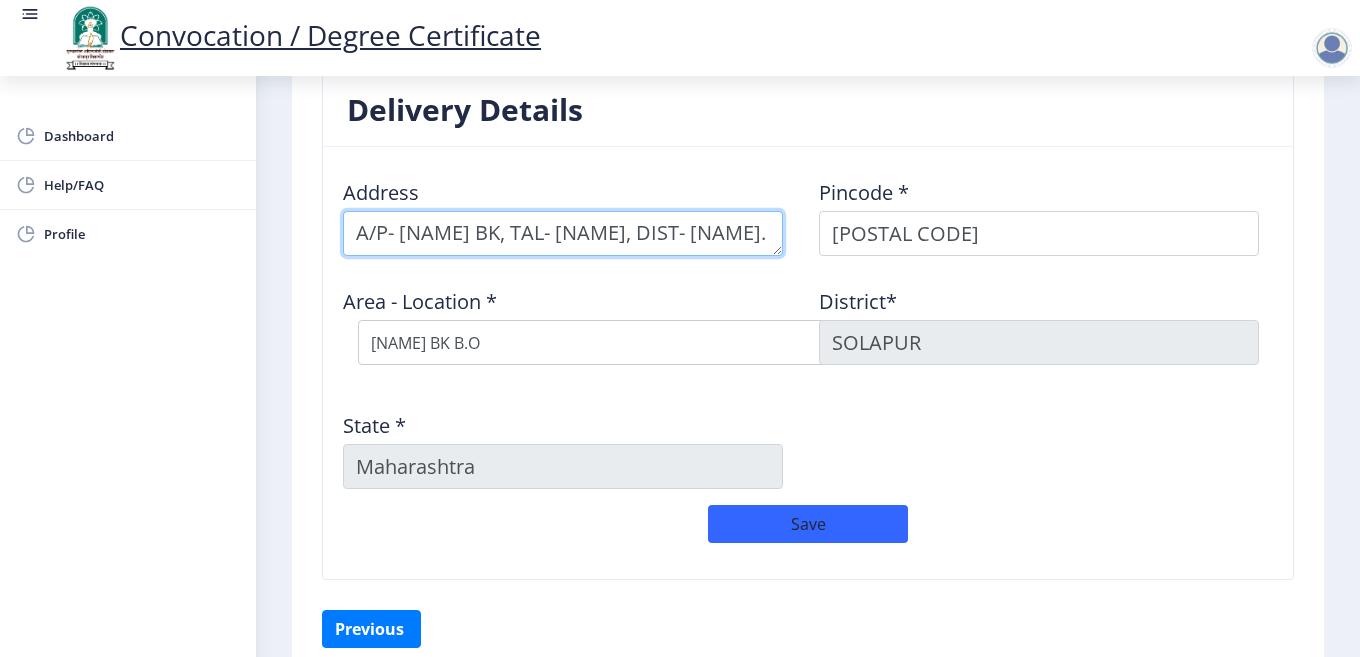 scroll, scrollTop: 1537, scrollLeft: 0, axis: vertical 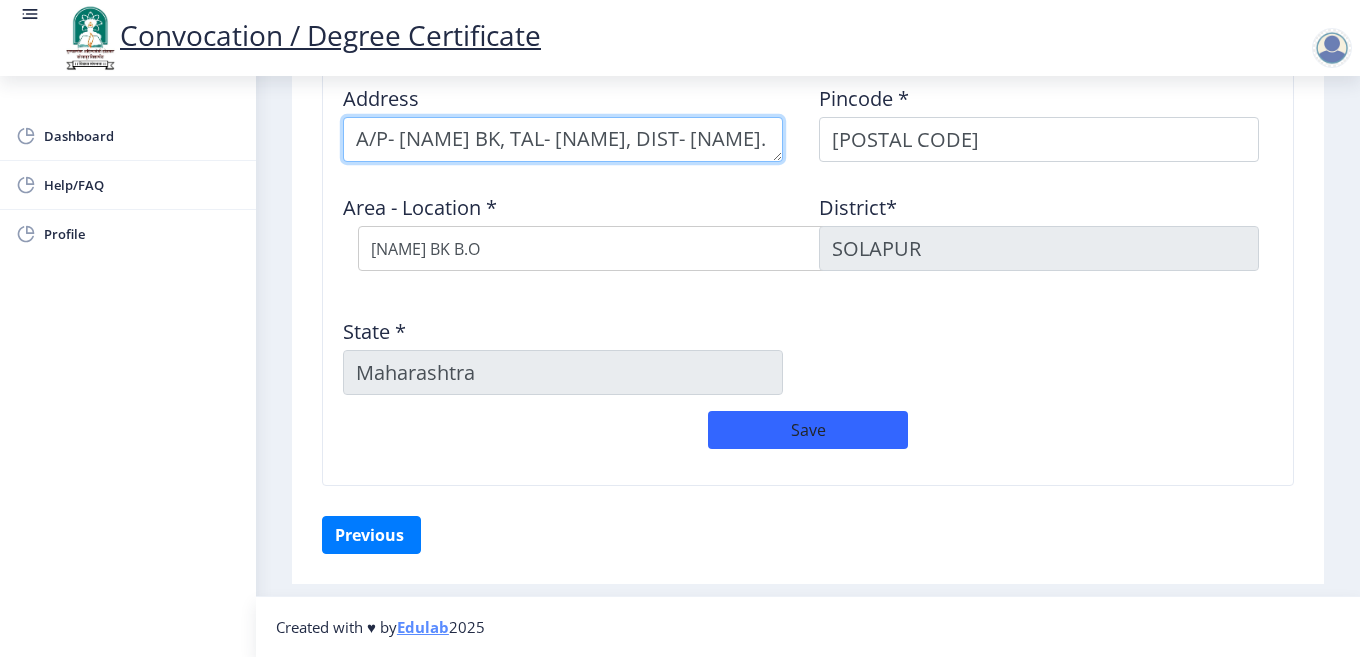 type on "A/P- ROPALE BK, TAL- PANDHARPUR, DIST- SOLAPUR." 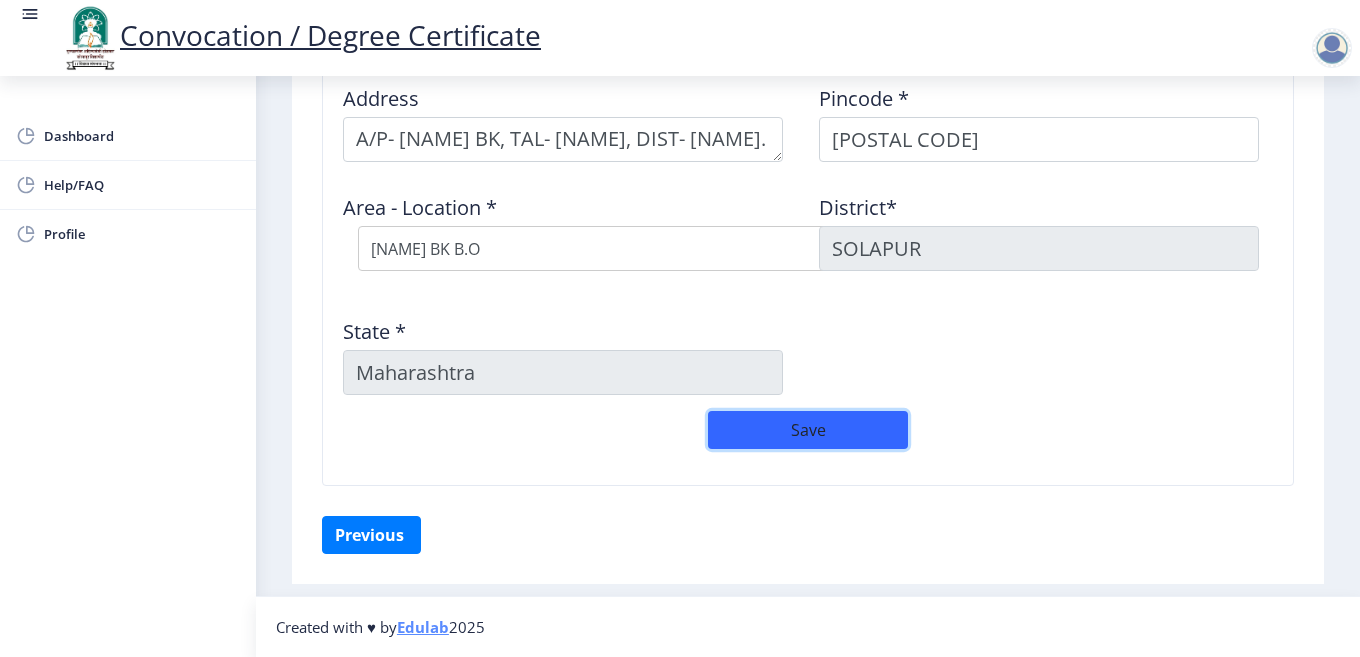 click on "Save" 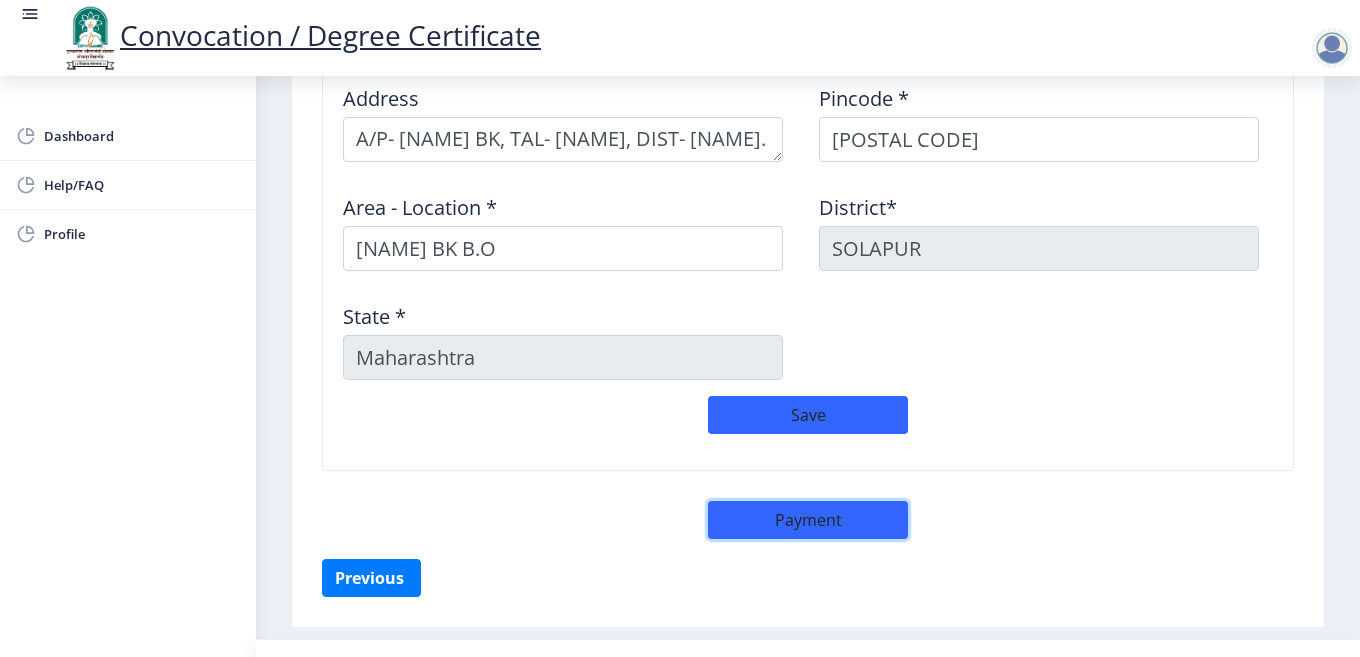 click on "Payment" 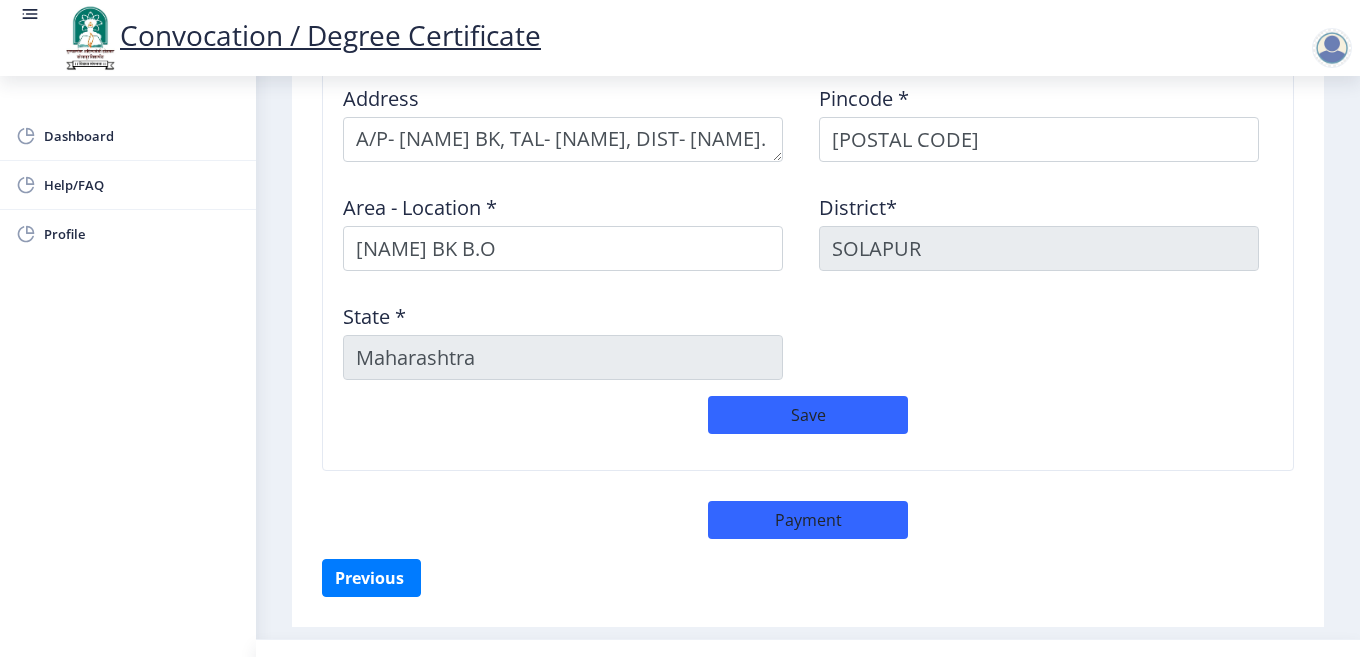 select on "sealed" 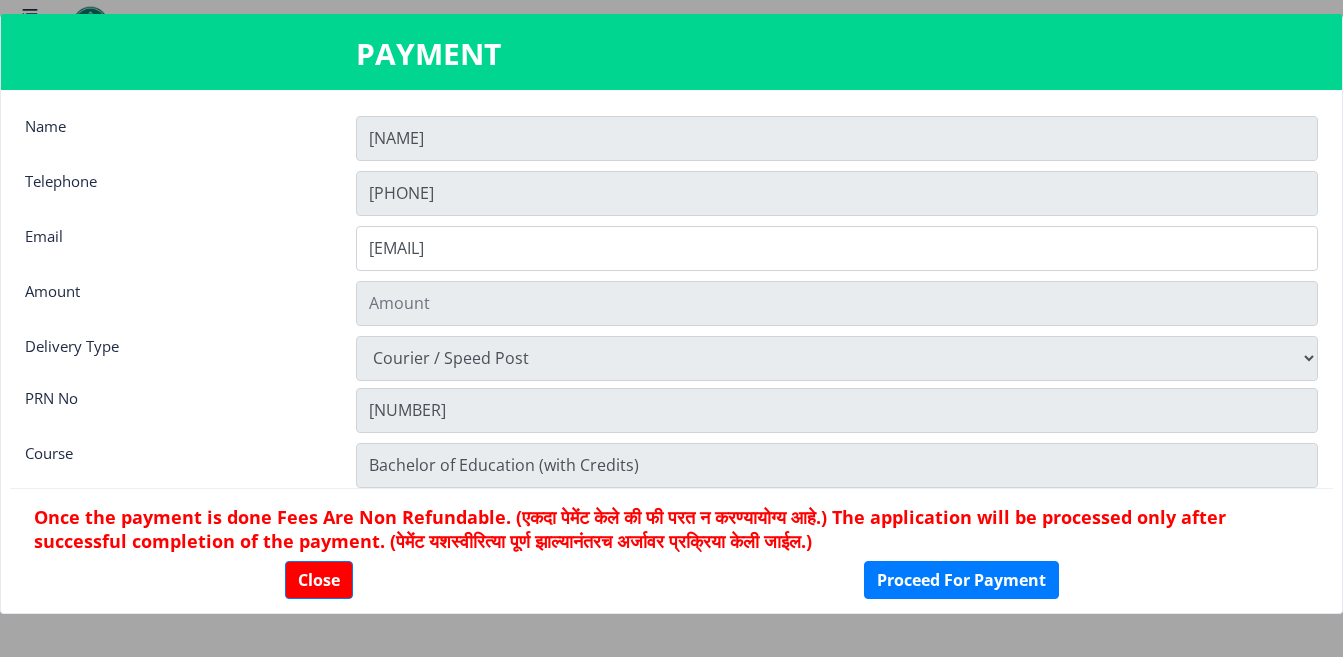 type on "2885" 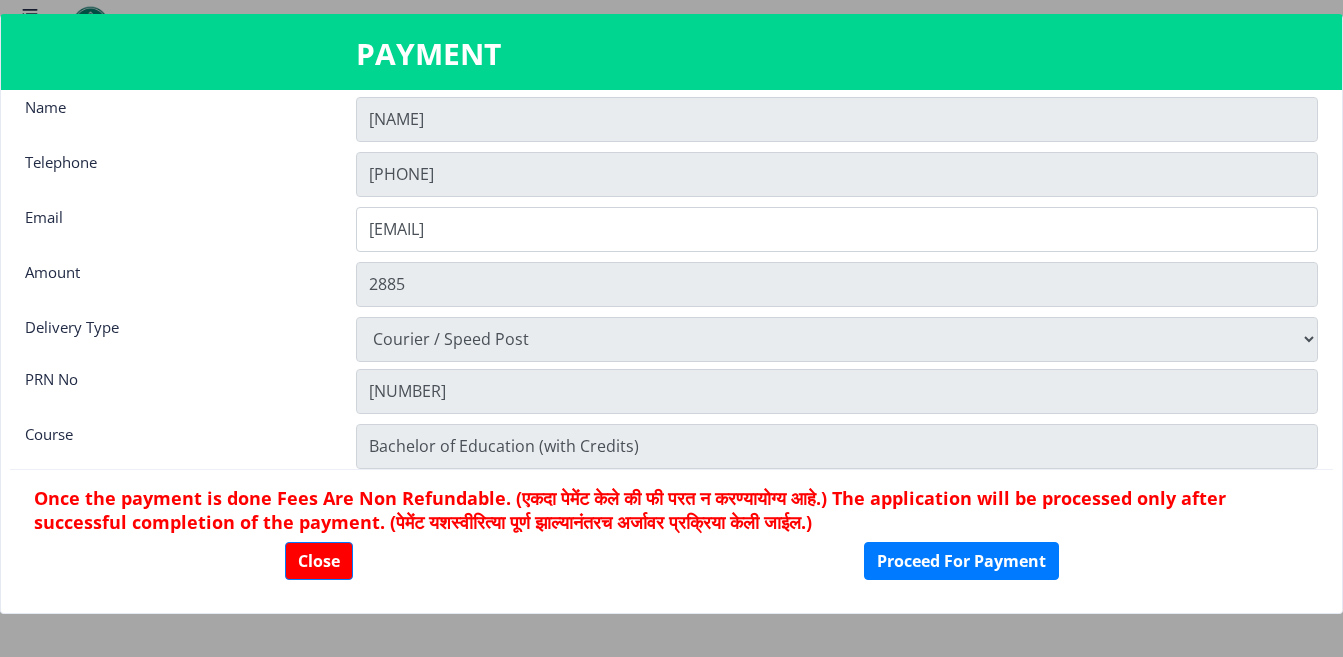 scroll, scrollTop: 28, scrollLeft: 0, axis: vertical 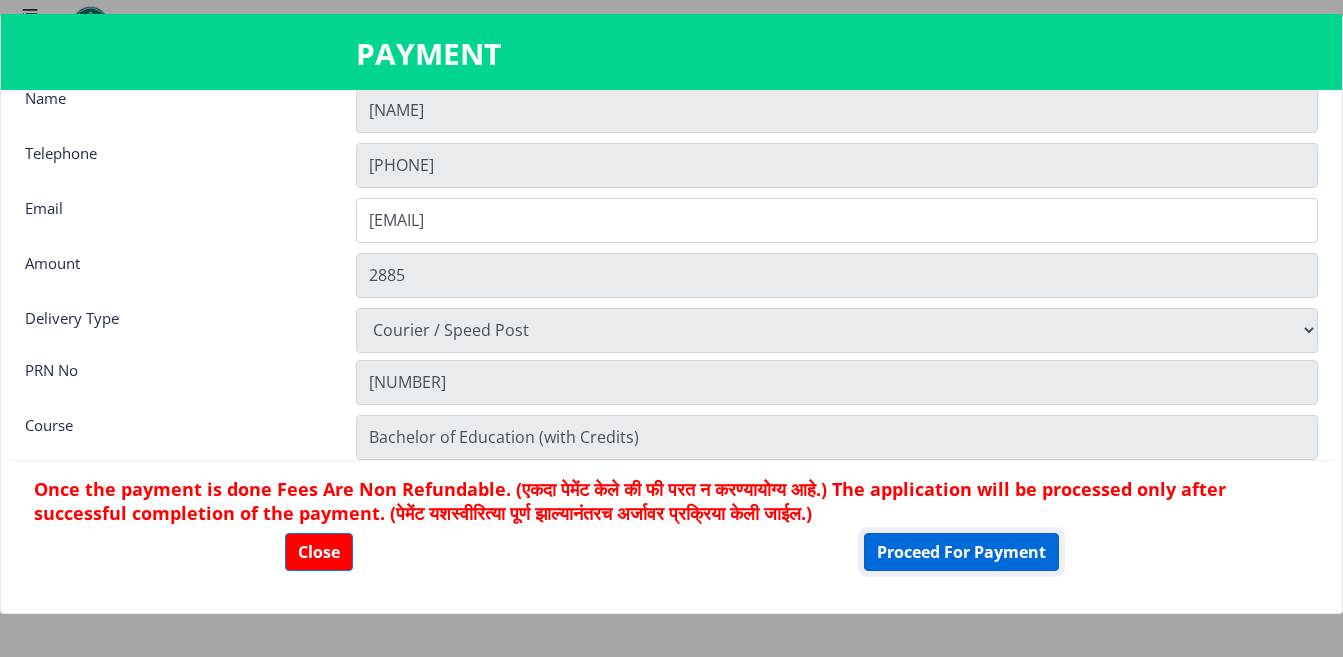 click on "Proceed For Payment" 